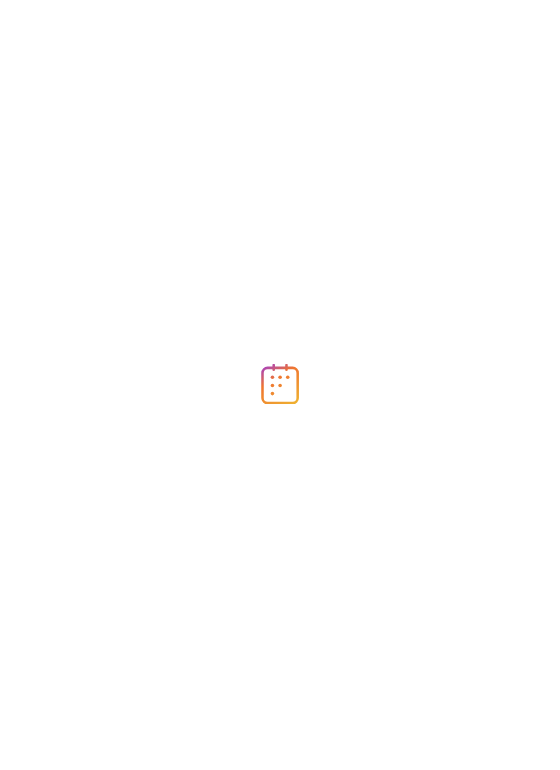 scroll, scrollTop: 0, scrollLeft: 0, axis: both 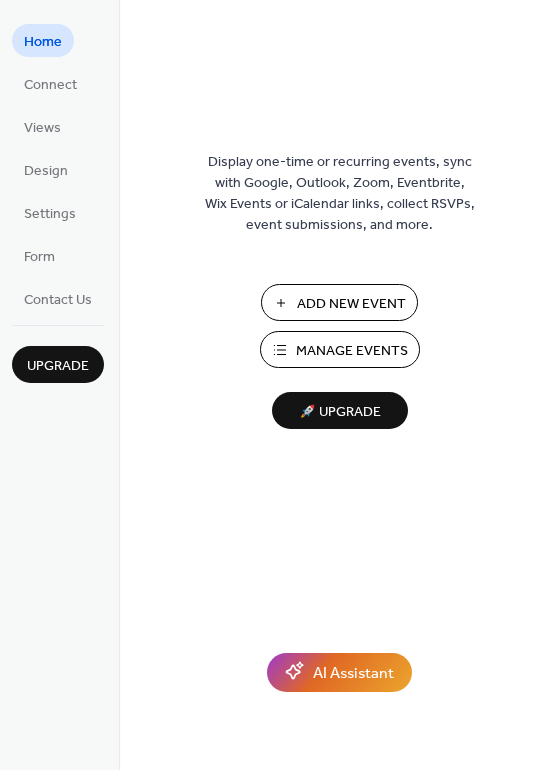 click on "Add New Event" at bounding box center [351, 304] 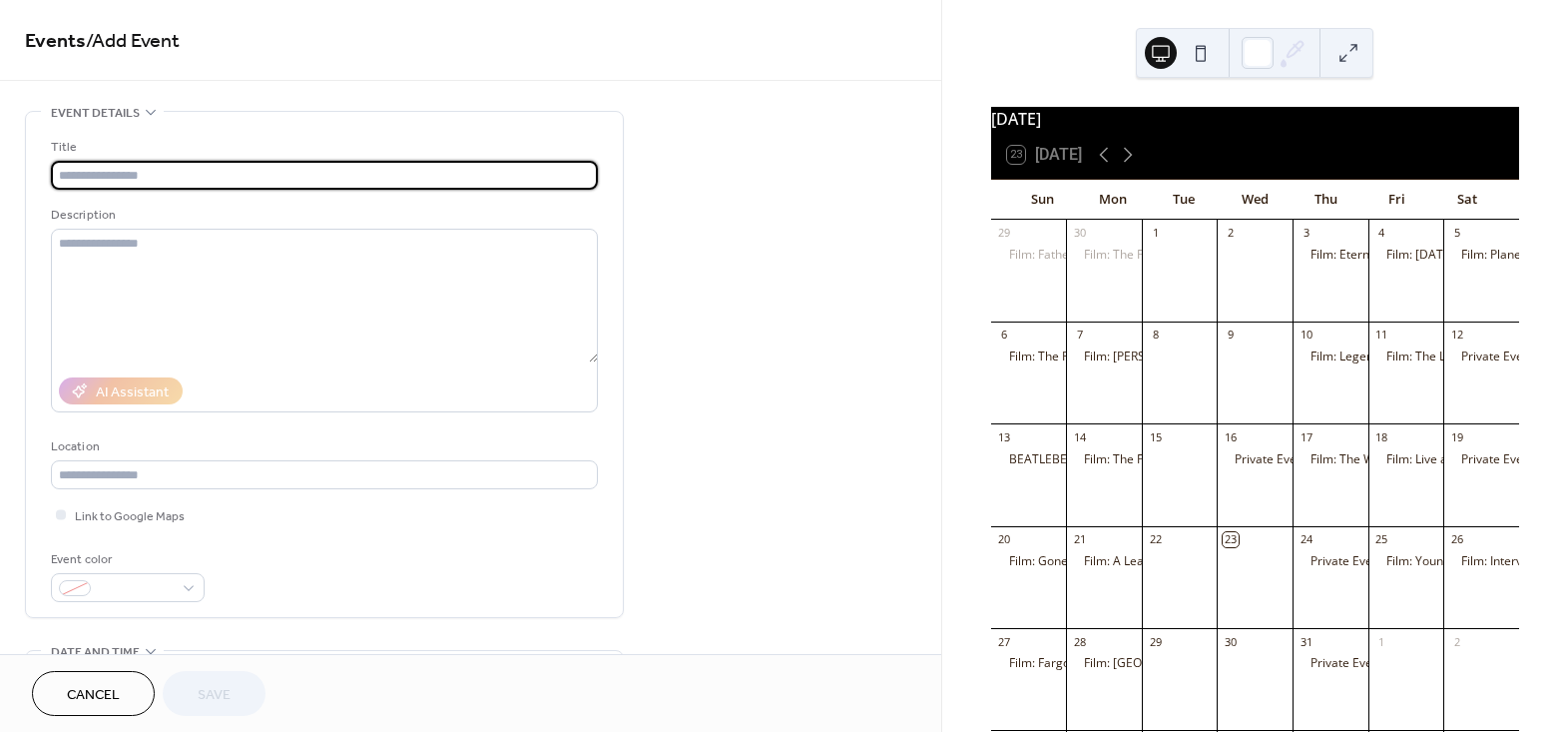 scroll, scrollTop: 0, scrollLeft: 0, axis: both 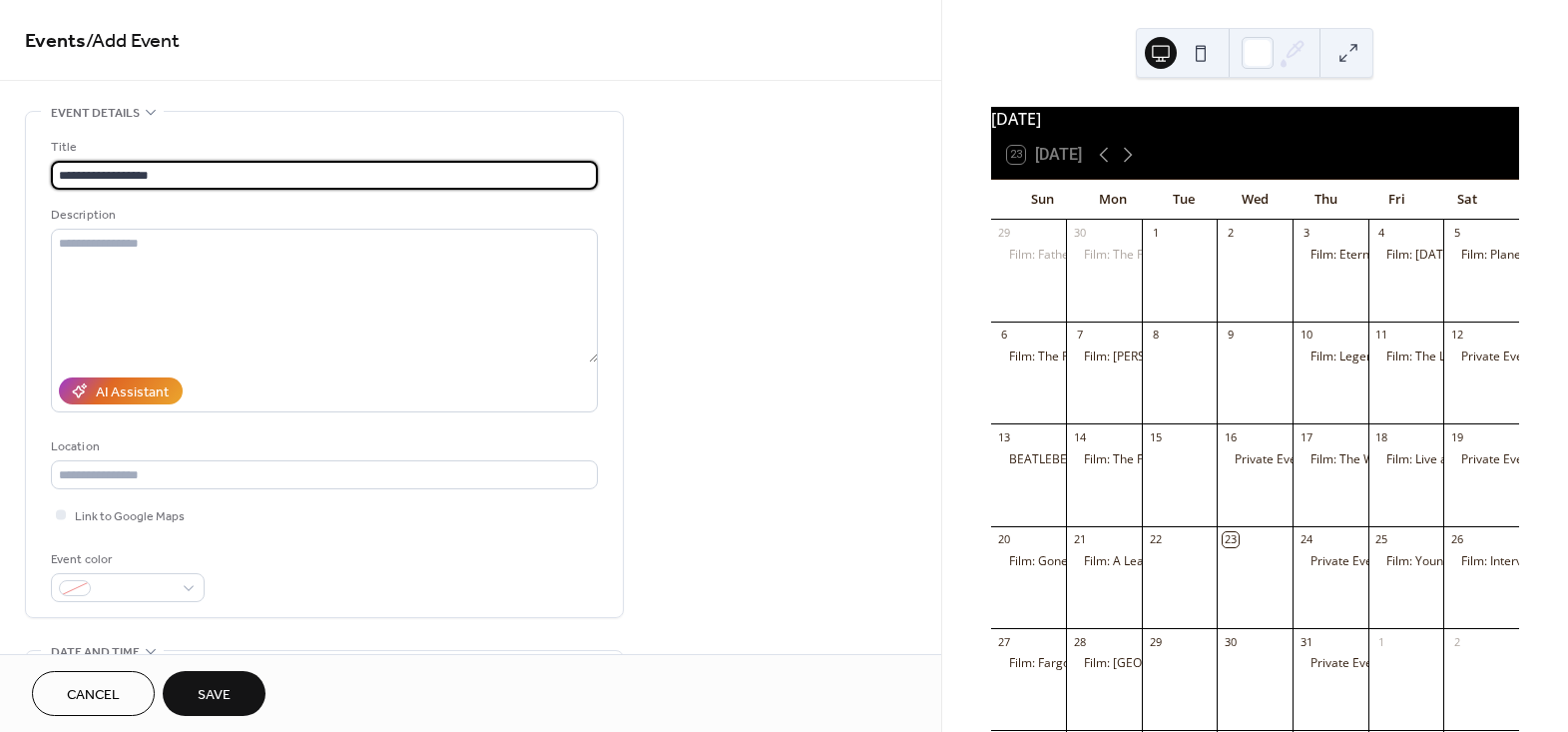 type on "**********" 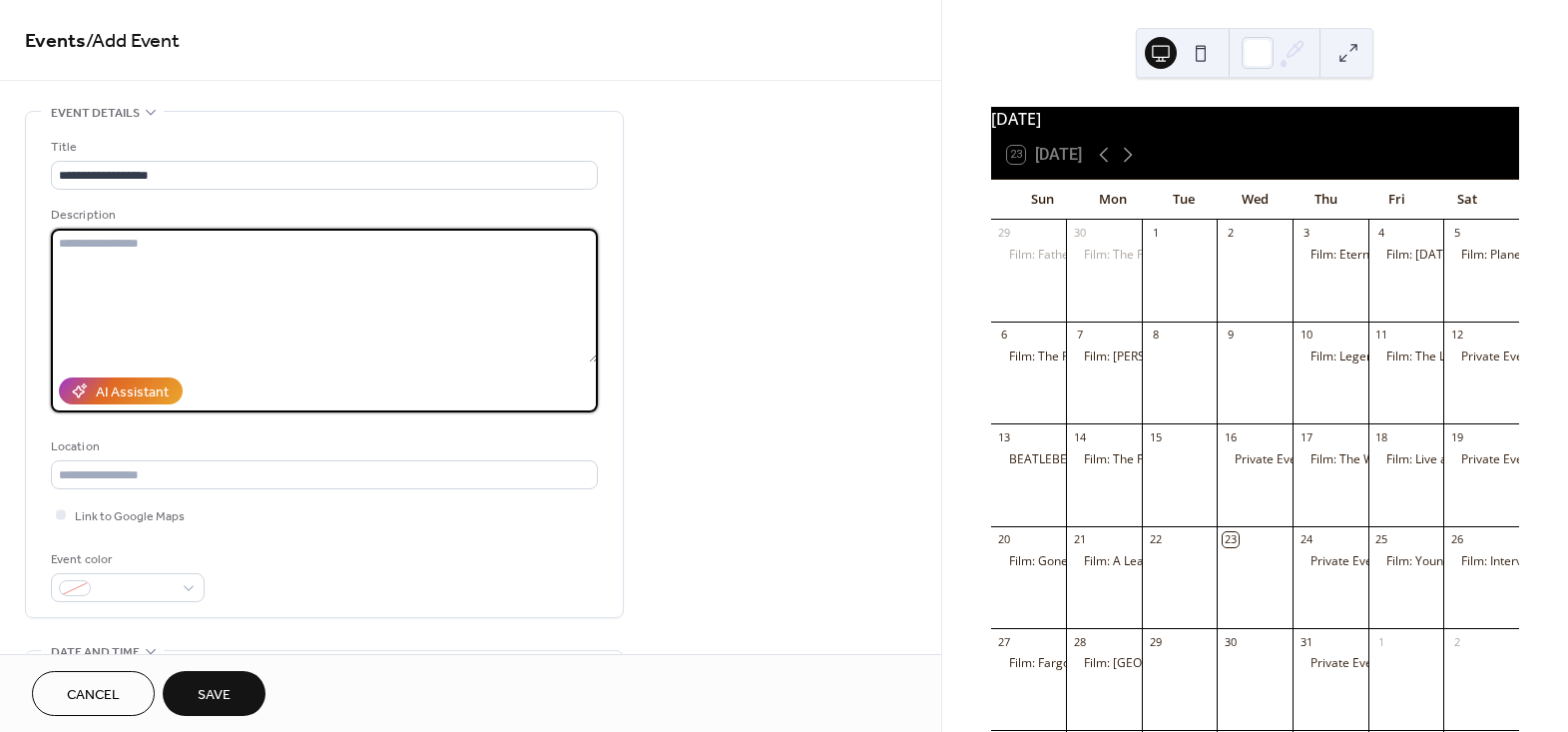 paste on "**********" 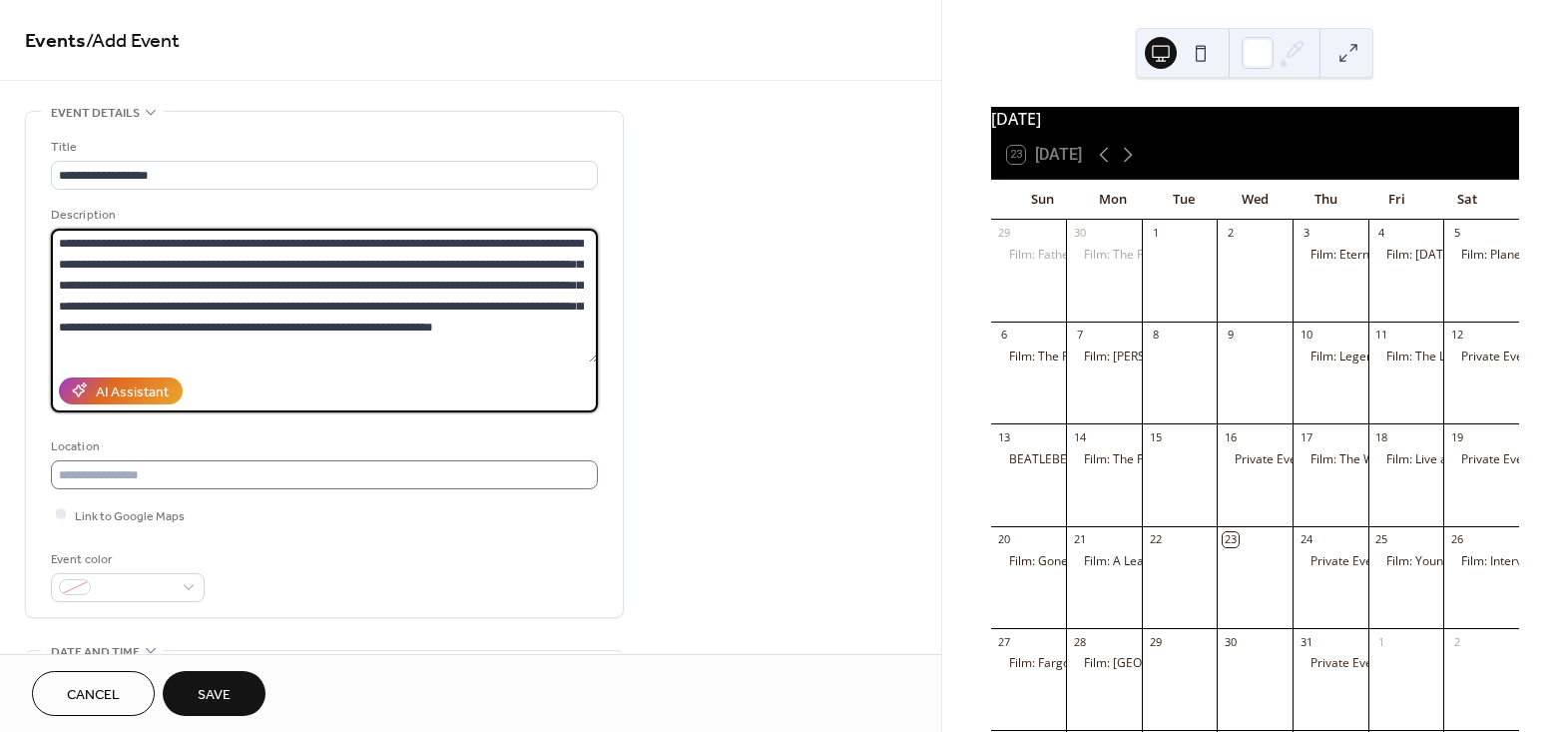 type on "**********" 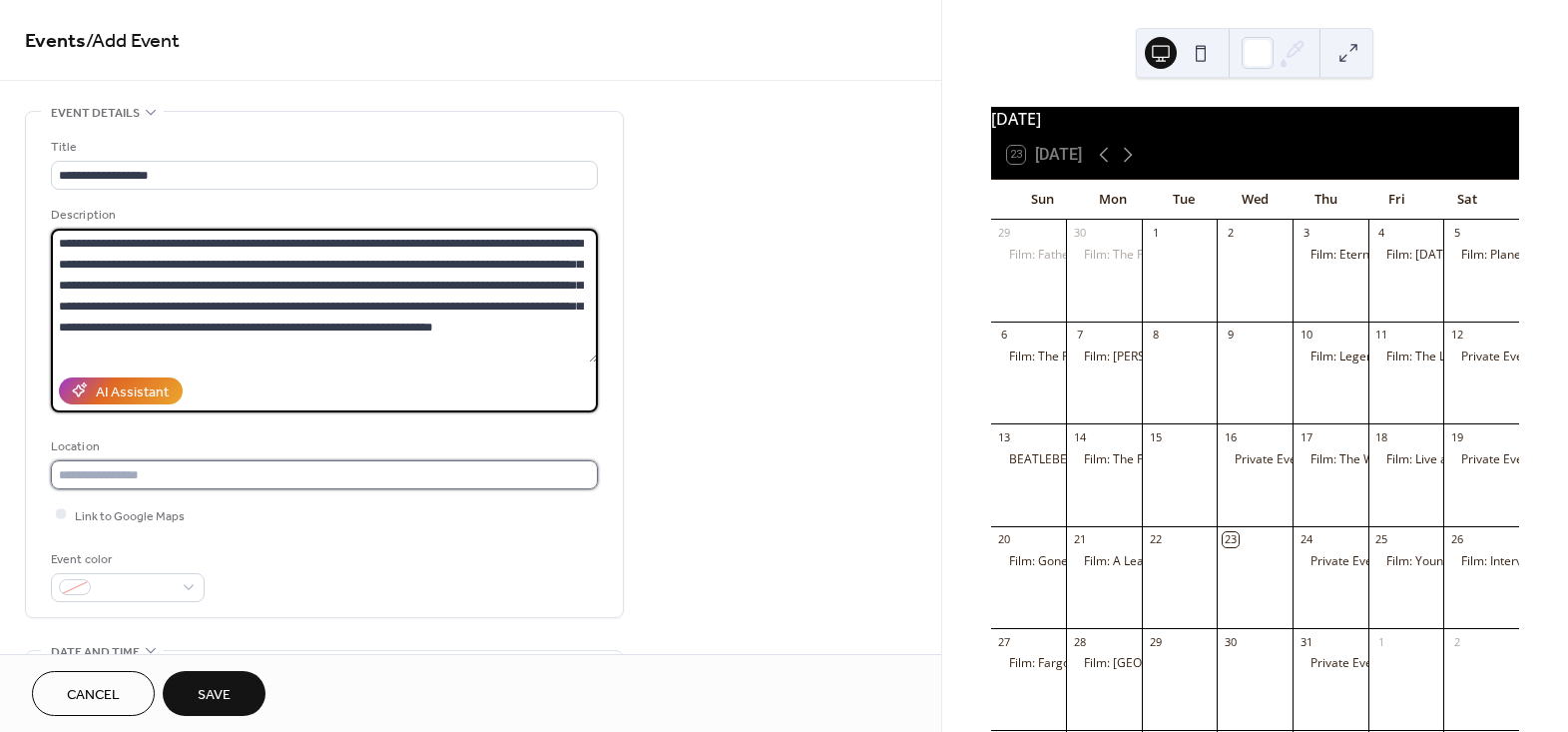 click at bounding box center (324, 474) 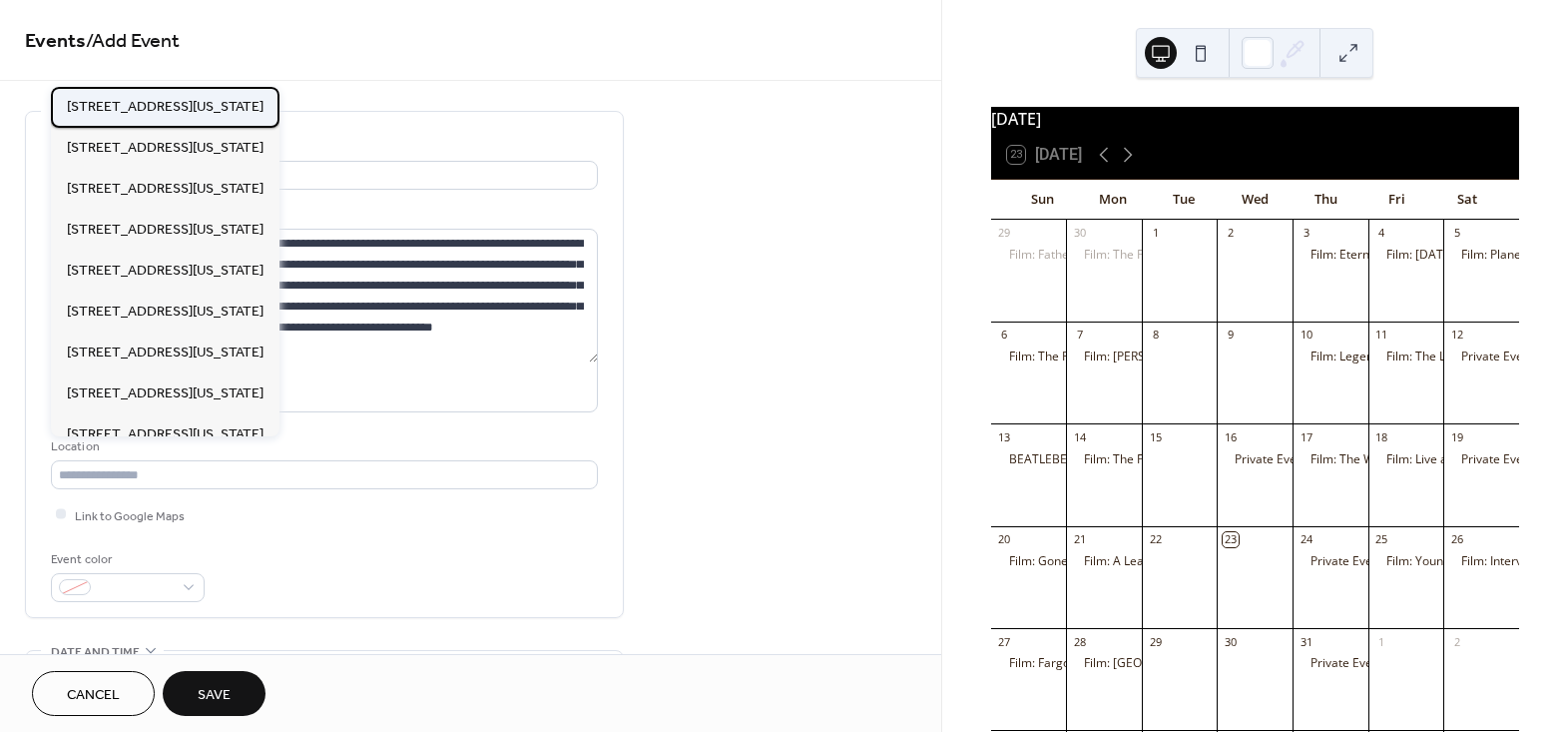 click on "[STREET_ADDRESS][US_STATE]" at bounding box center (165, 106) 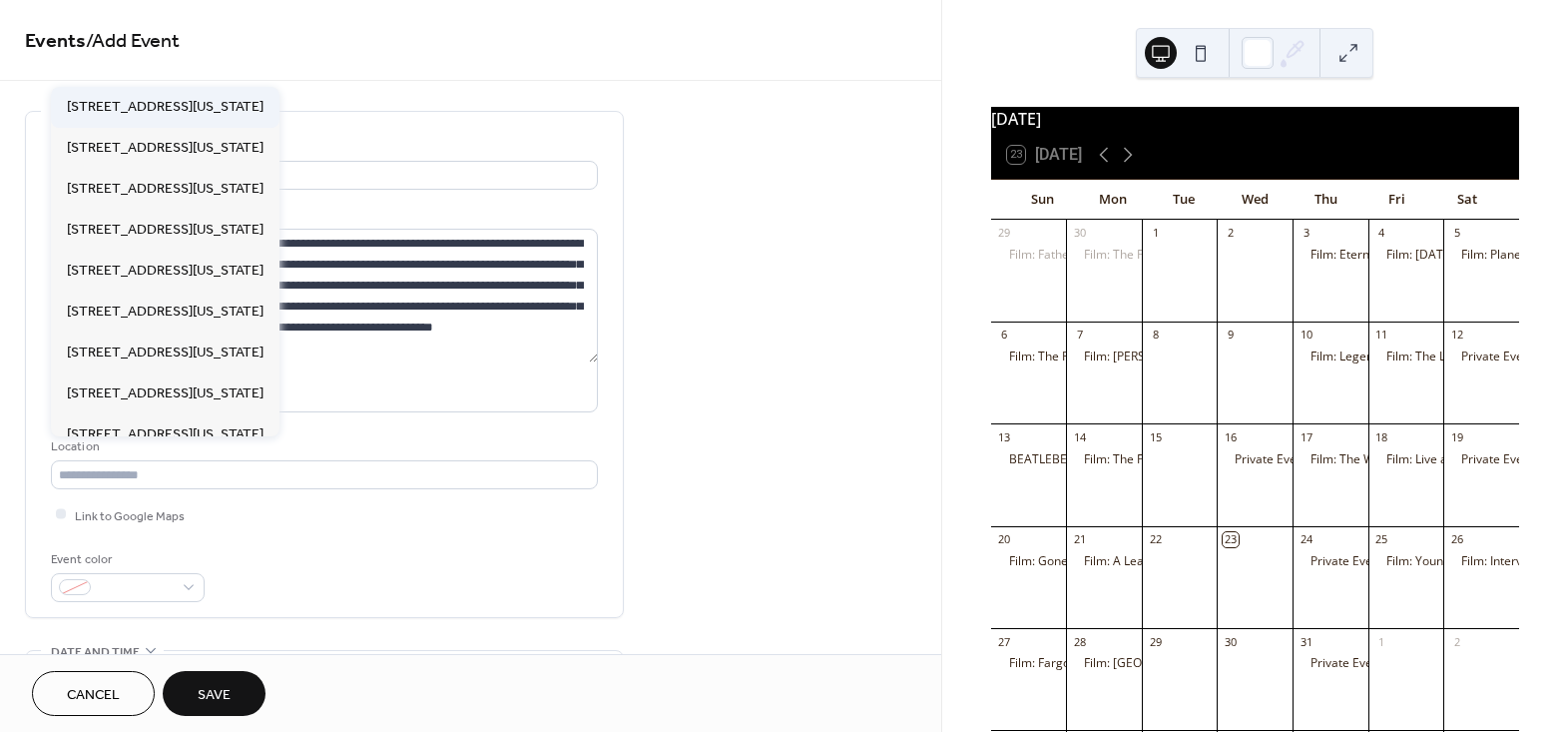 type on "**********" 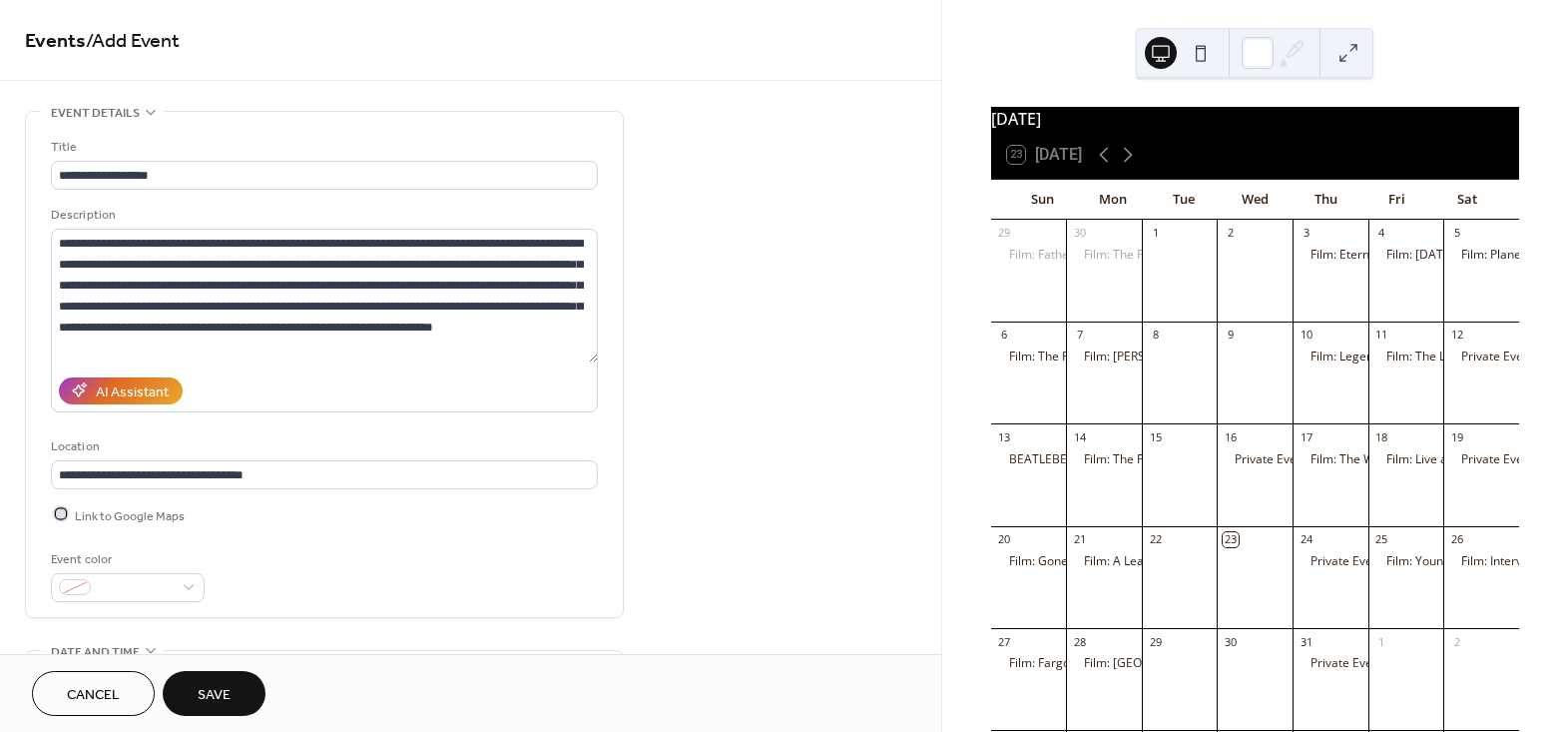 click on "Link to Google Maps" at bounding box center [130, 515] 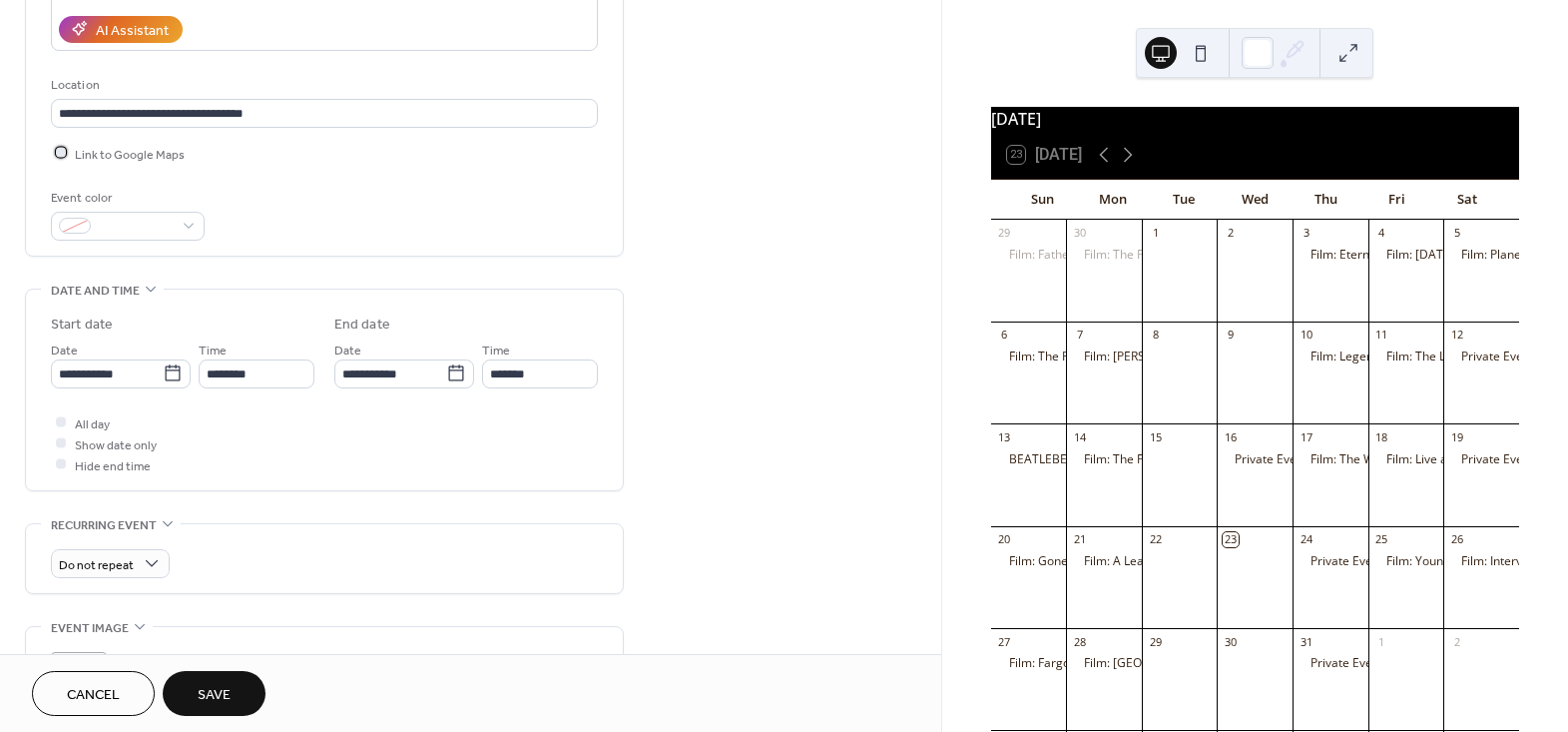 scroll, scrollTop: 363, scrollLeft: 0, axis: vertical 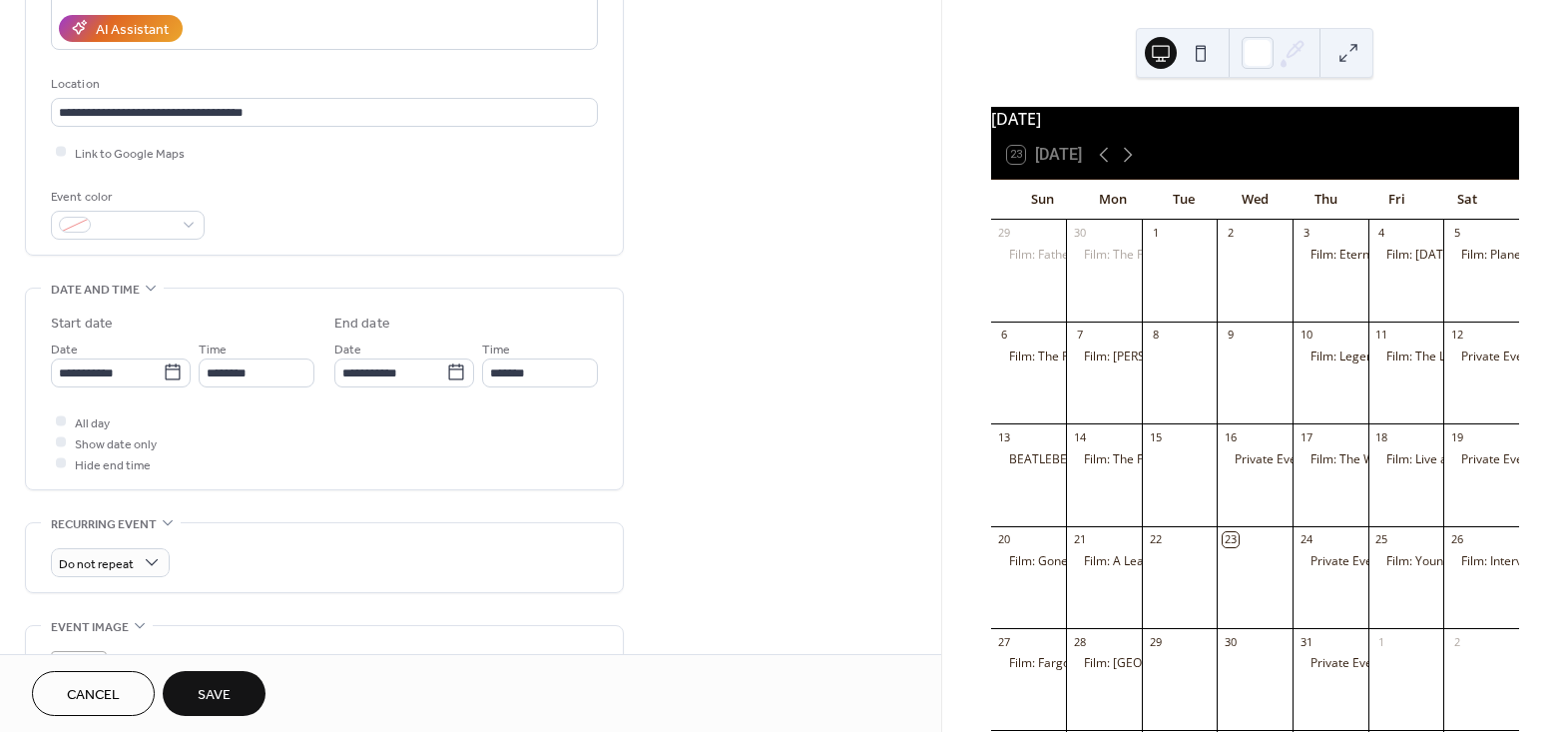 click on "**********" at bounding box center [183, 363] 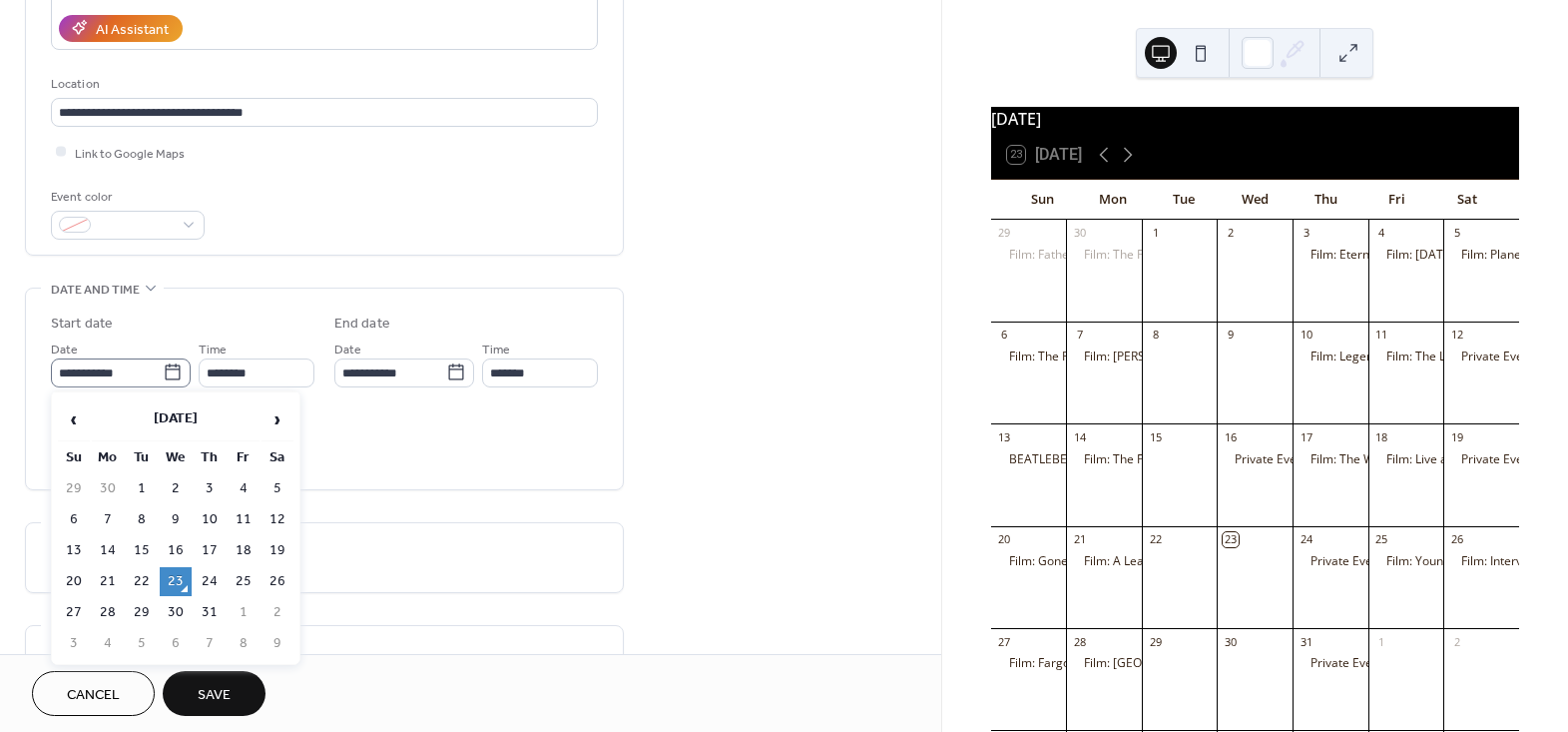 click 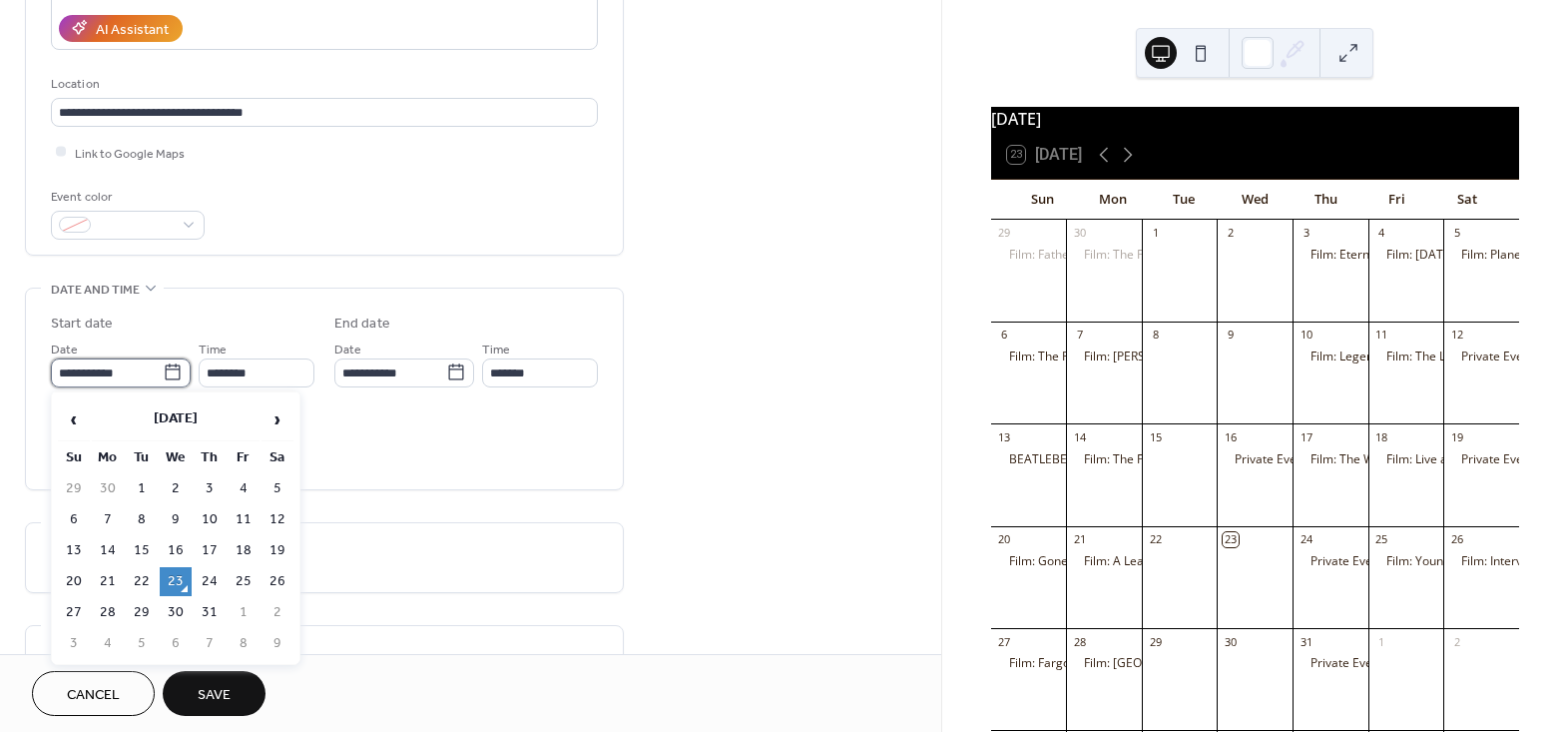 click on "**********" at bounding box center (107, 372) 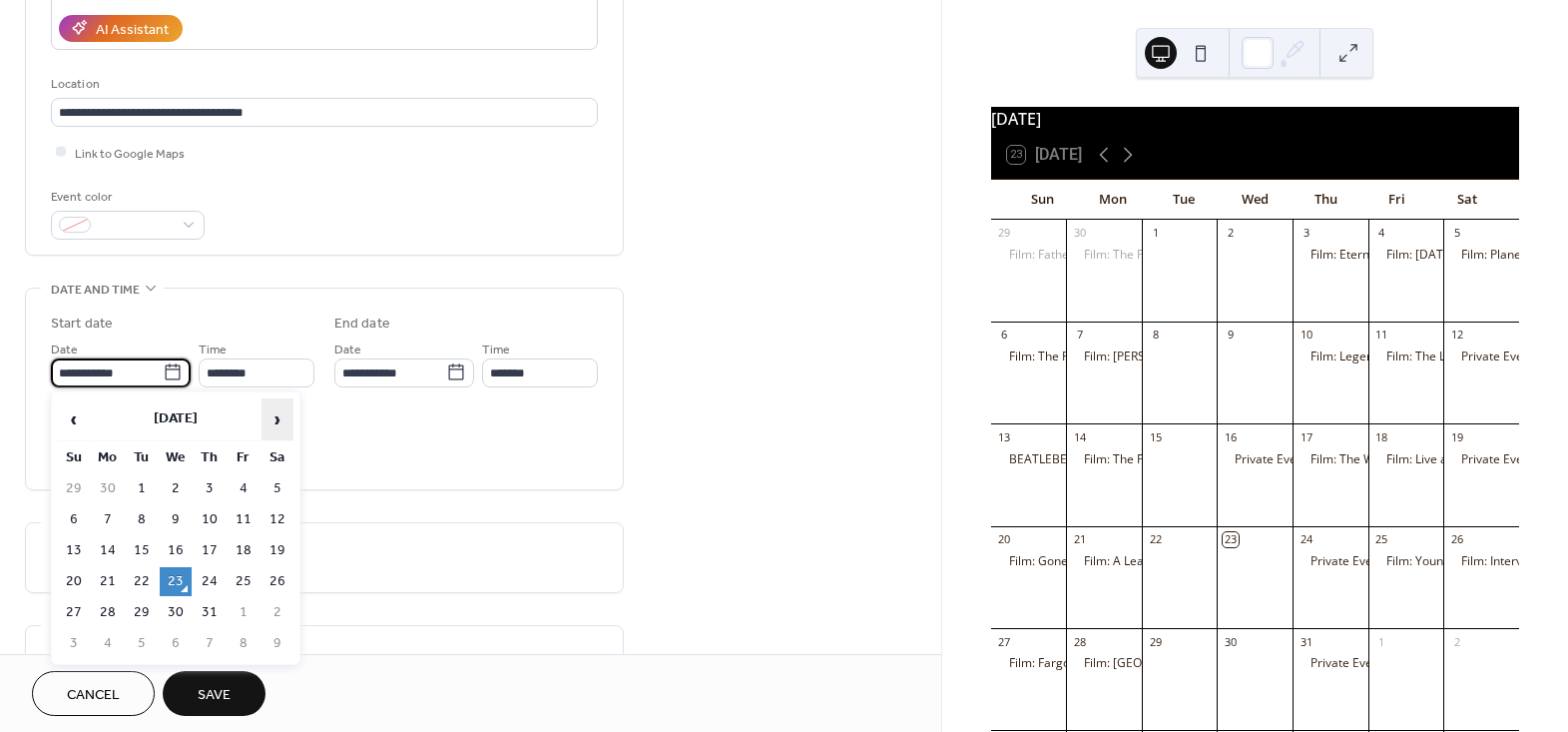 click on "›" at bounding box center [277, 419] 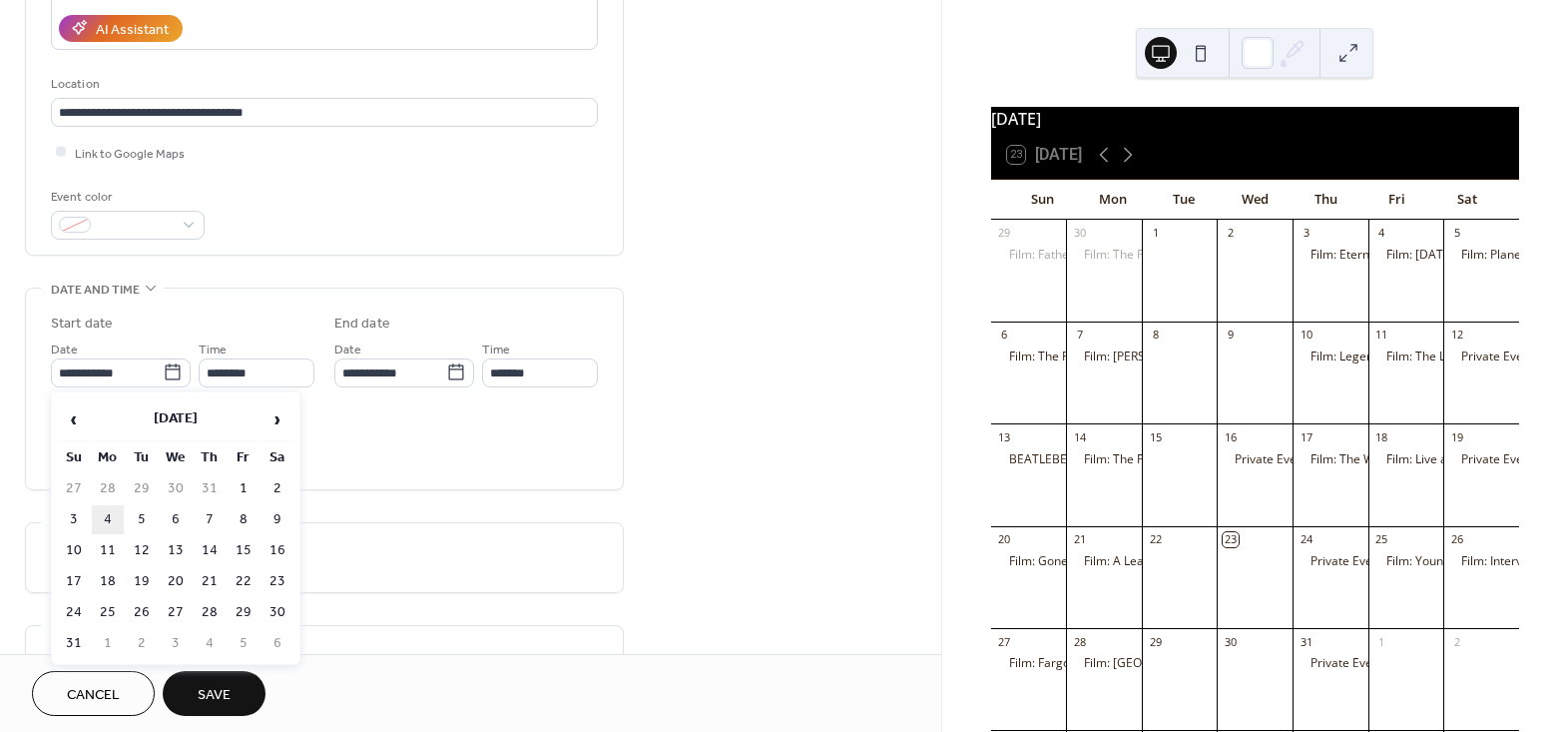 click on "4" at bounding box center (108, 519) 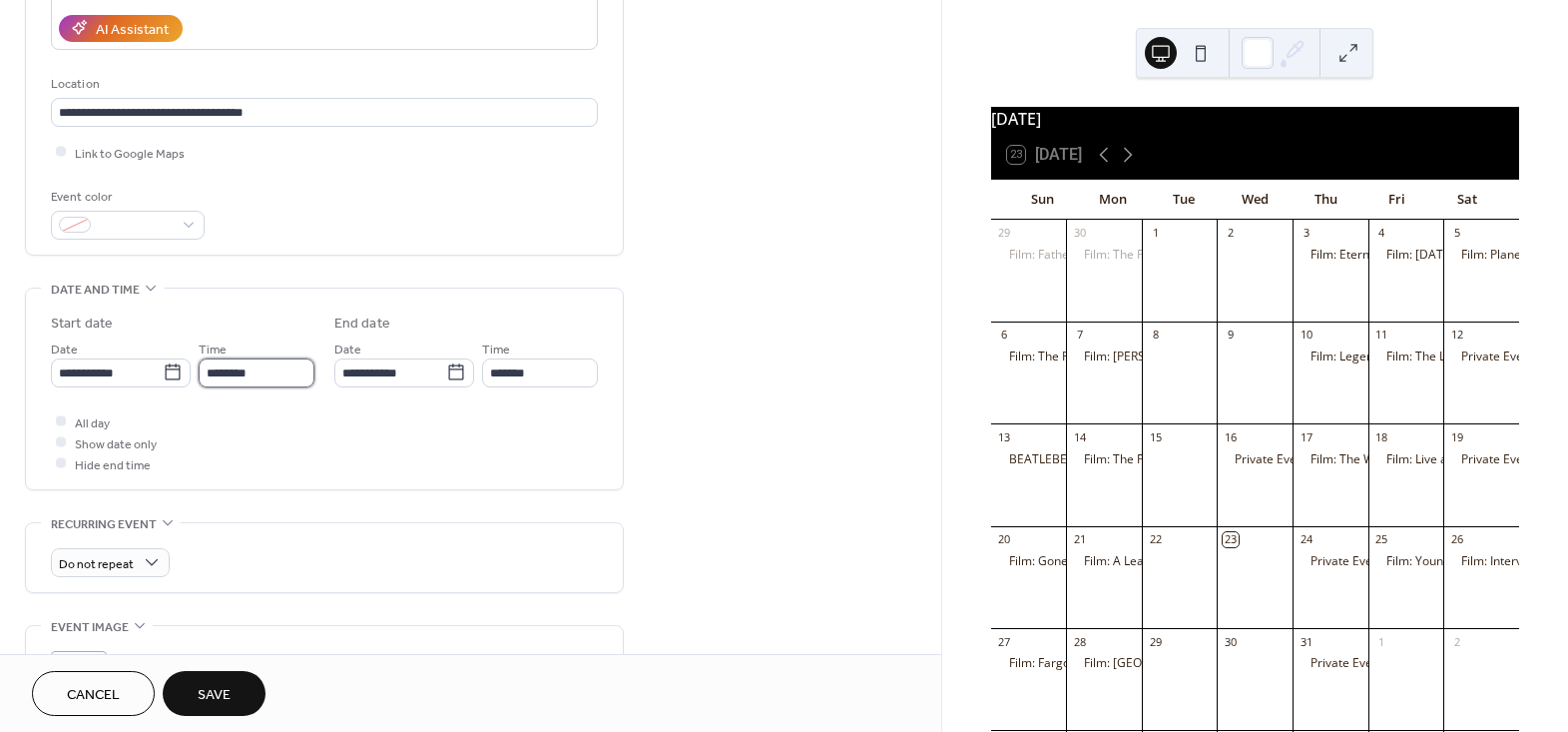 click on "********" at bounding box center [257, 372] 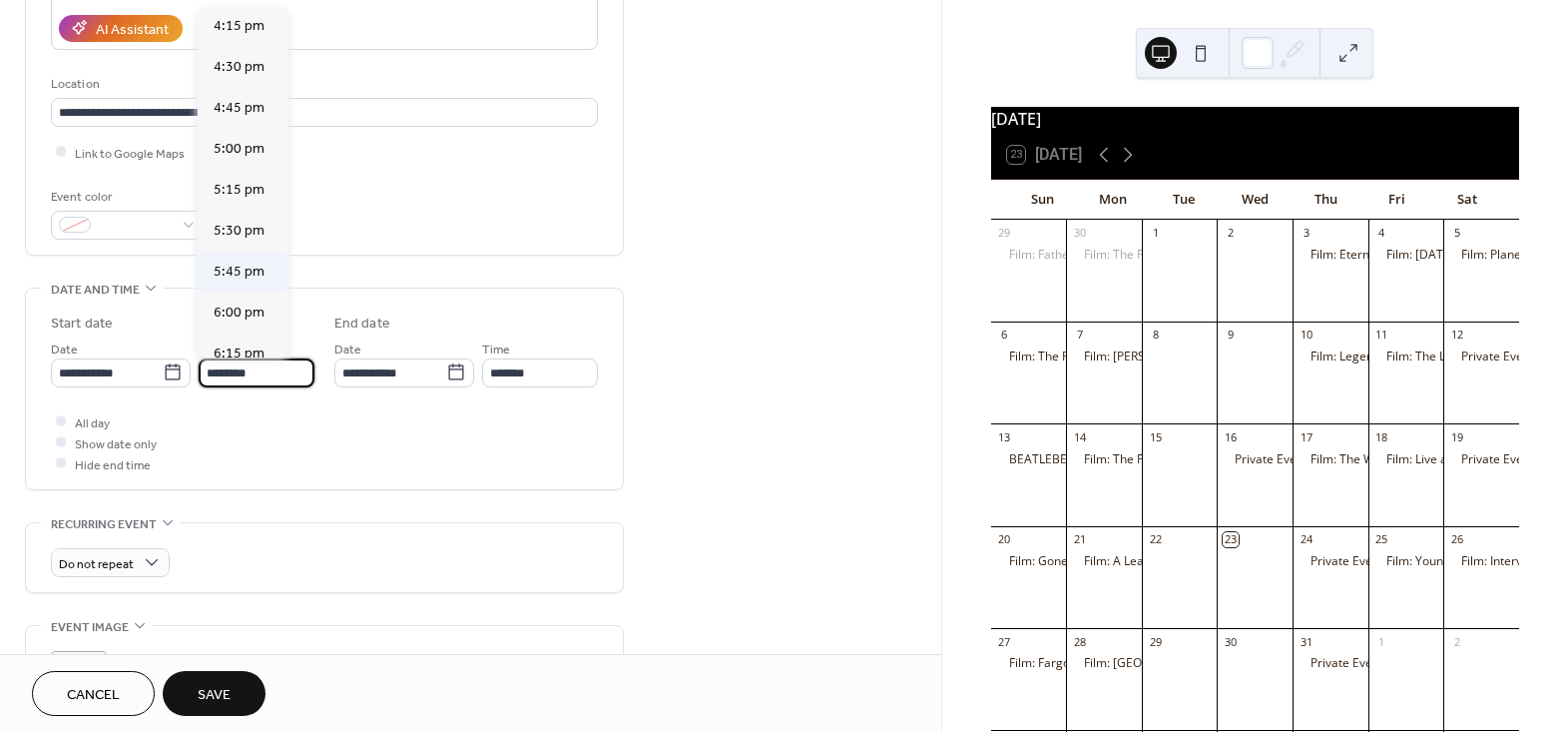 scroll, scrollTop: 2764, scrollLeft: 0, axis: vertical 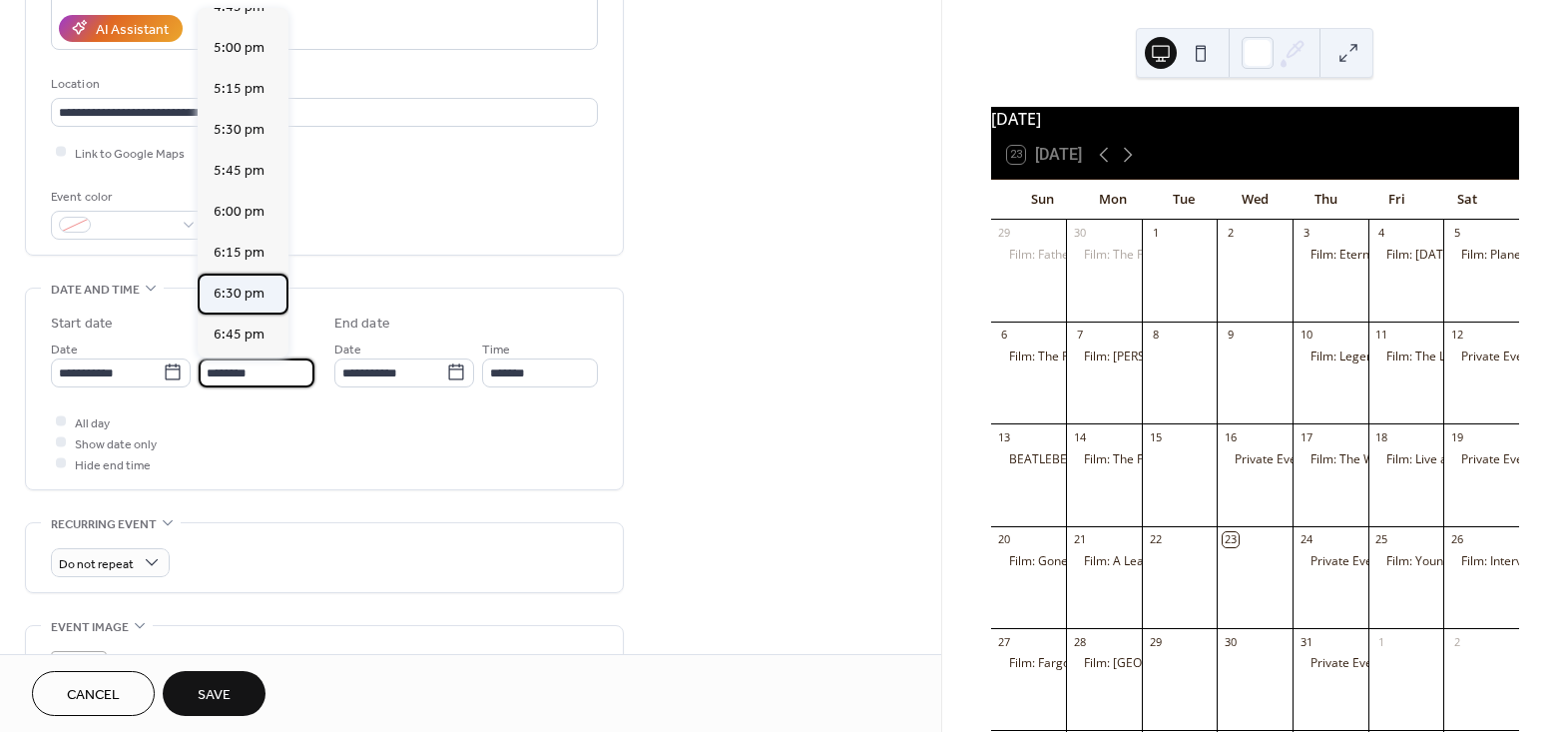 click on "6:30 pm" at bounding box center (239, 293) 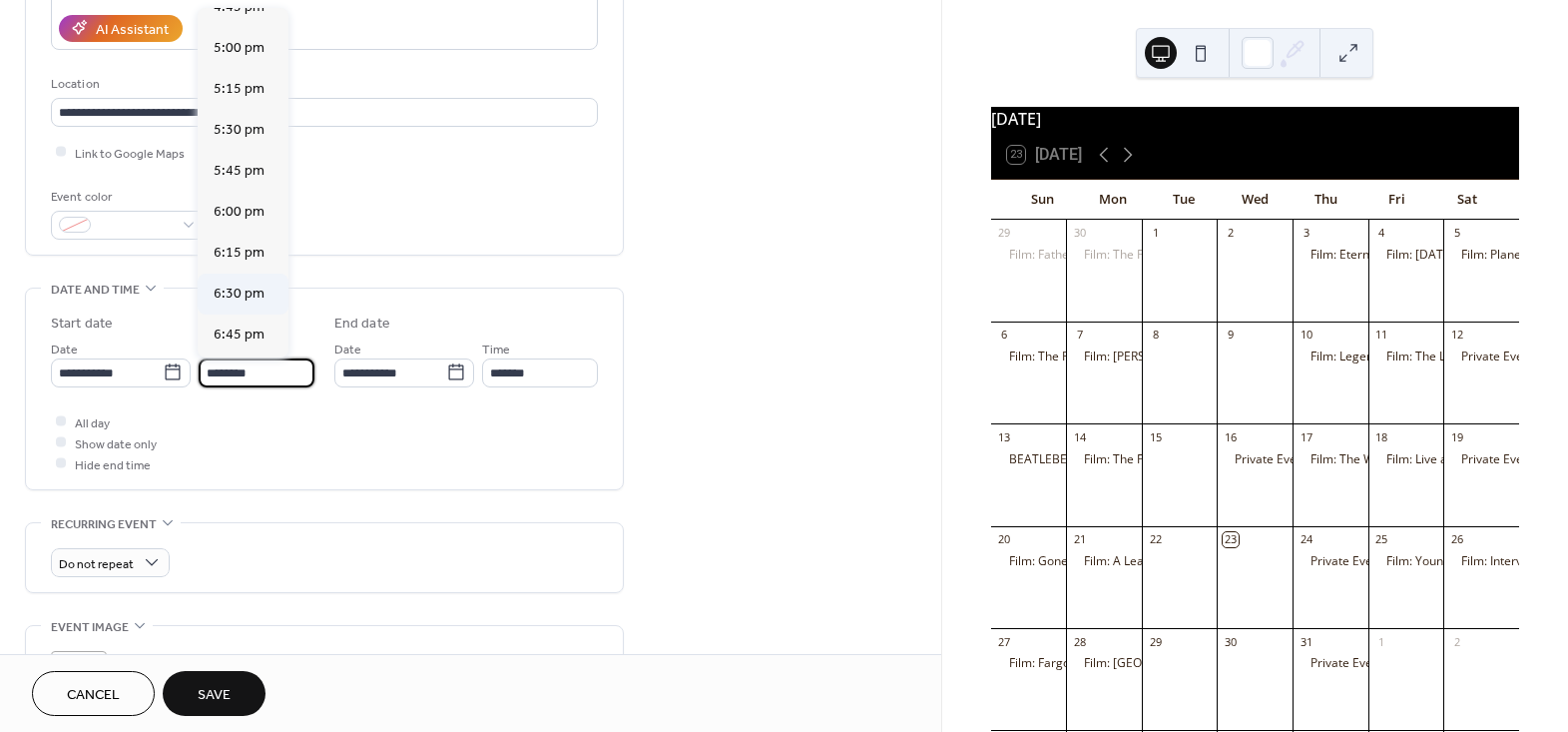 type on "*******" 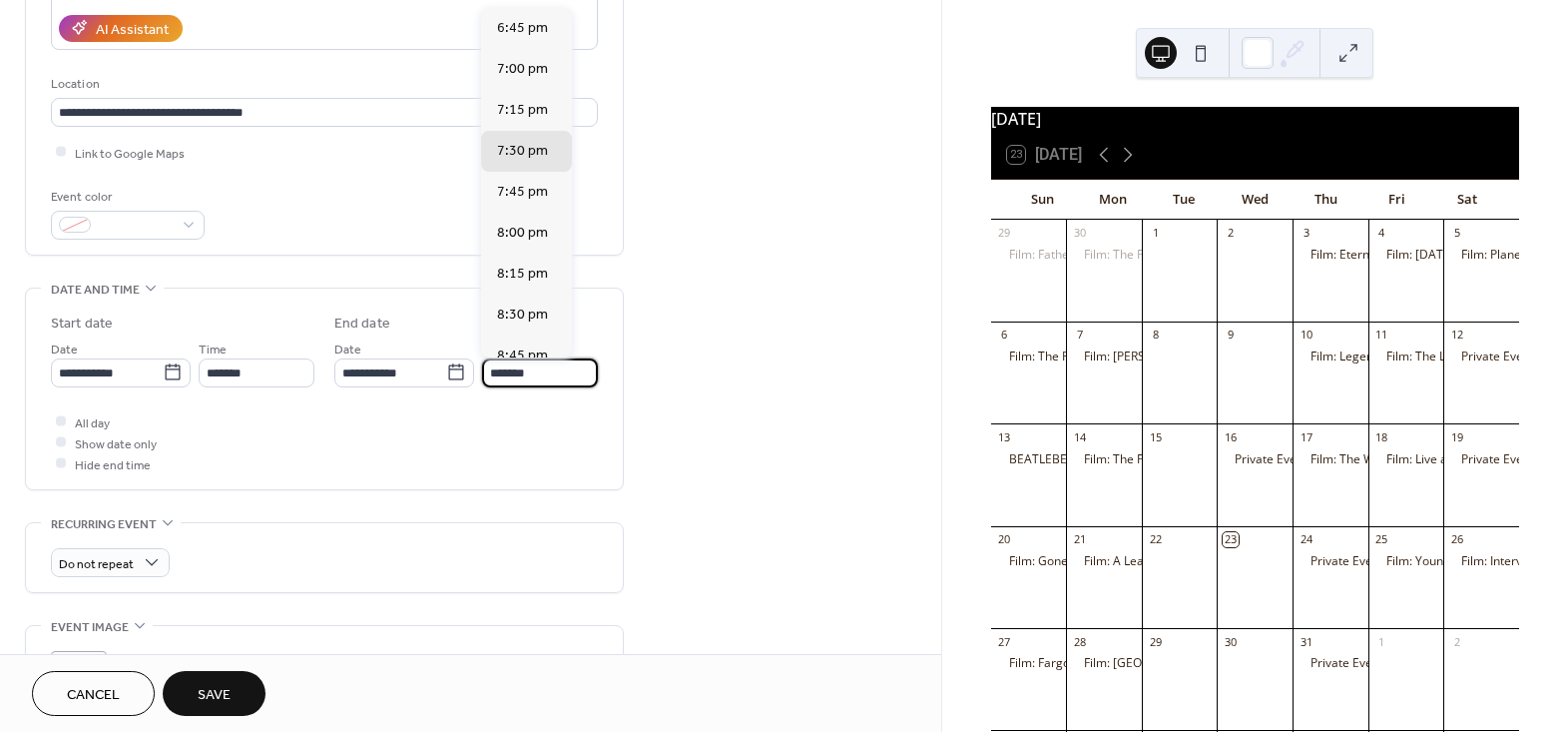 click on "*******" at bounding box center [540, 372] 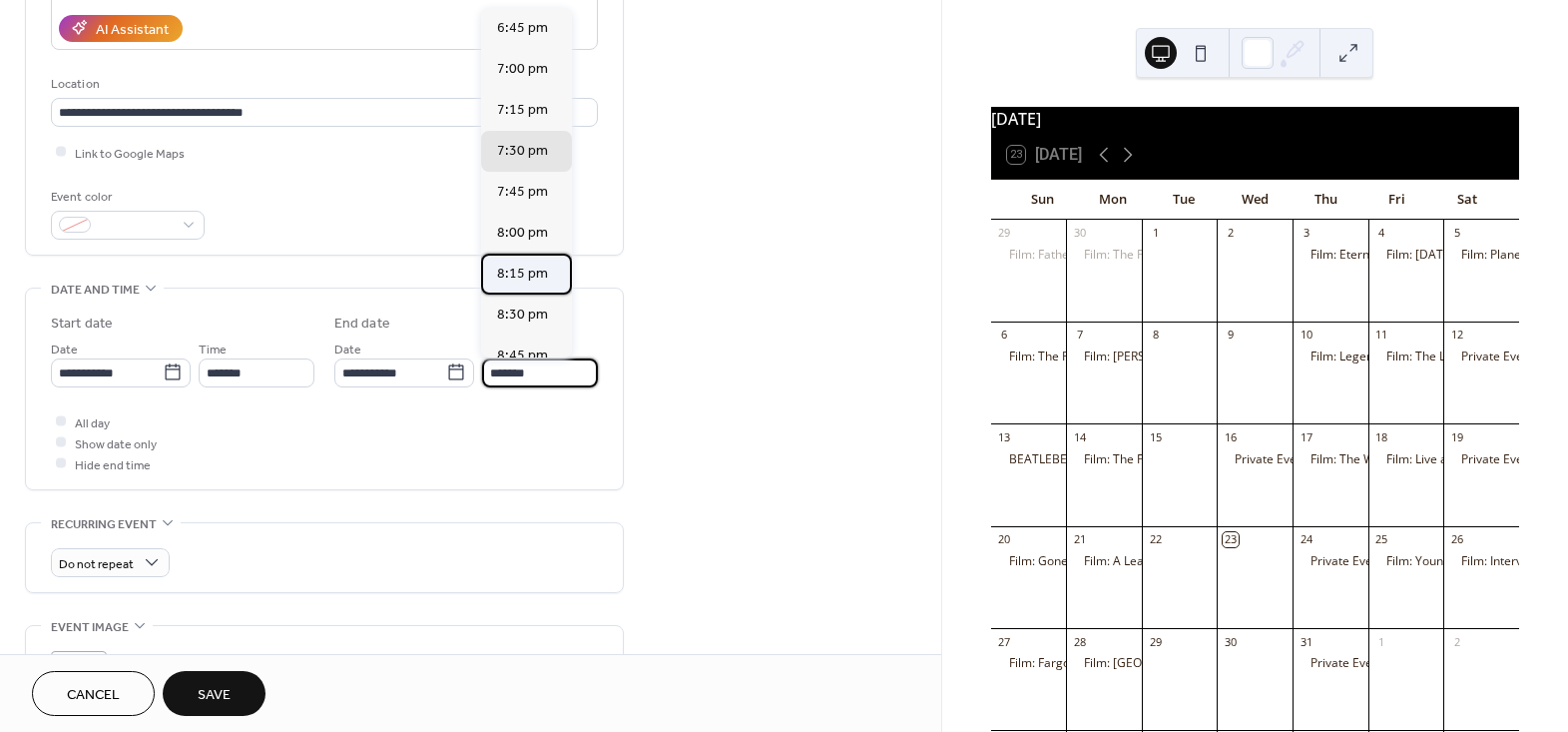 click on "8:15 pm" at bounding box center [522, 273] 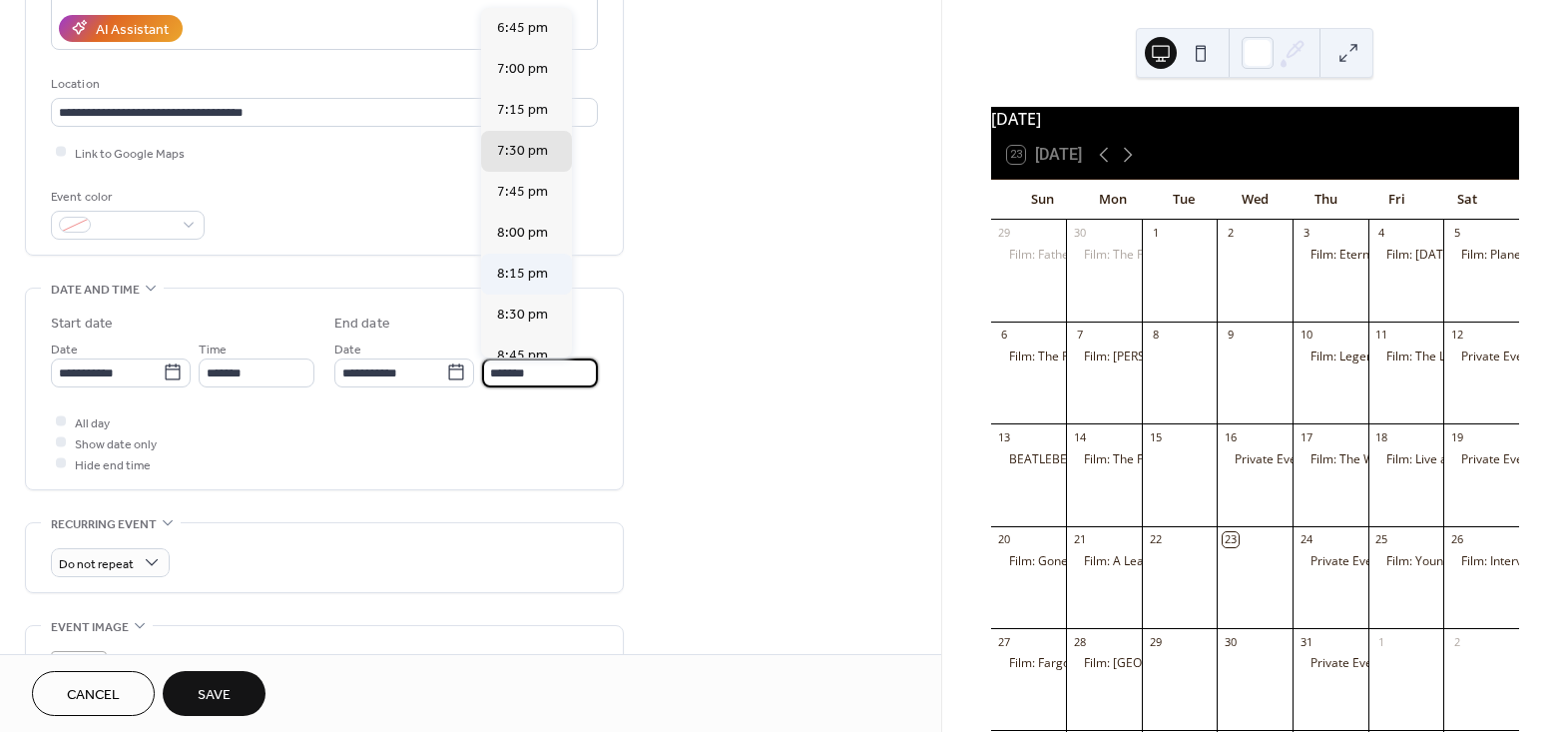 type on "*******" 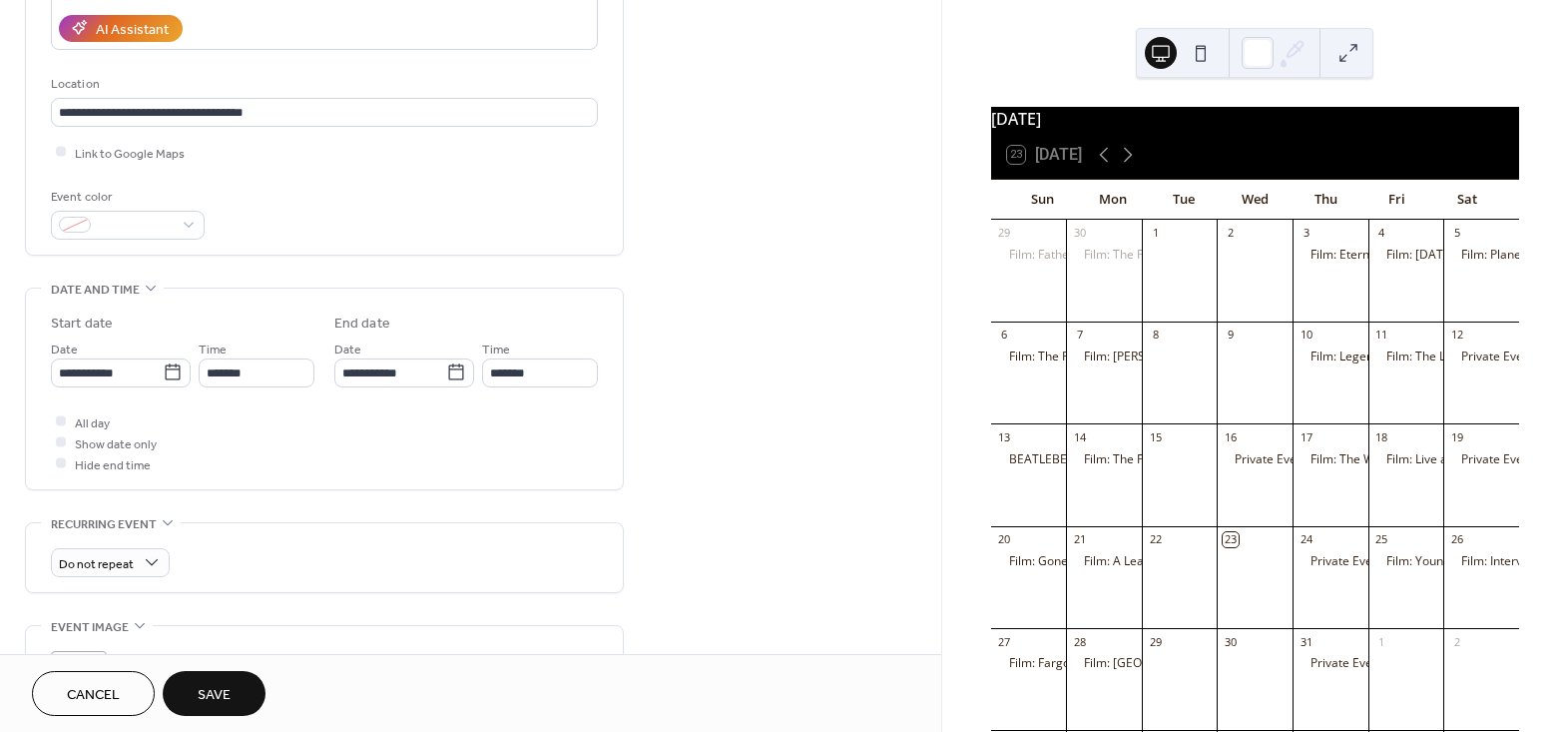 click on "**********" at bounding box center (470, 476) 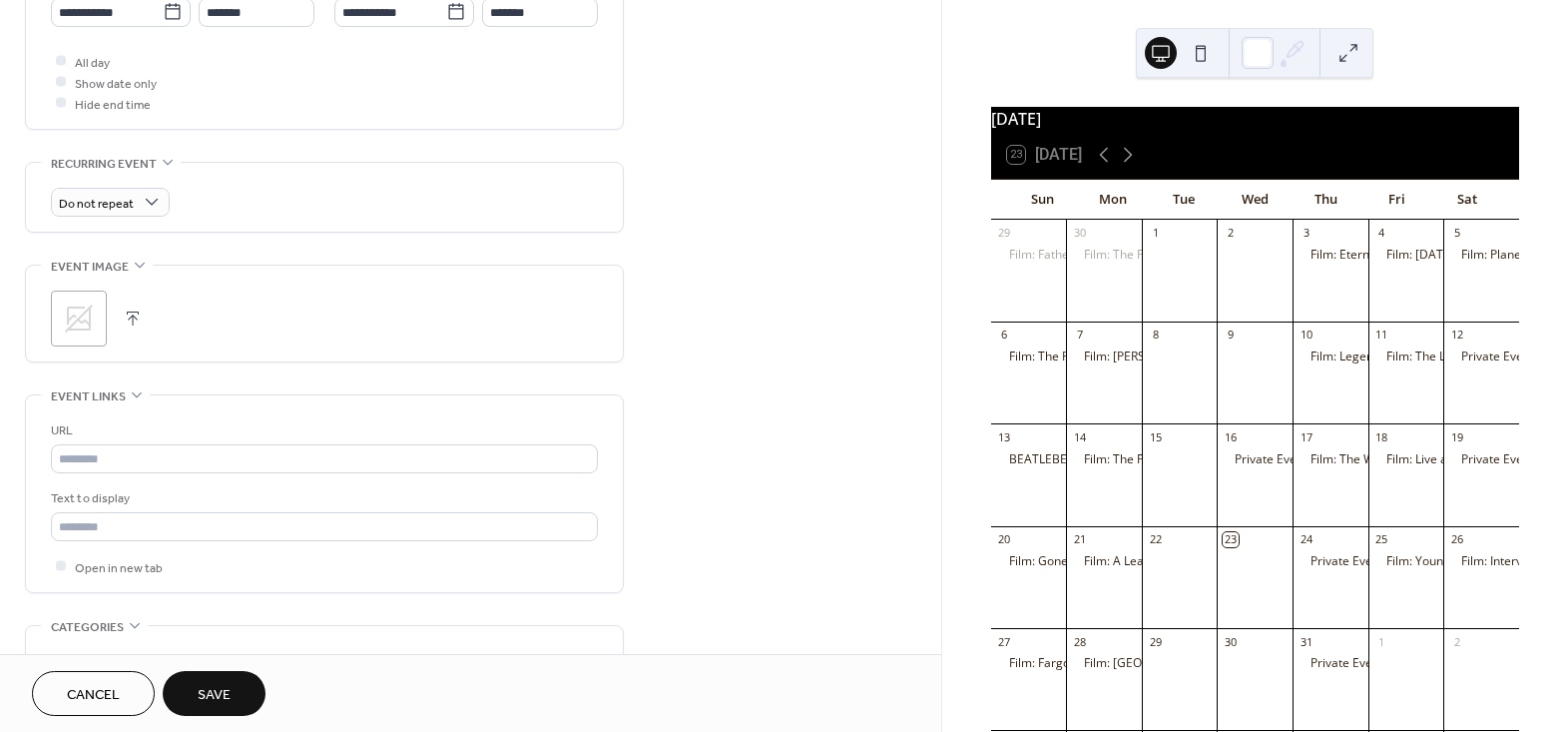 scroll, scrollTop: 726, scrollLeft: 0, axis: vertical 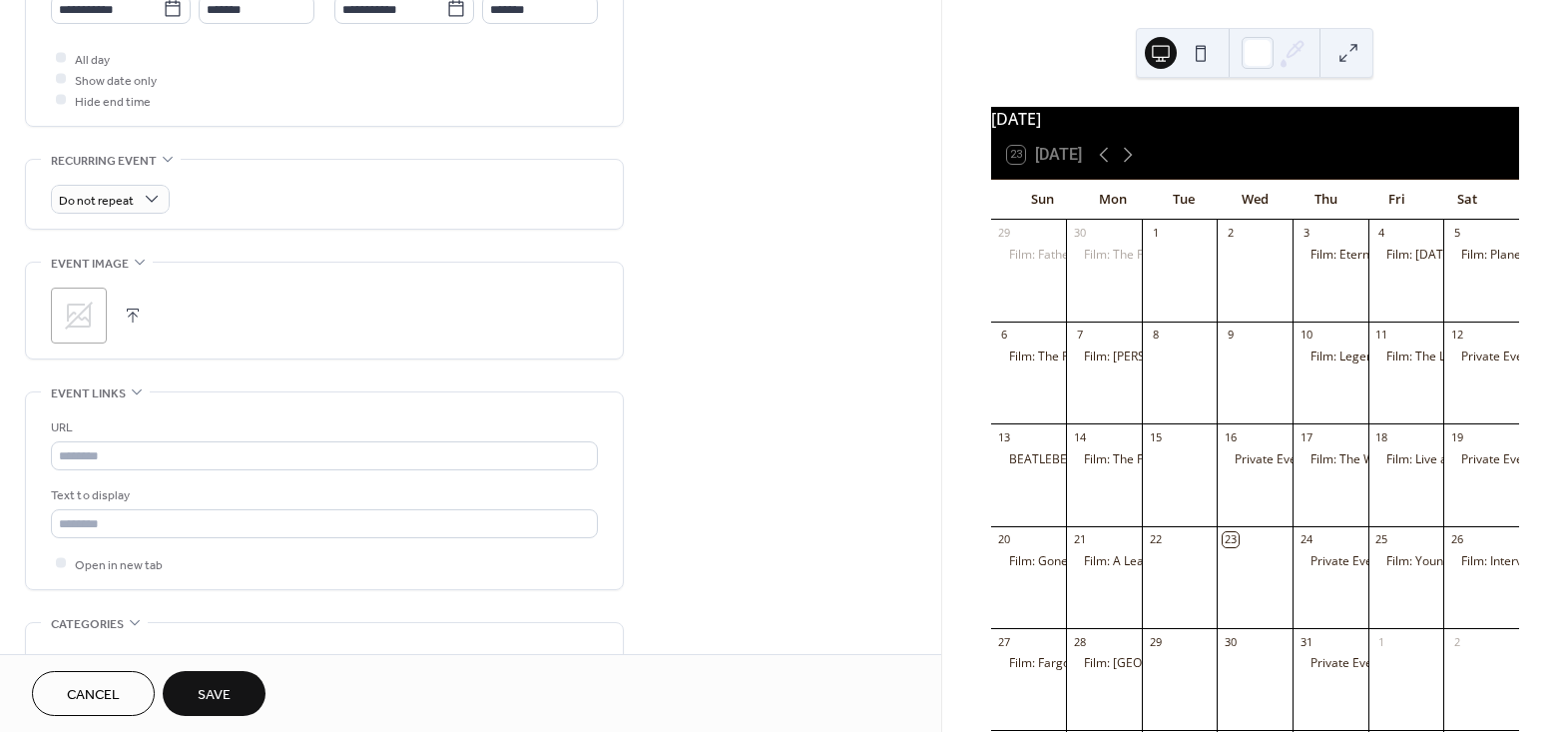 click 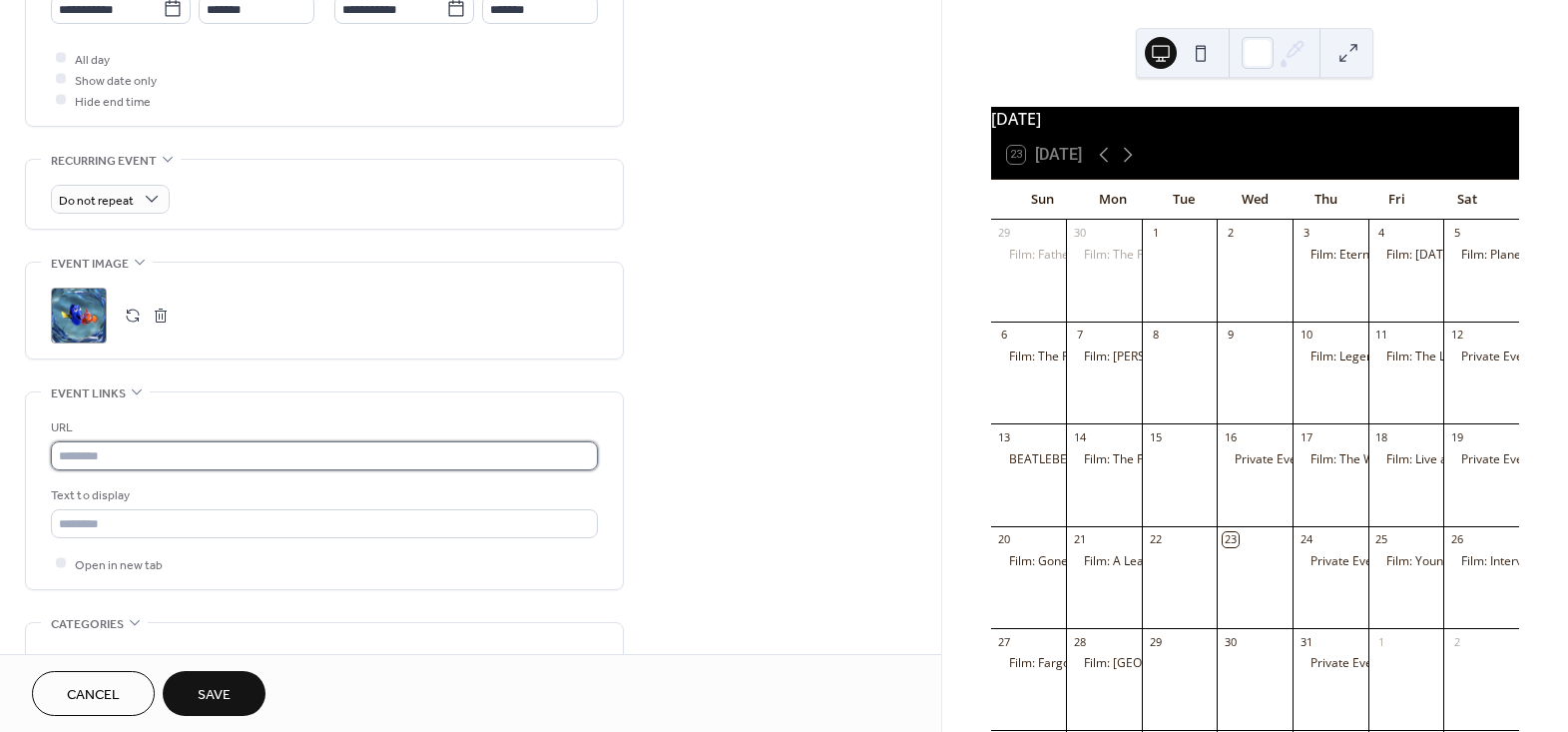 click at bounding box center (324, 455) 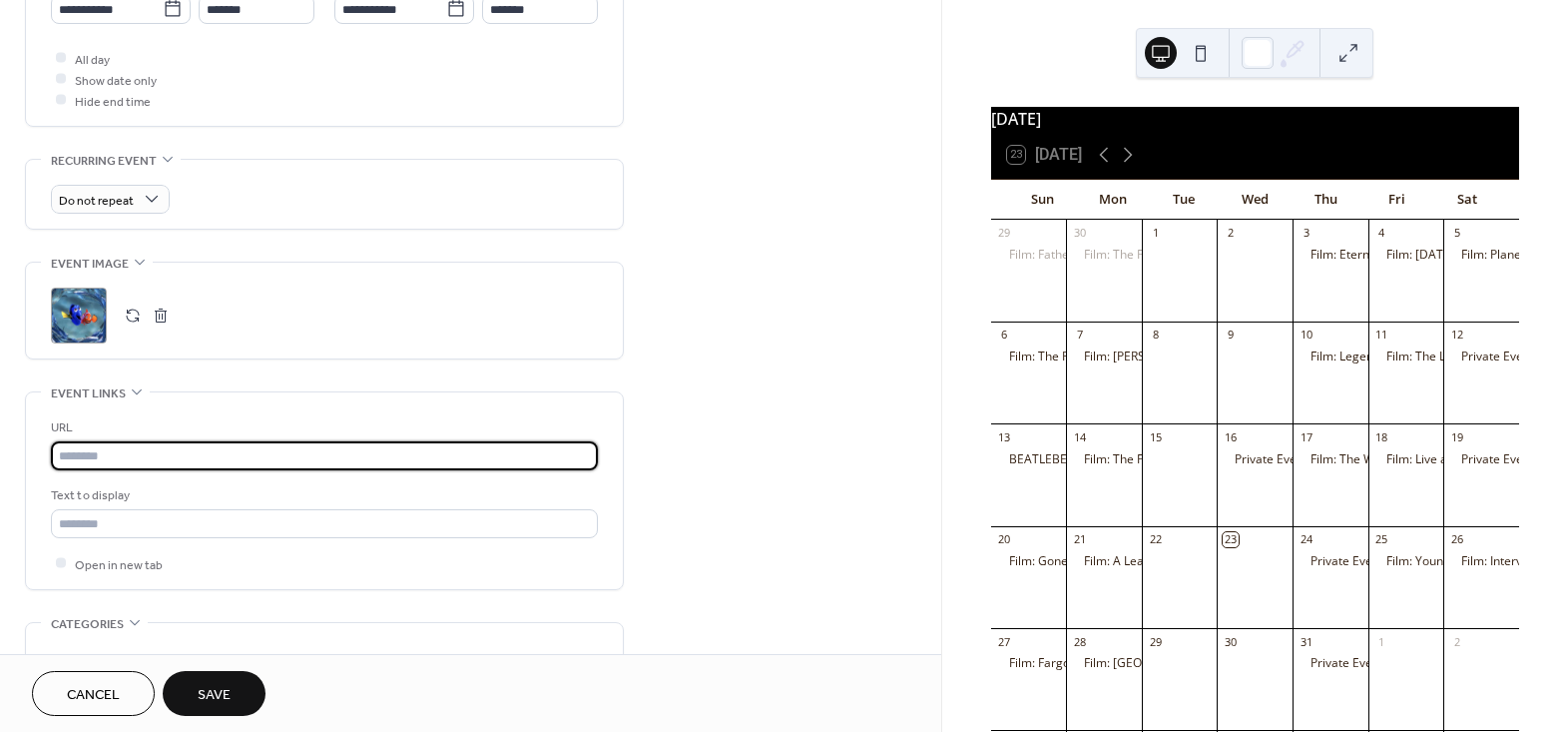 paste on "**********" 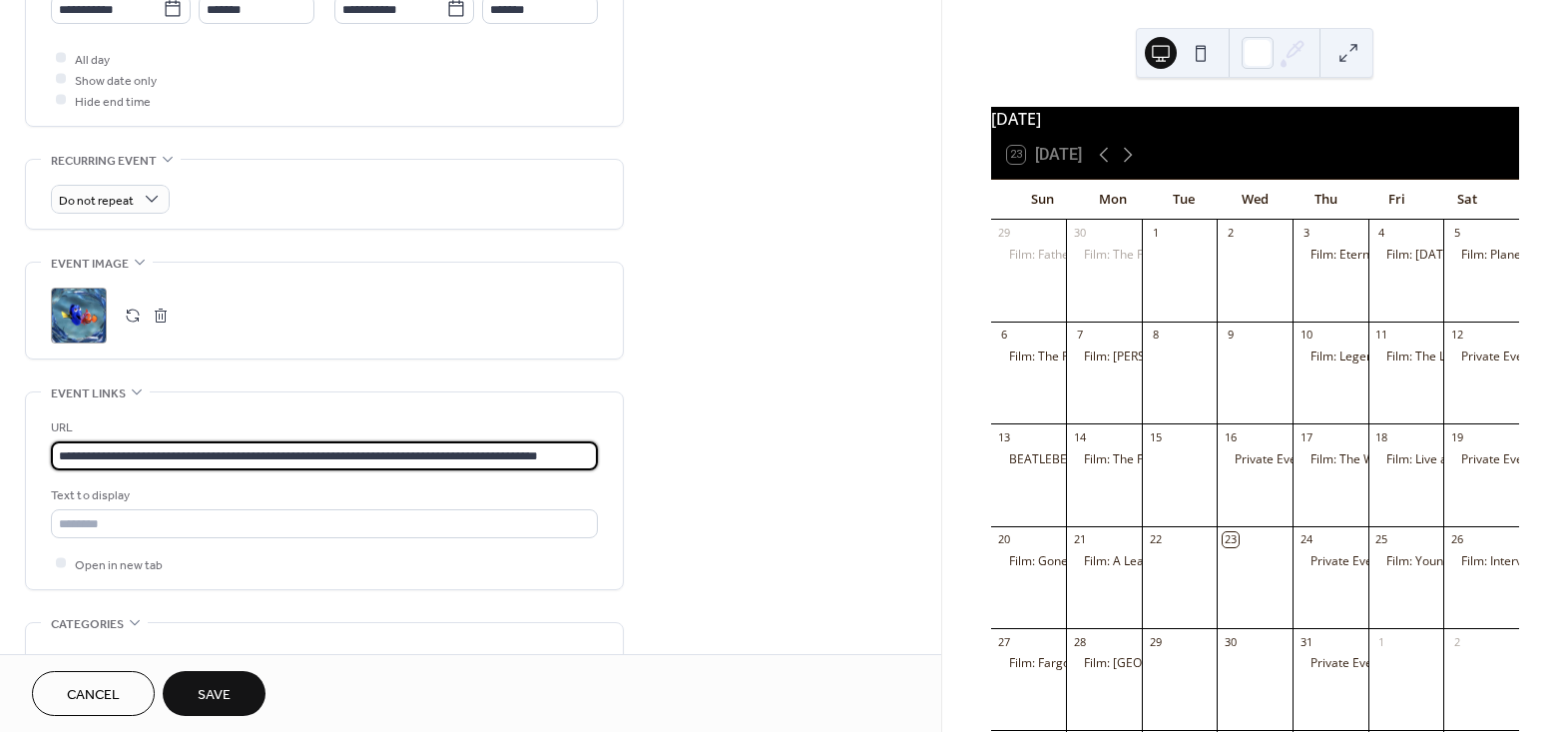 scroll, scrollTop: 0, scrollLeft: 10, axis: horizontal 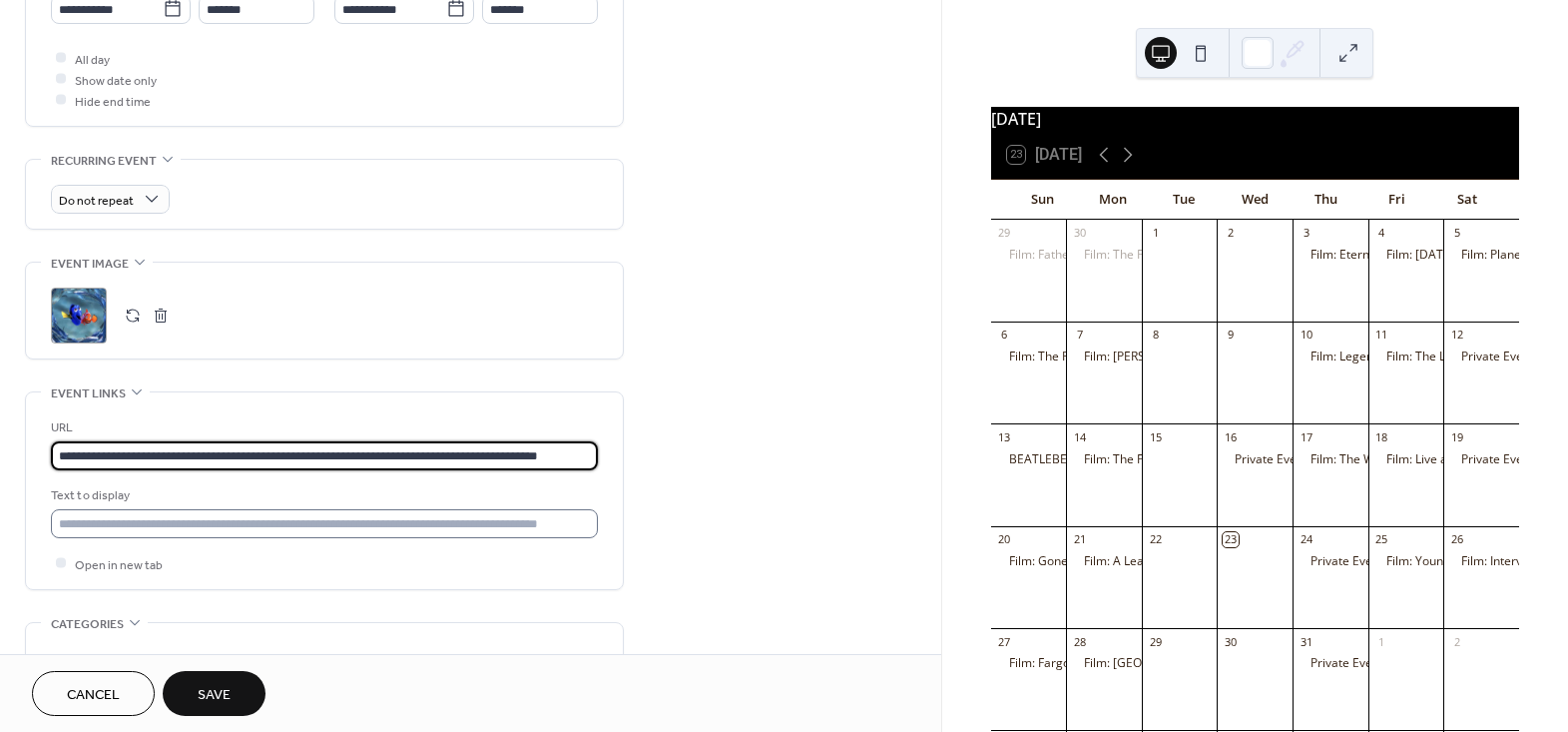 type on "**********" 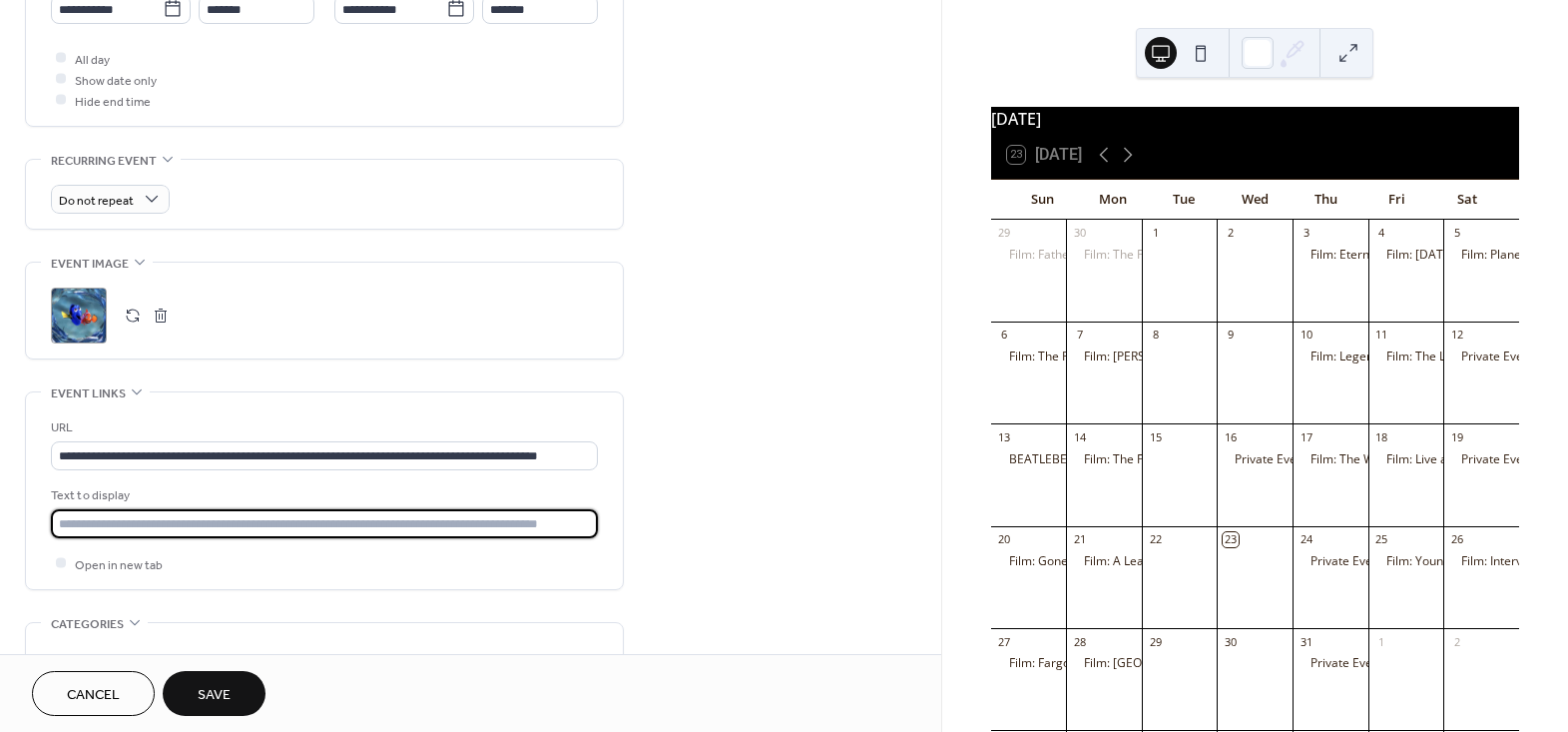 scroll, scrollTop: 0, scrollLeft: 0, axis: both 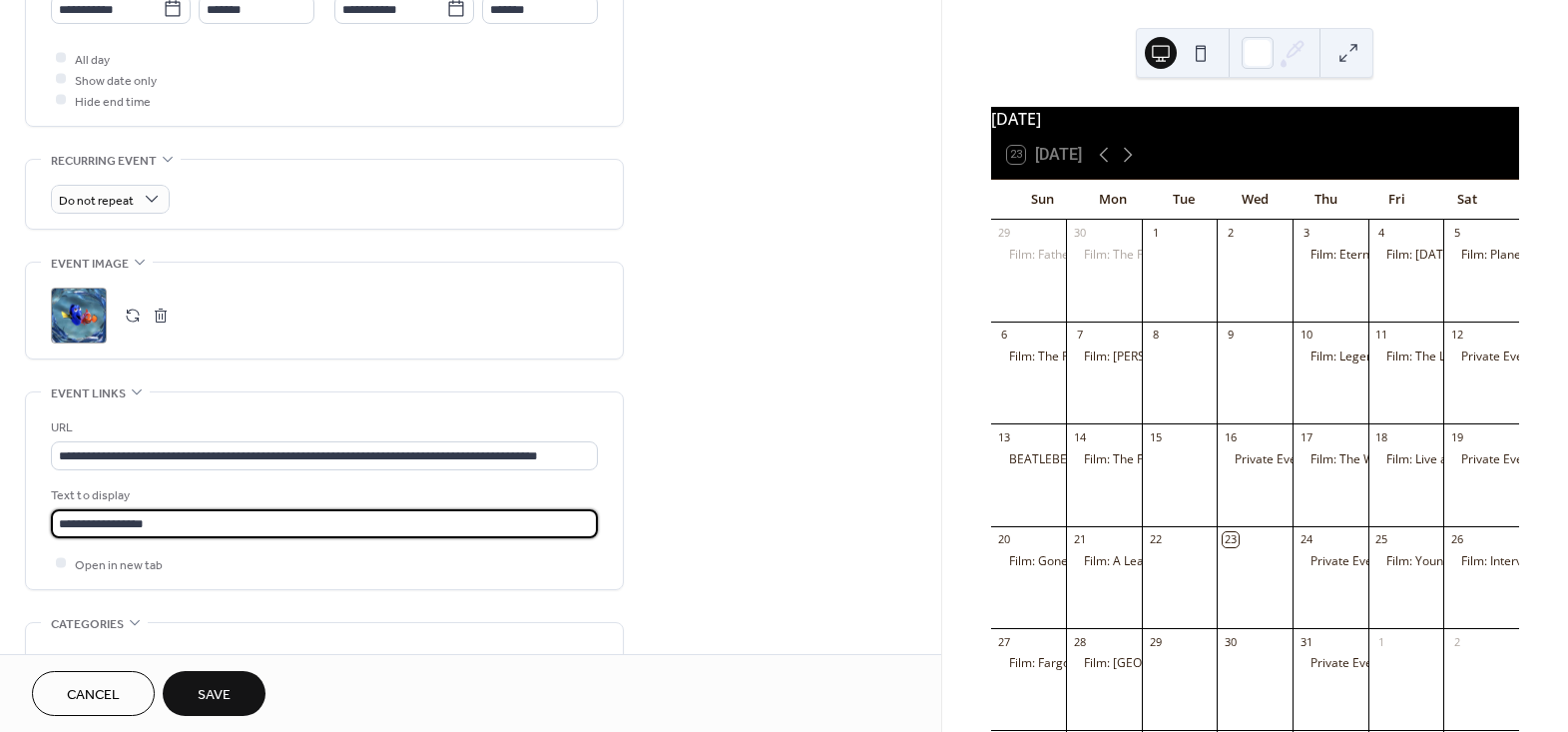 click on "**********" at bounding box center [470, 113] 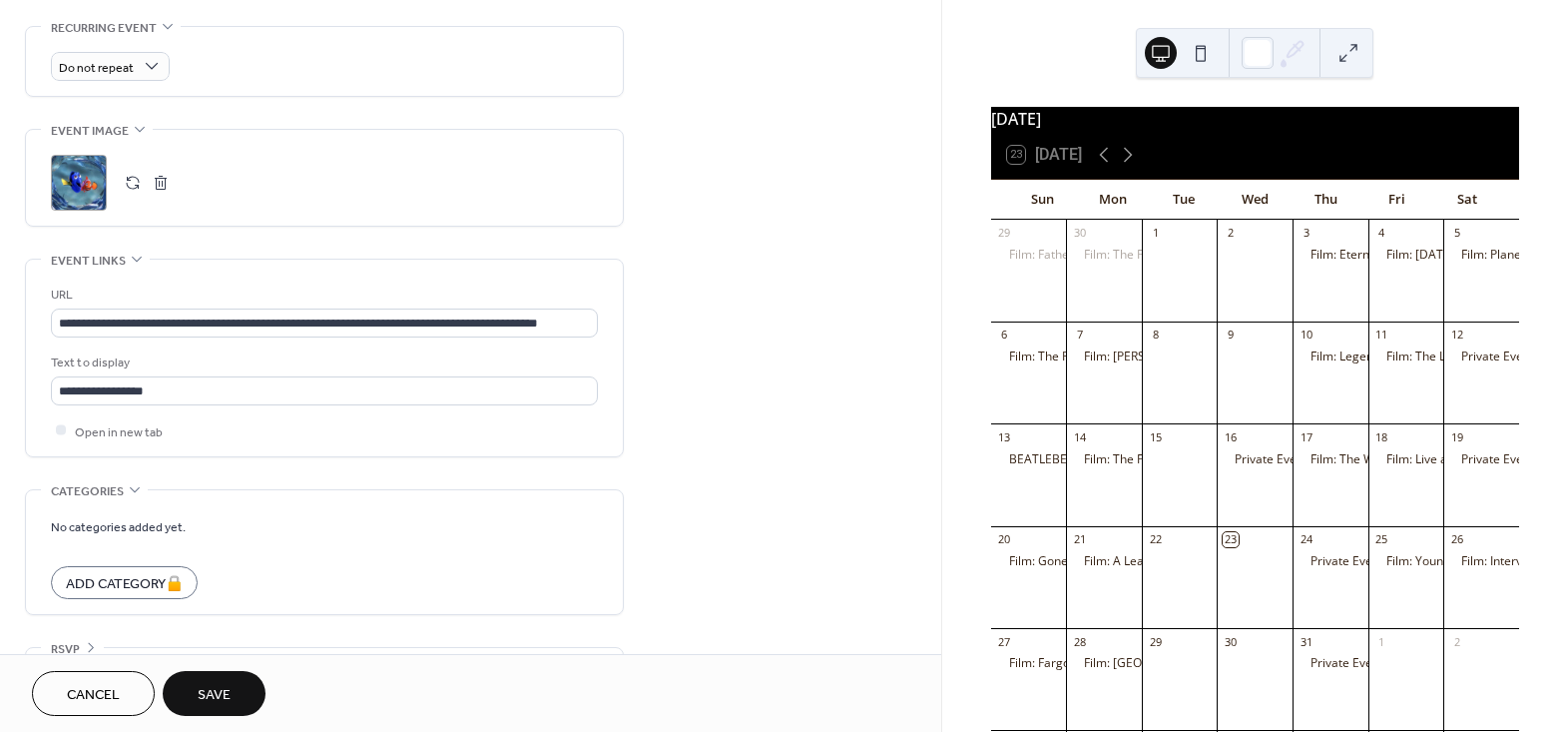 scroll, scrollTop: 912, scrollLeft: 0, axis: vertical 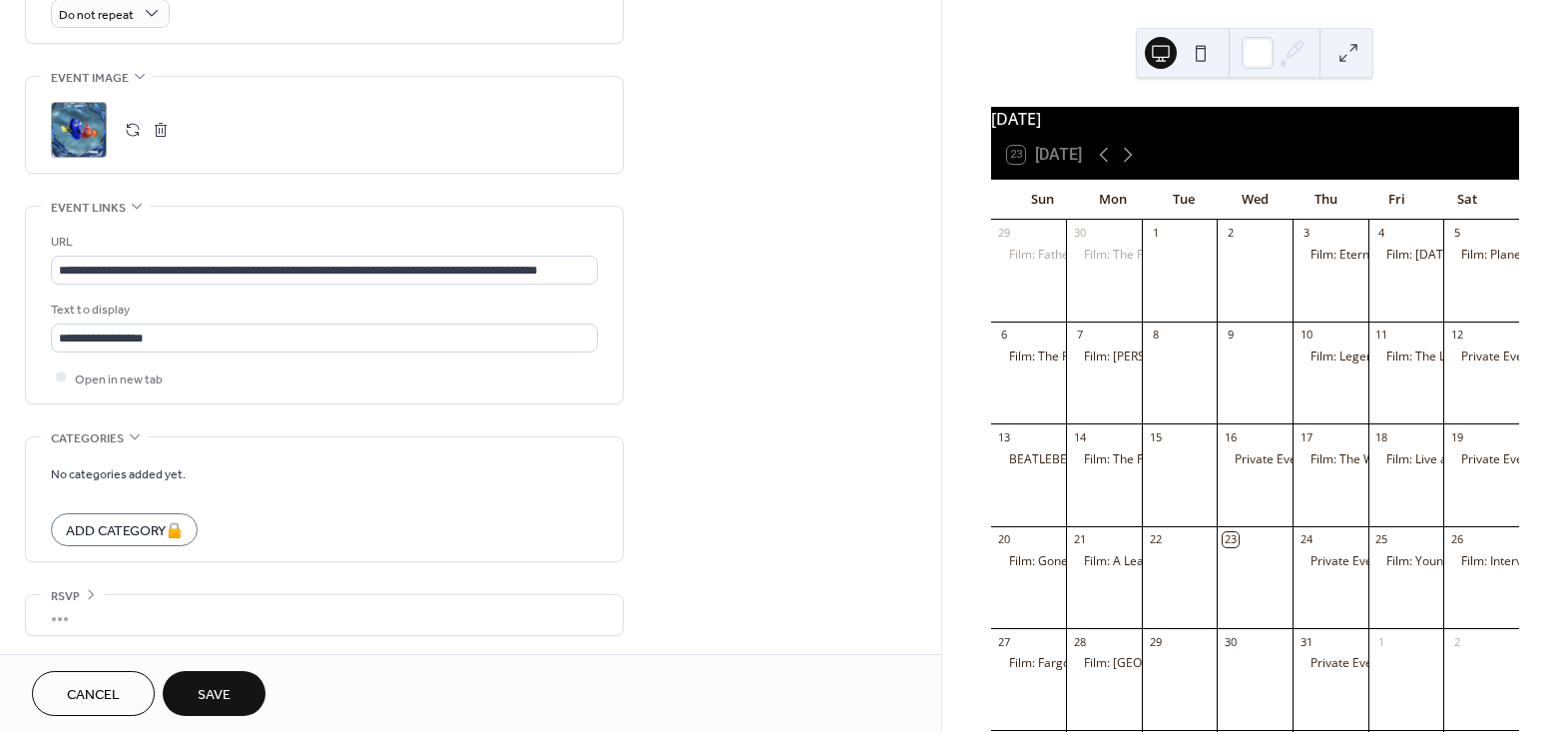 click on "Save" at bounding box center (214, 695) 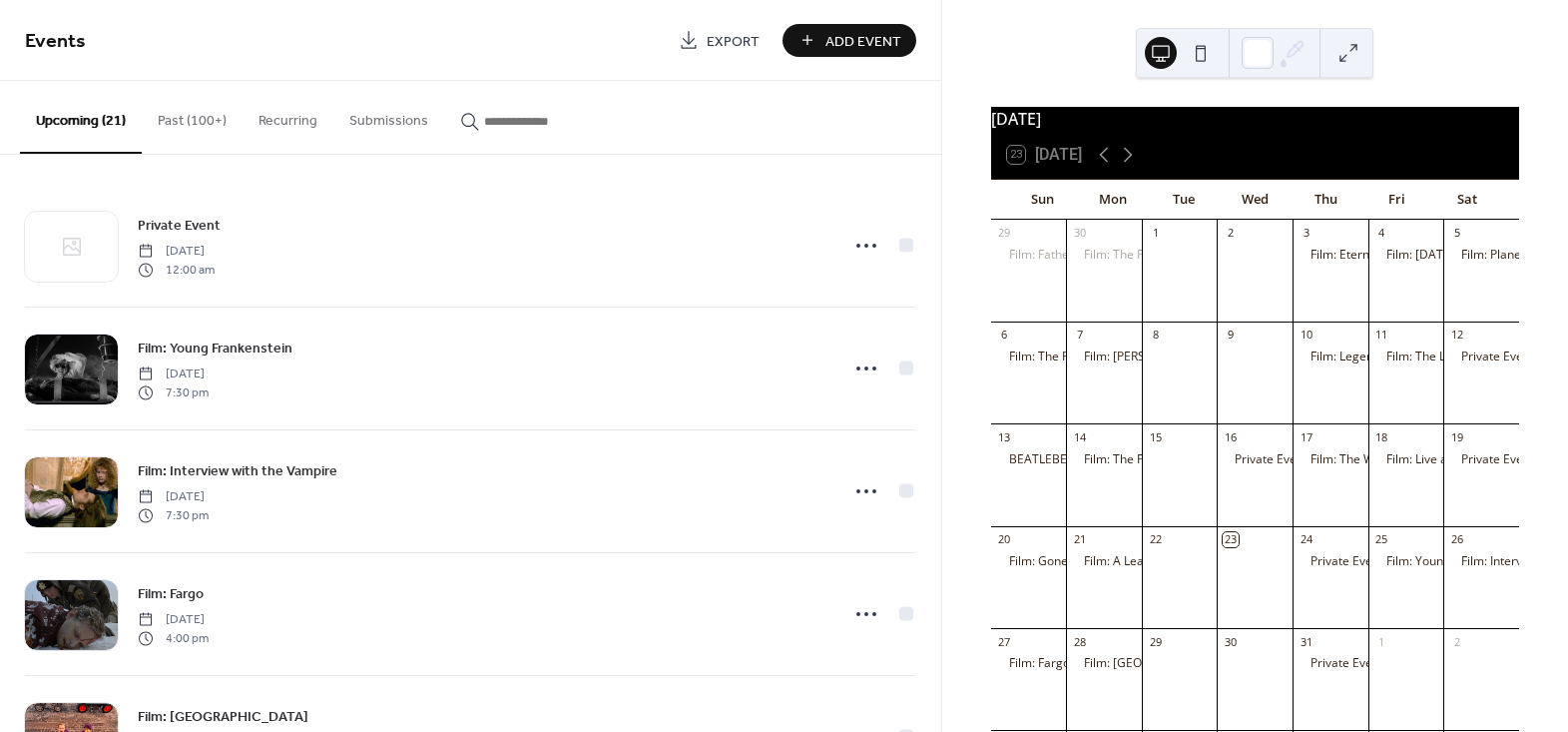 drag, startPoint x: 1135, startPoint y: 163, endPoint x: 1144, endPoint y: 184, distance: 22.847319 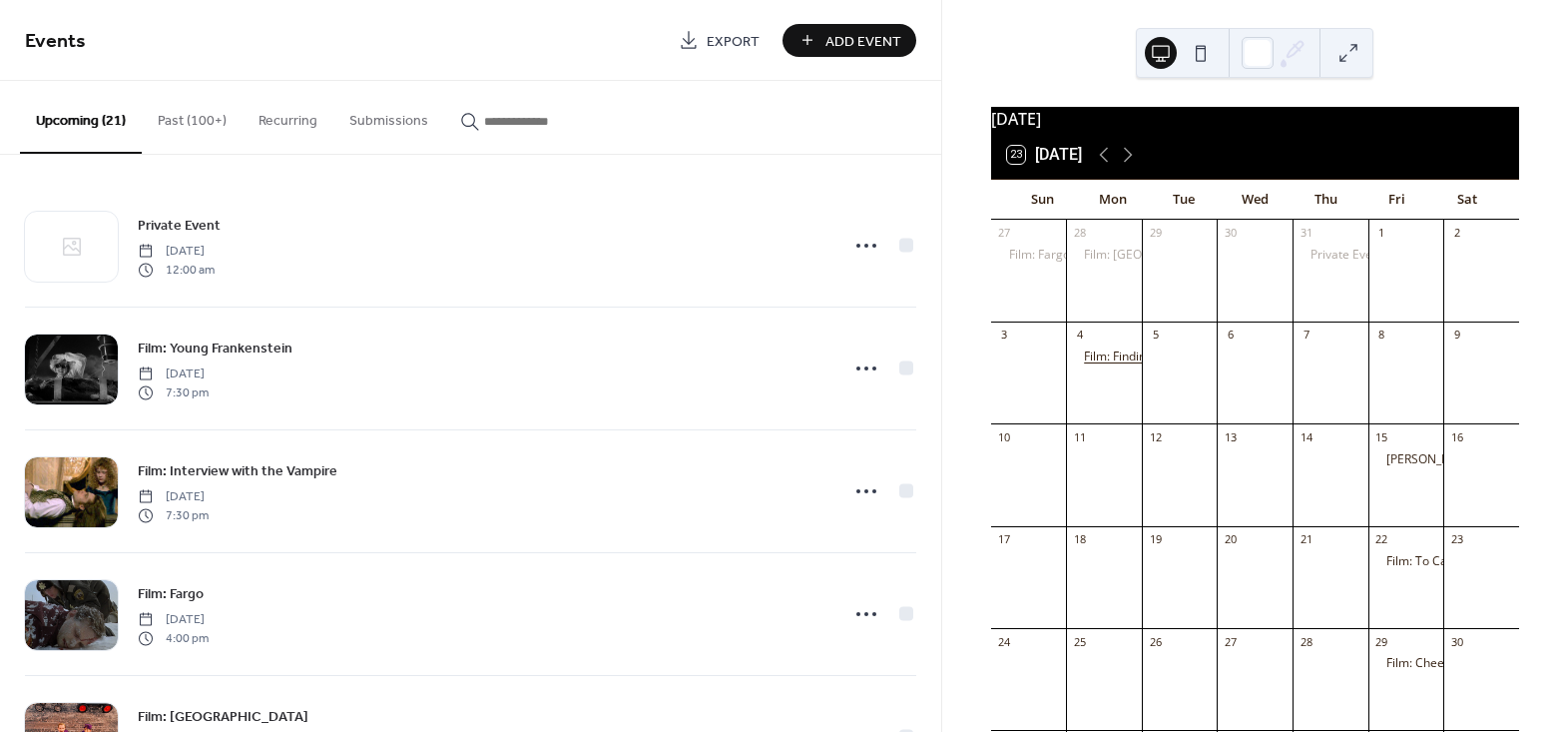 click on "Film: Finding Nemo" at bounding box center (1137, 357) 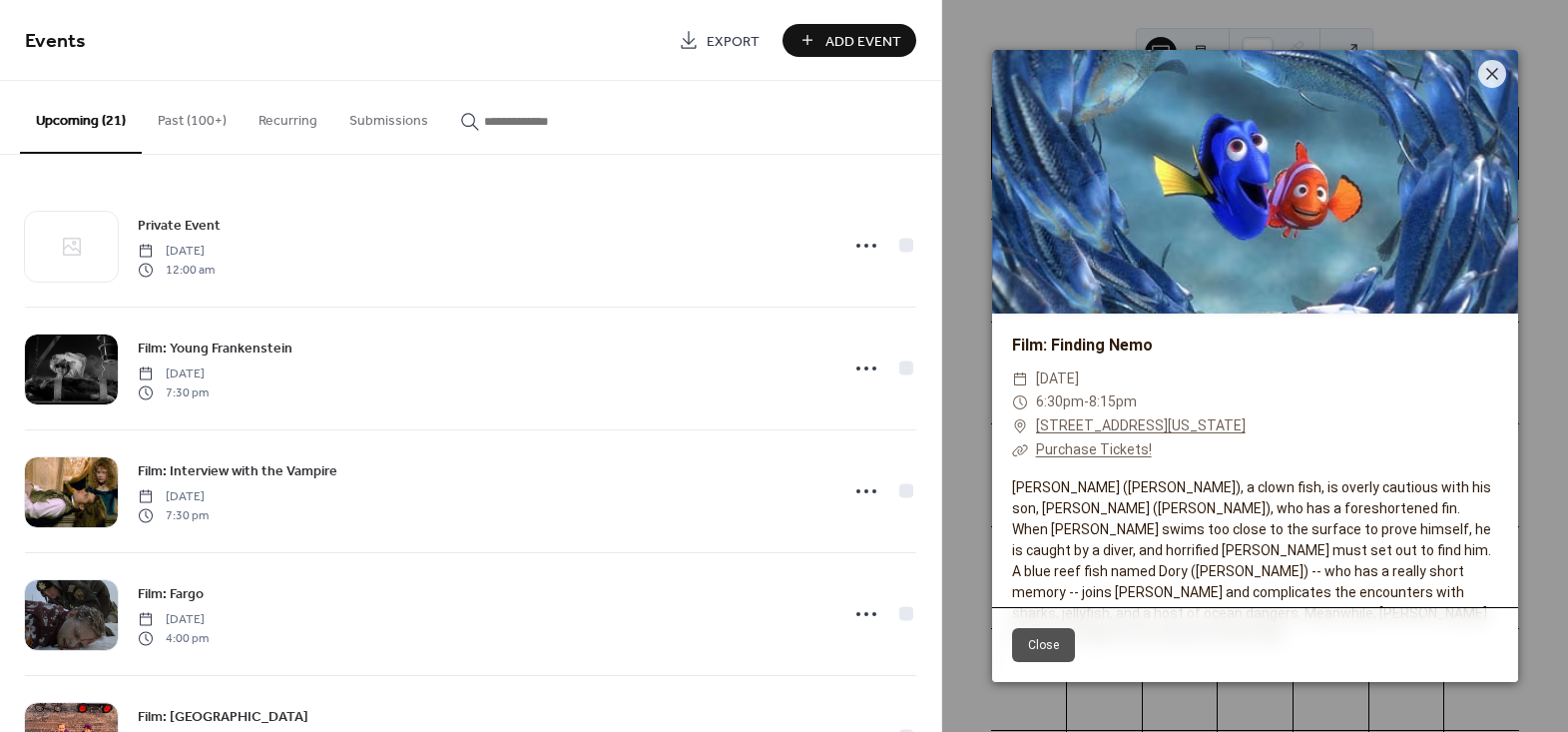 click on "Close" at bounding box center [1043, 645] 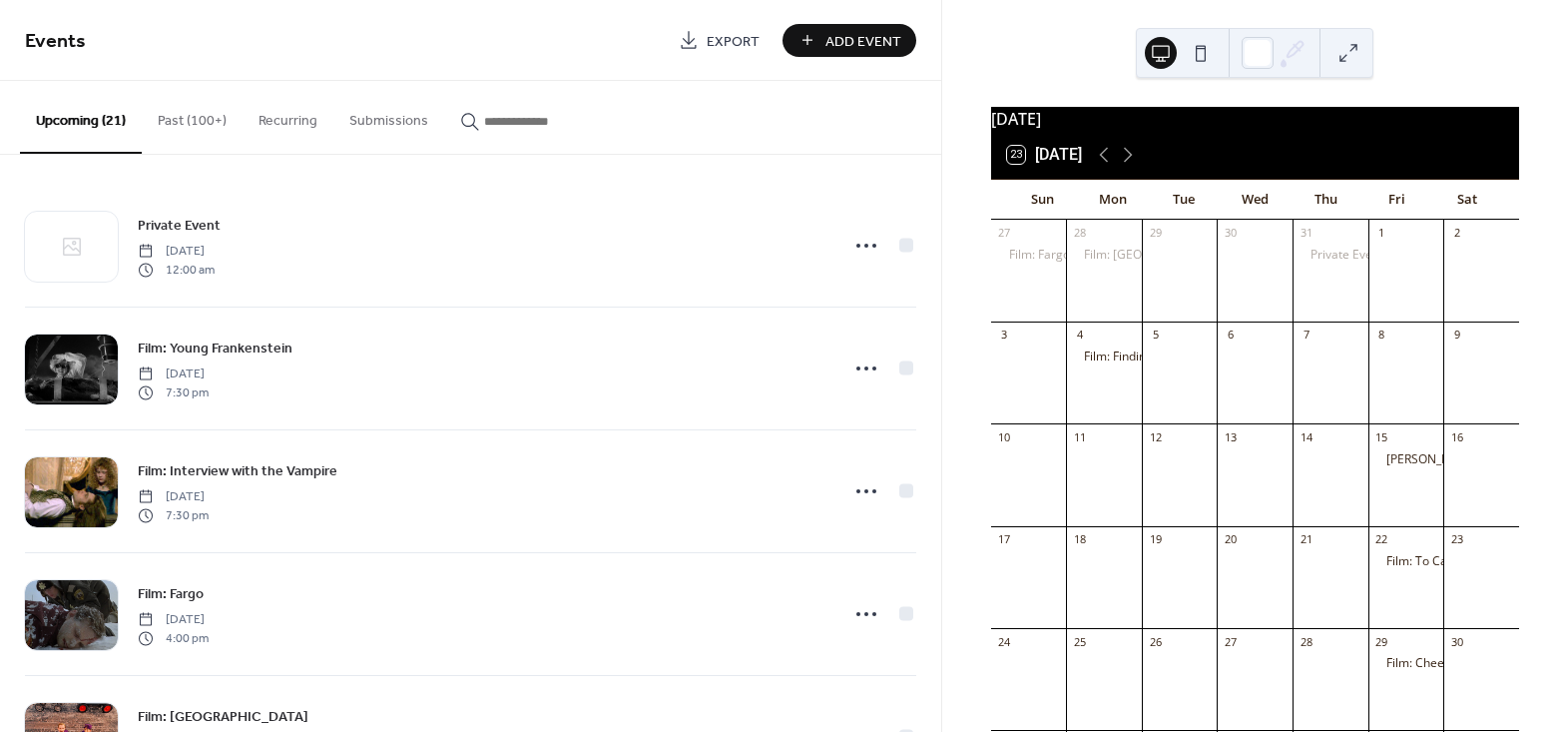 click on "Add Event" at bounding box center [863, 41] 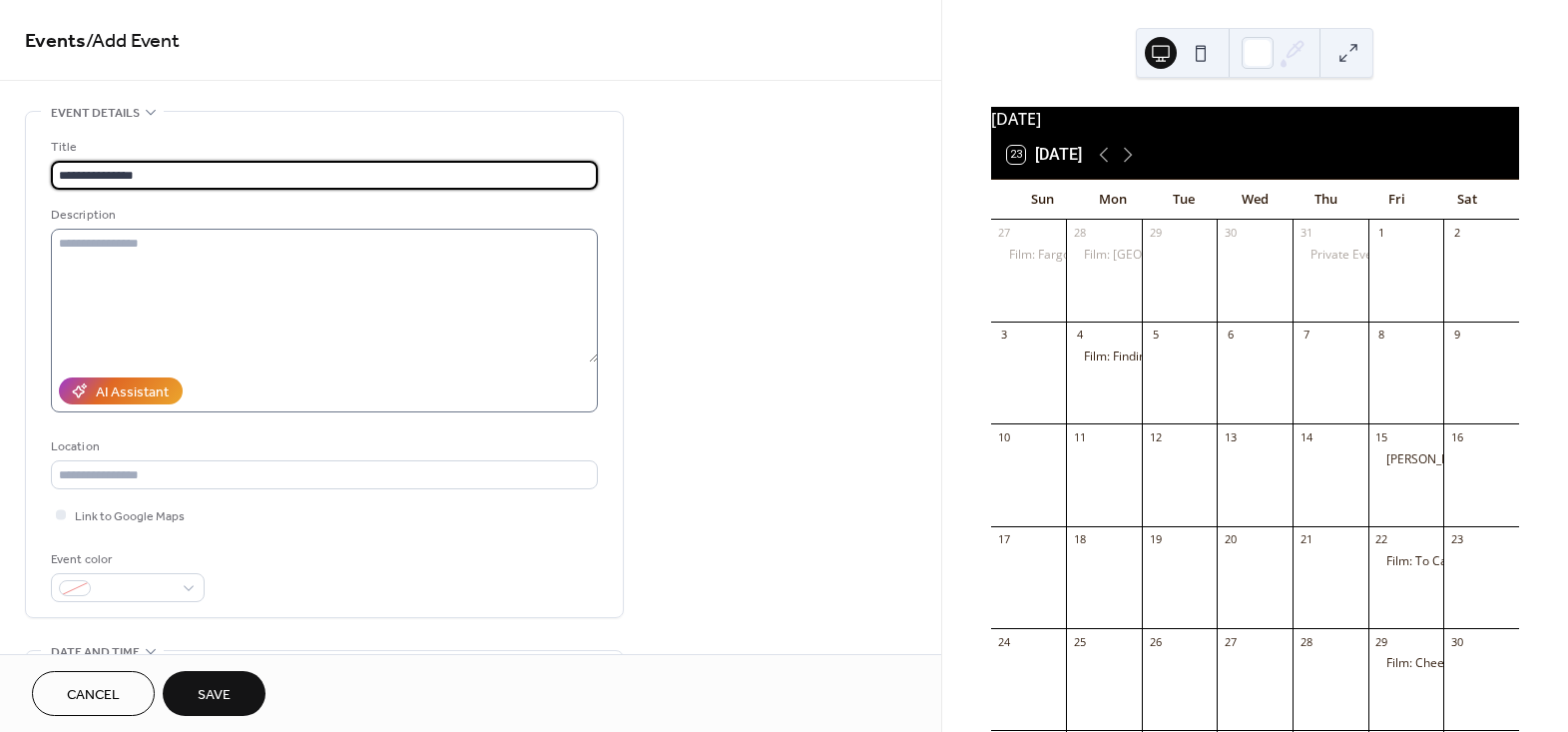 type on "**********" 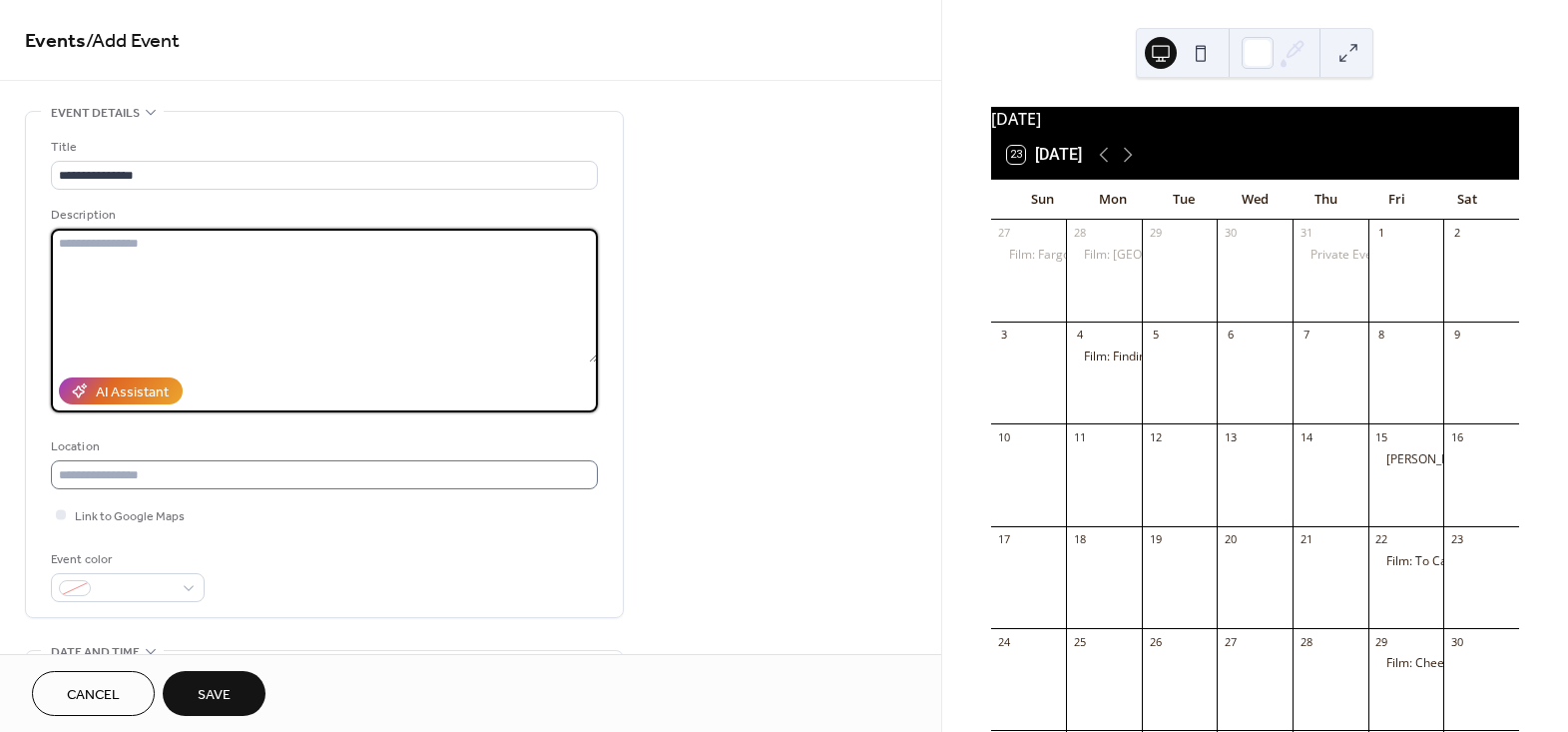 paste on "**********" 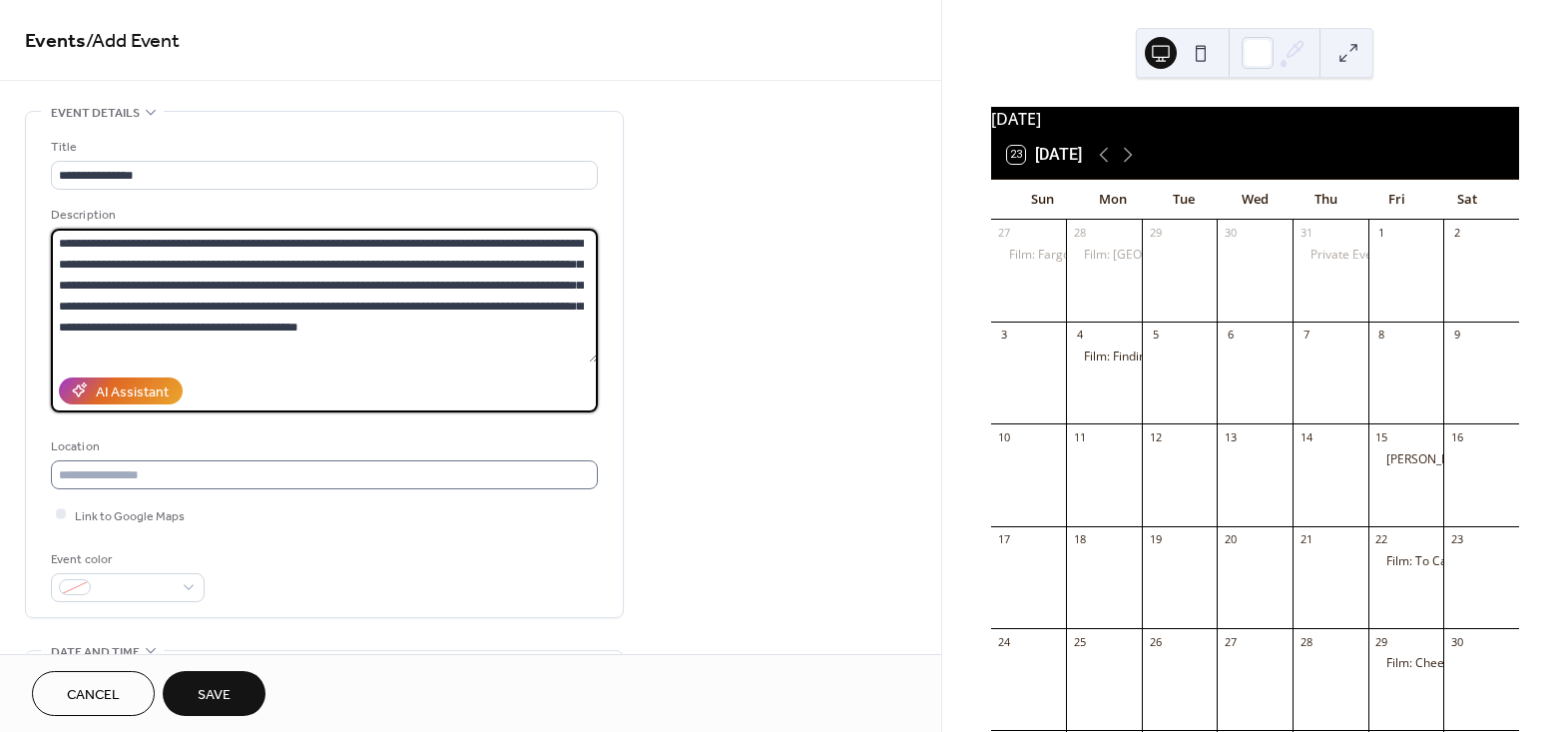 type on "**********" 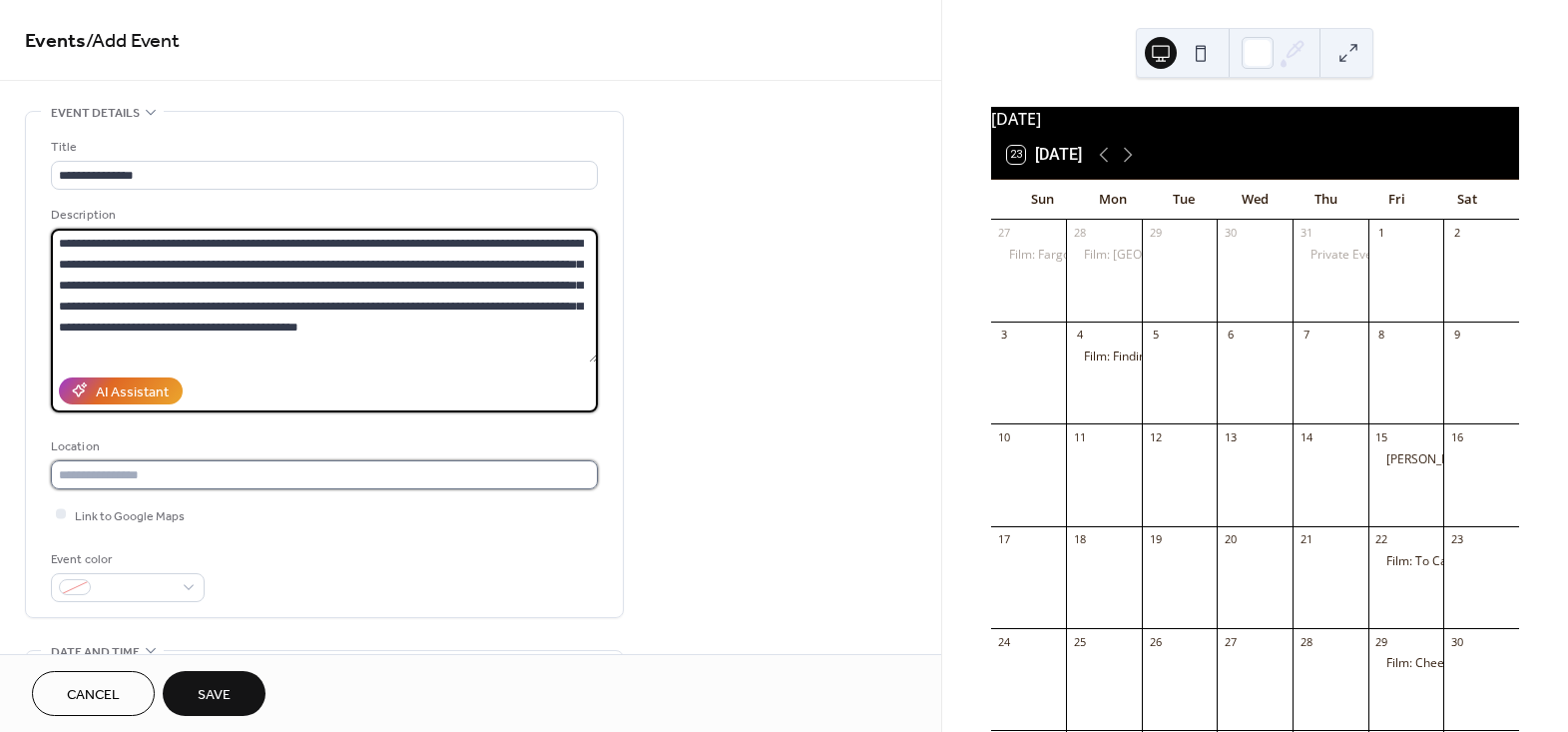 click at bounding box center [324, 474] 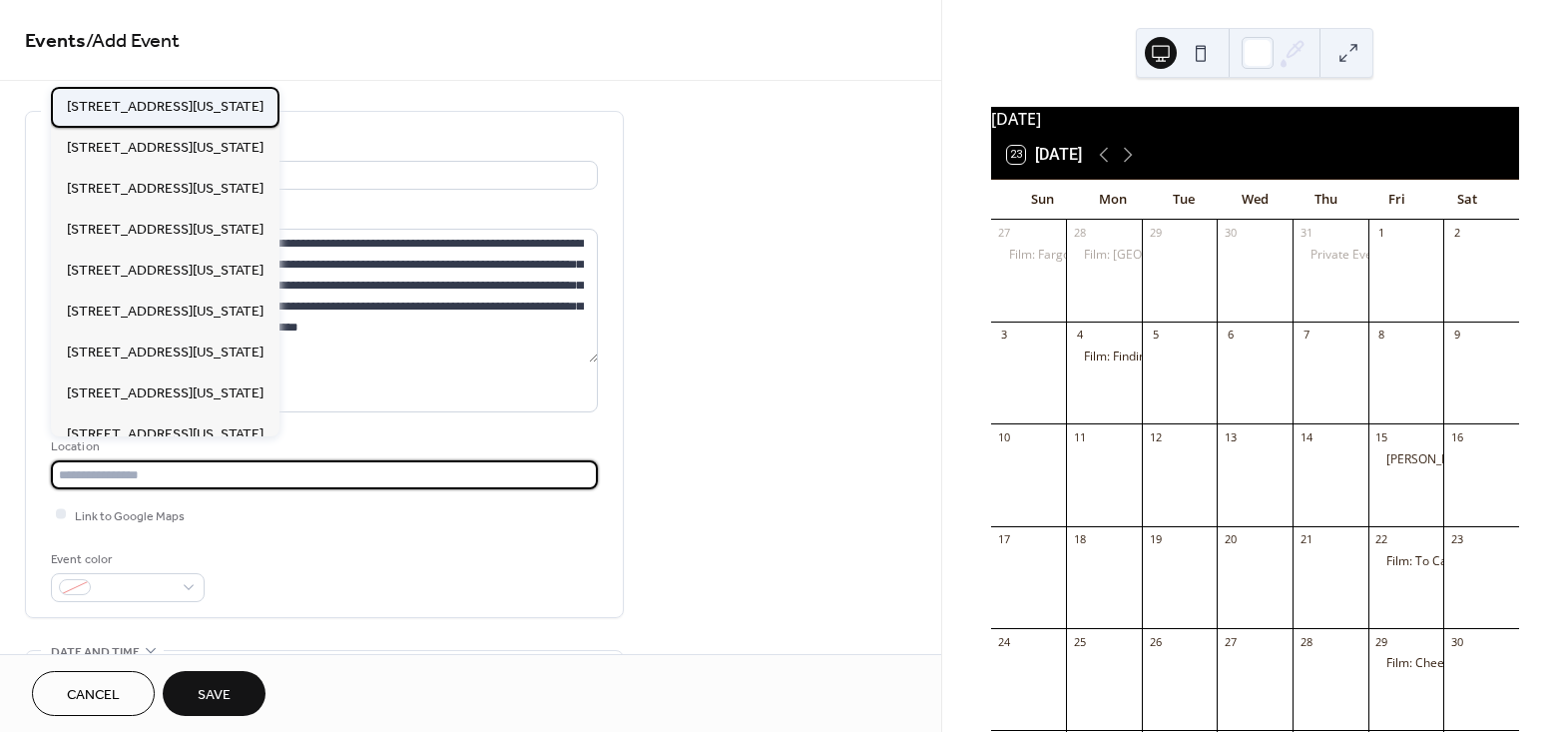 click on "[STREET_ADDRESS][US_STATE]" at bounding box center [165, 106] 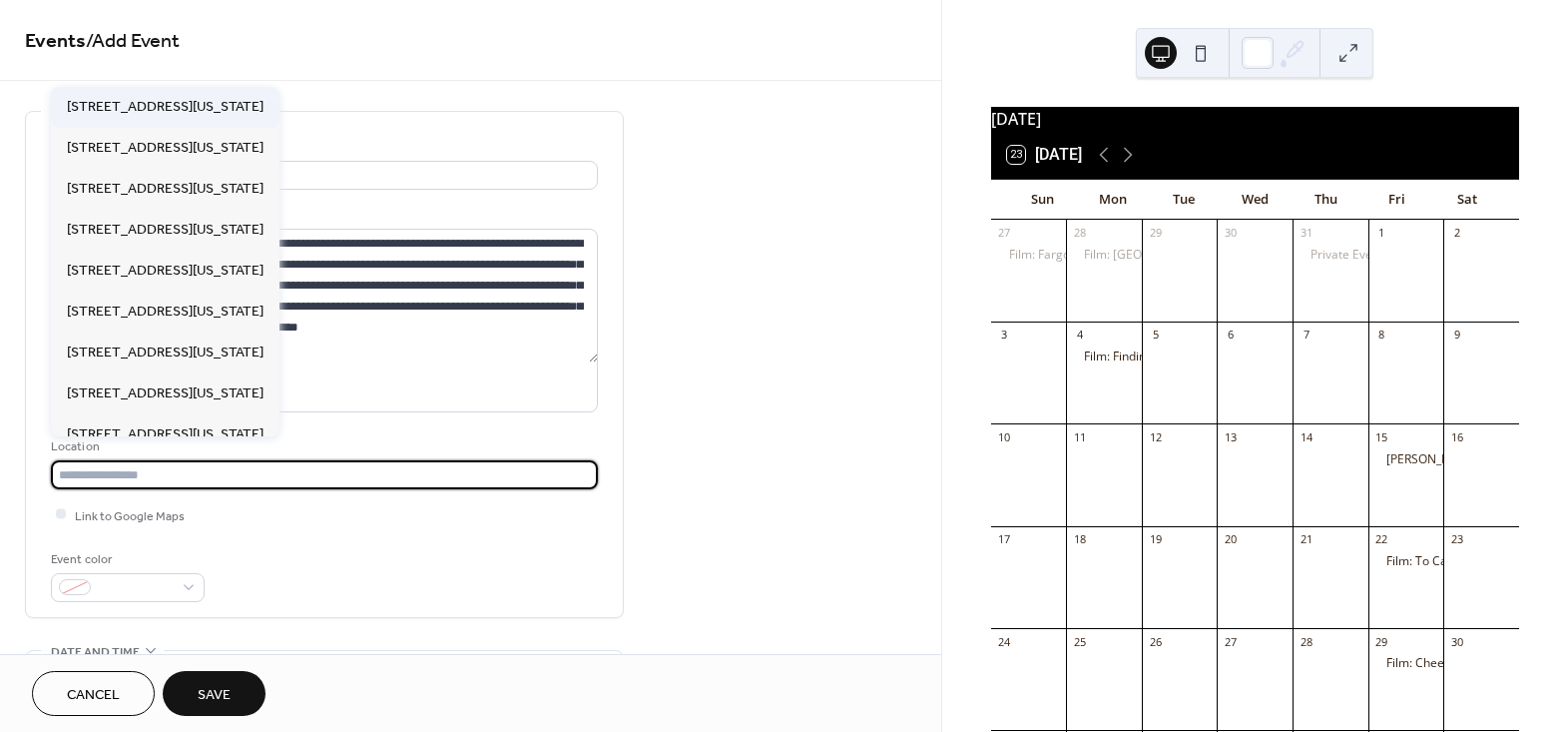 type on "**********" 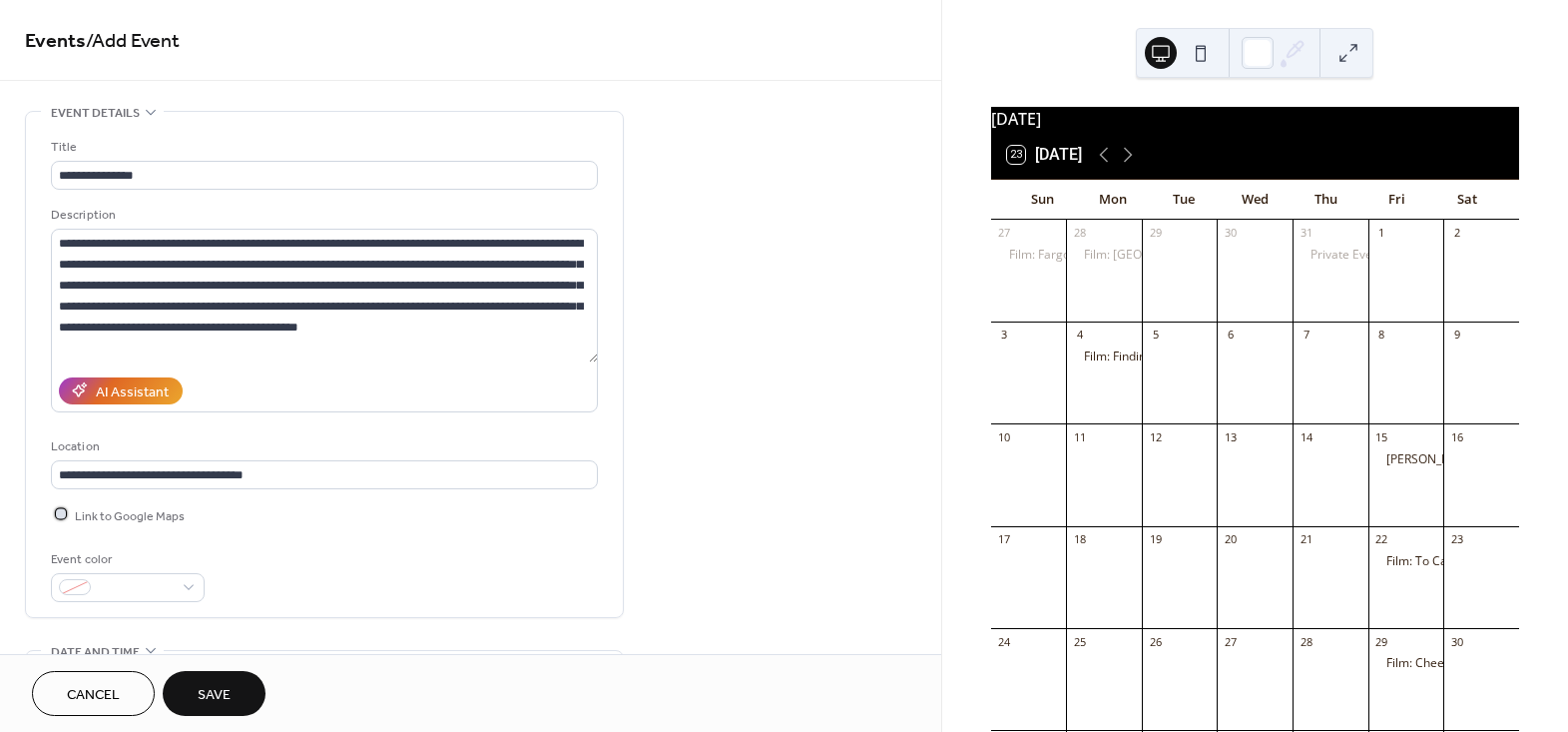 click on "Link to Google Maps" at bounding box center (130, 515) 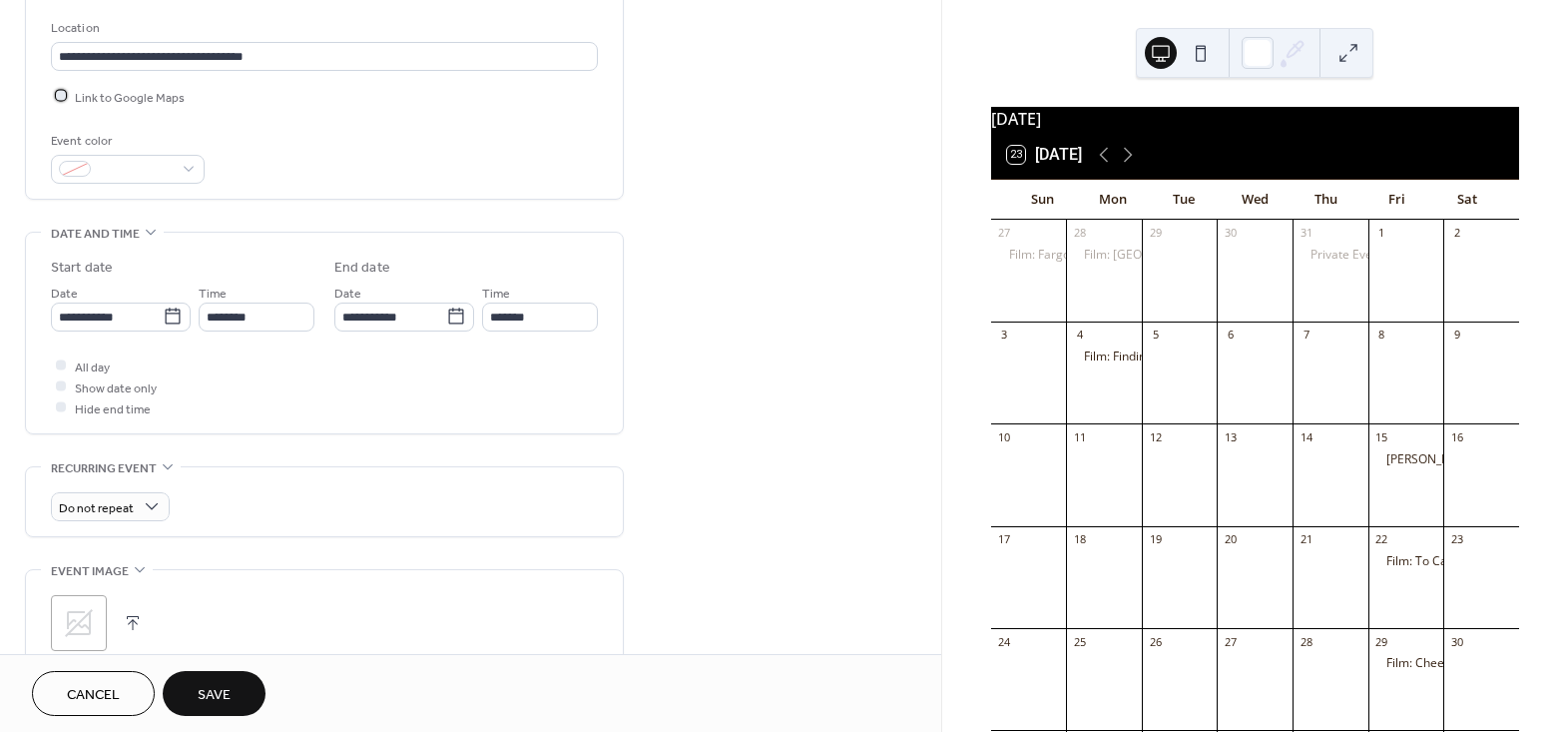 scroll, scrollTop: 453, scrollLeft: 0, axis: vertical 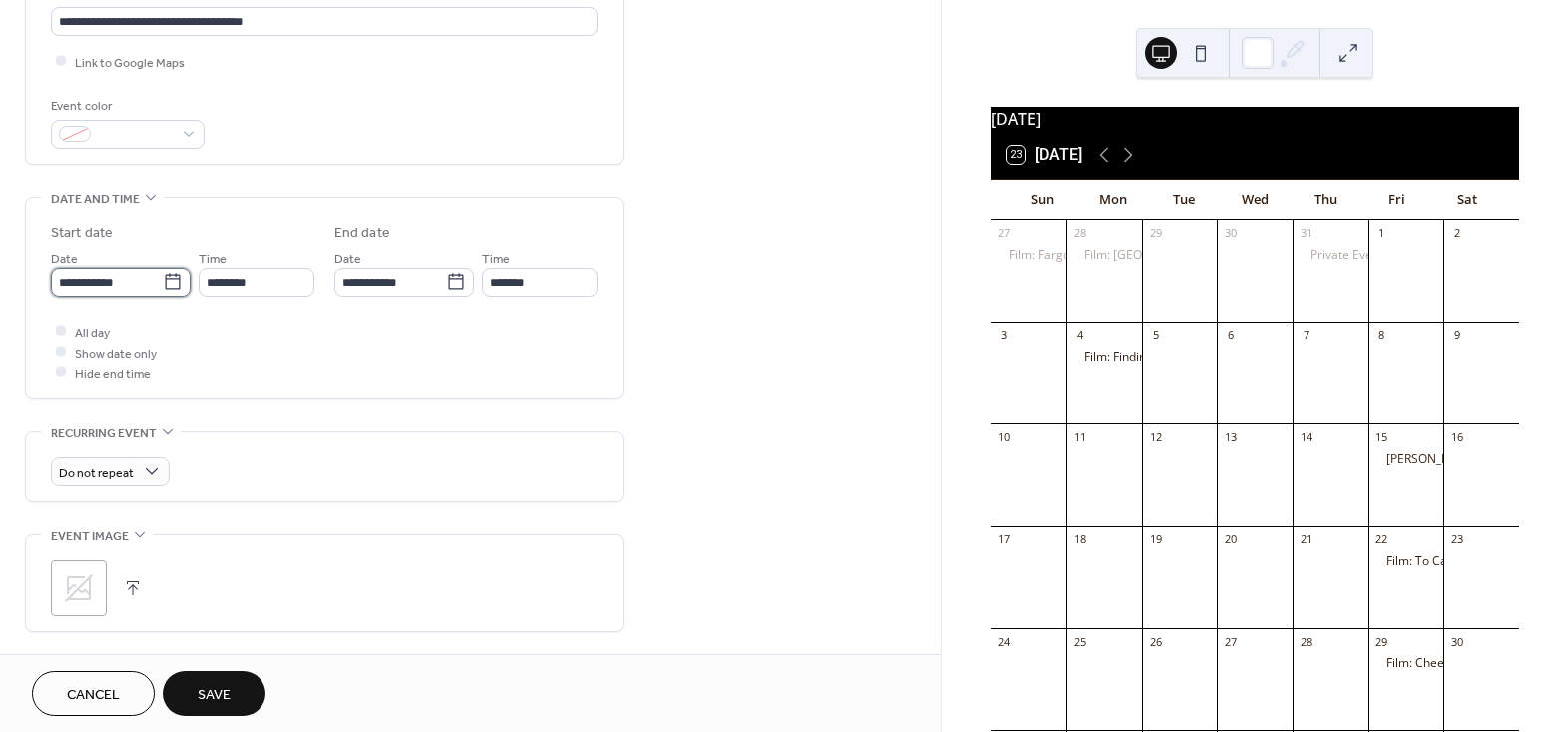 click on "**********" at bounding box center [107, 282] 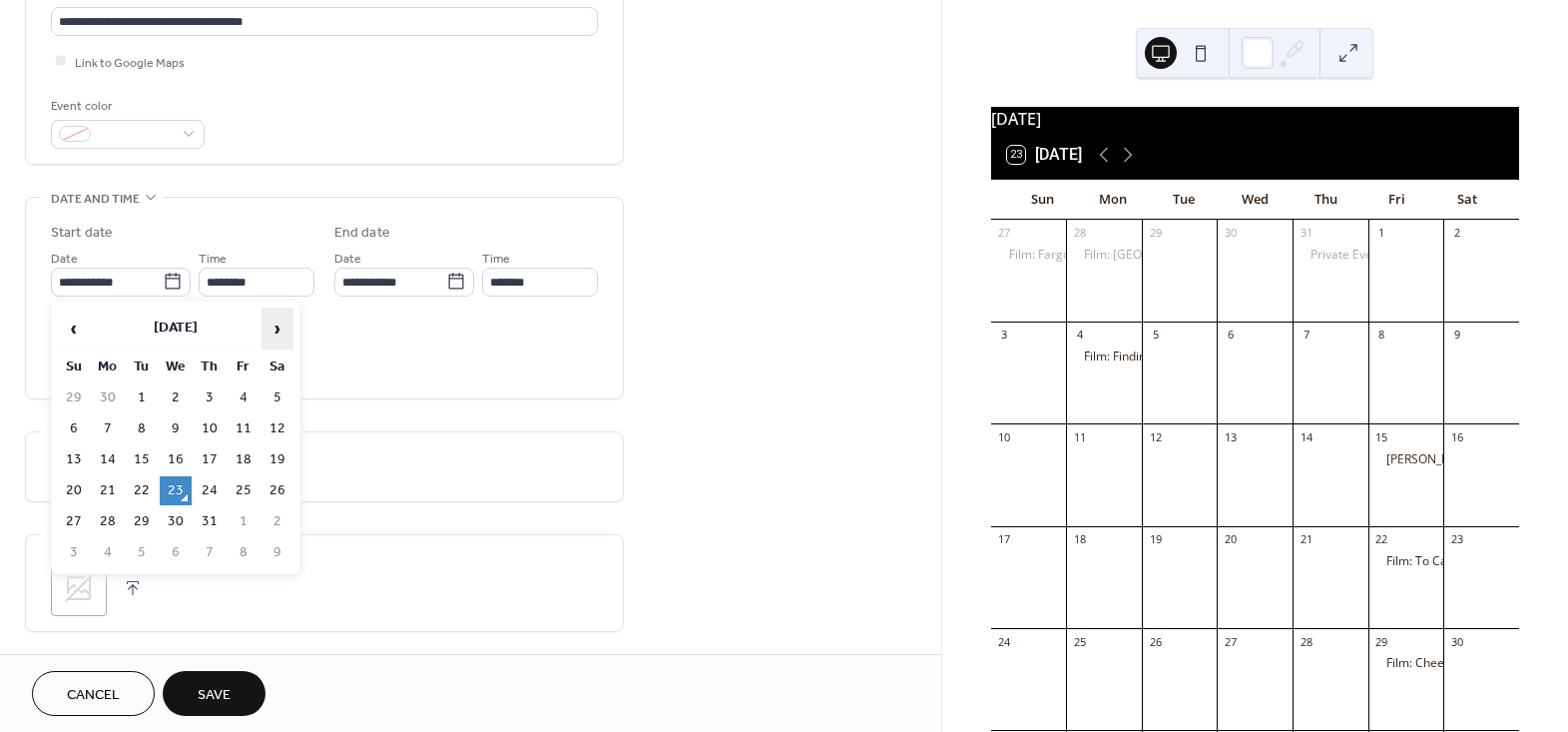 click on "›" at bounding box center [277, 329] 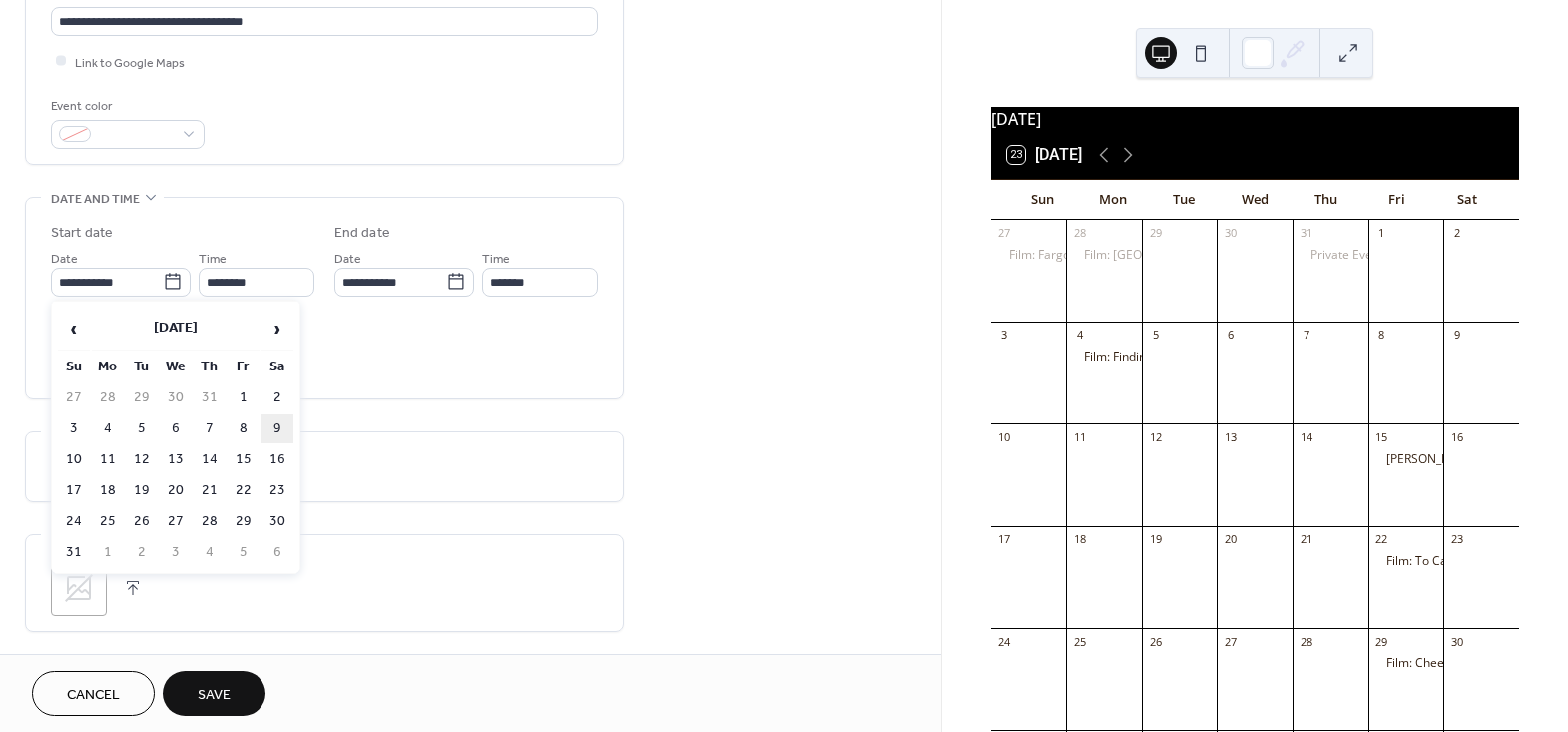 click on "9" at bounding box center (277, 428) 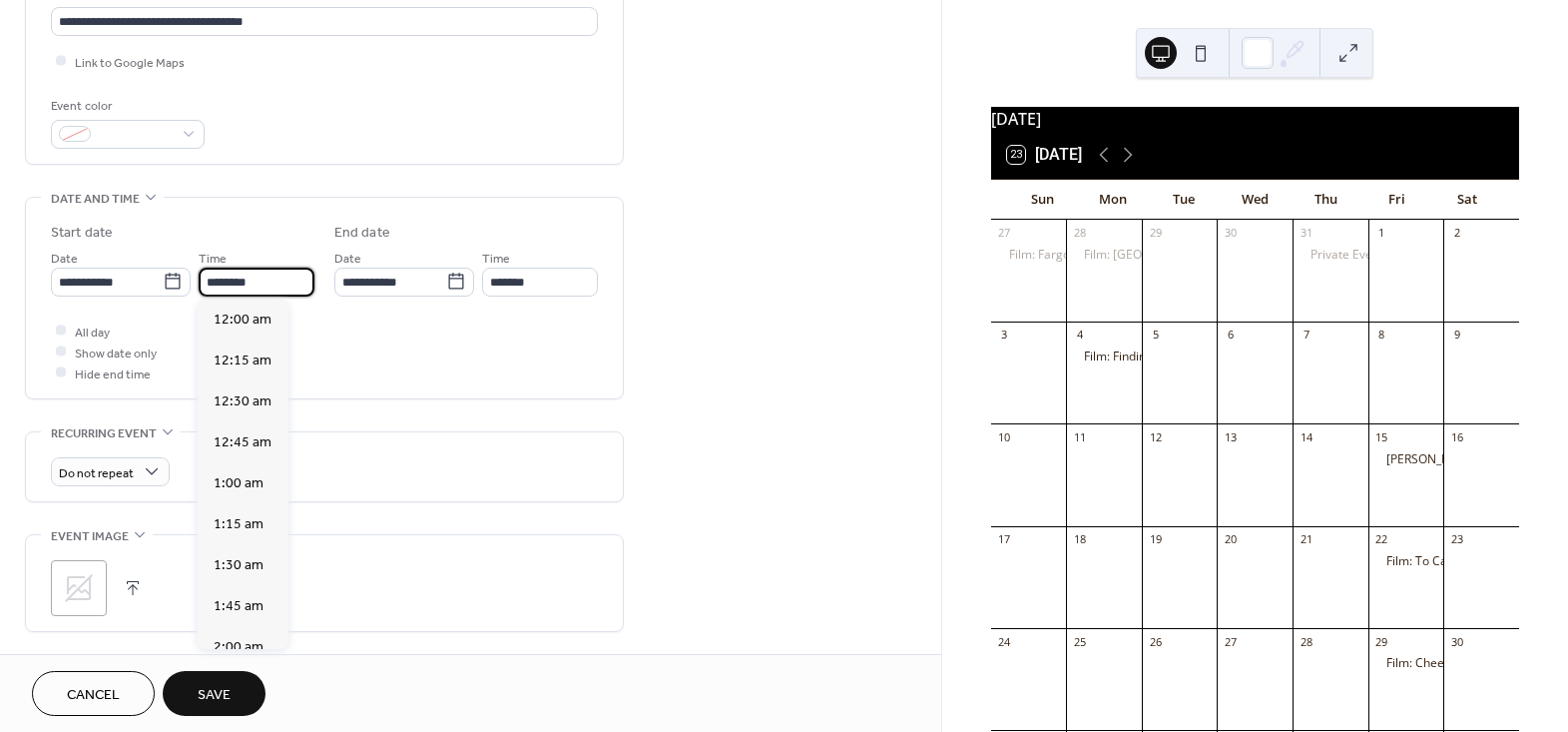 click on "********" at bounding box center [257, 282] 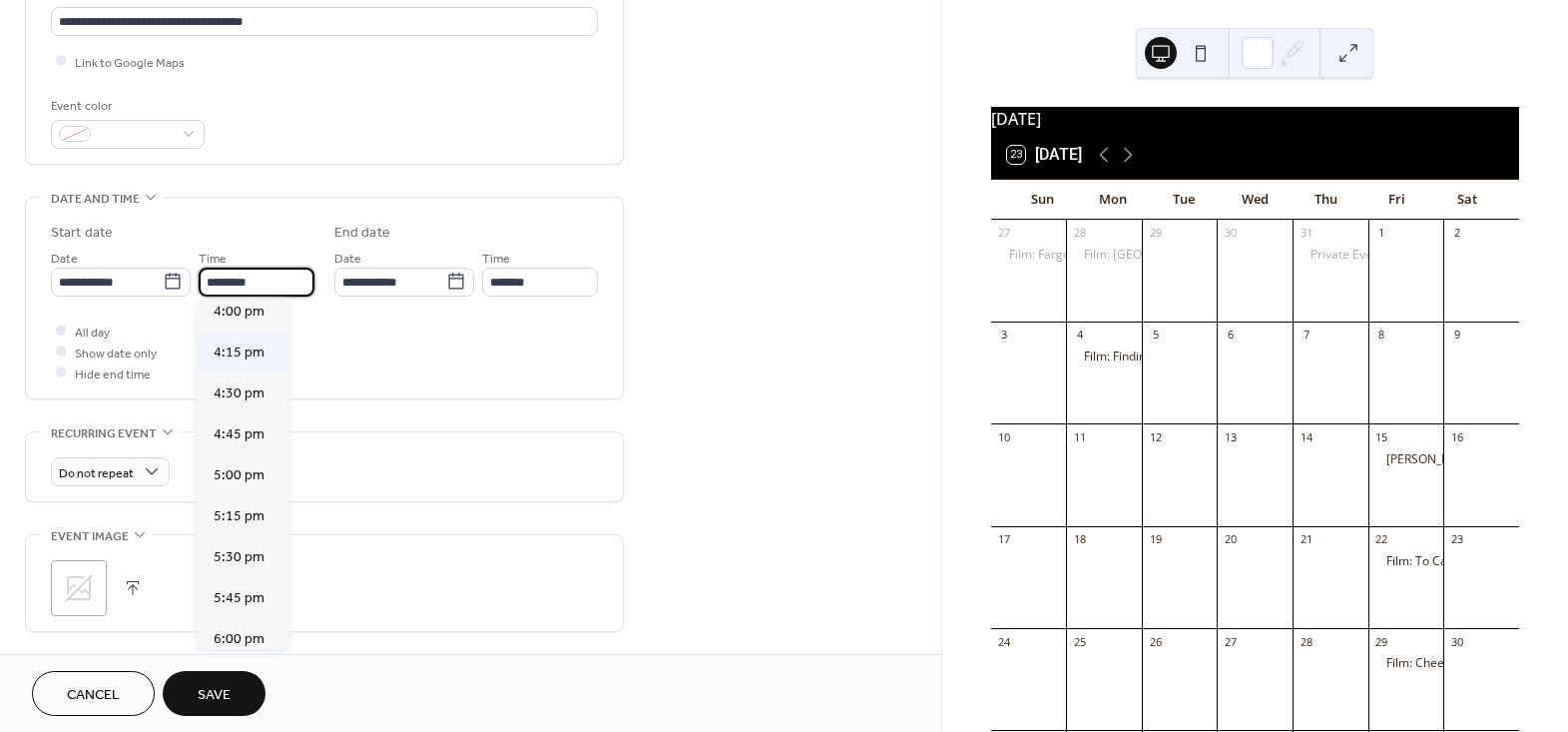 scroll, scrollTop: 2855, scrollLeft: 0, axis: vertical 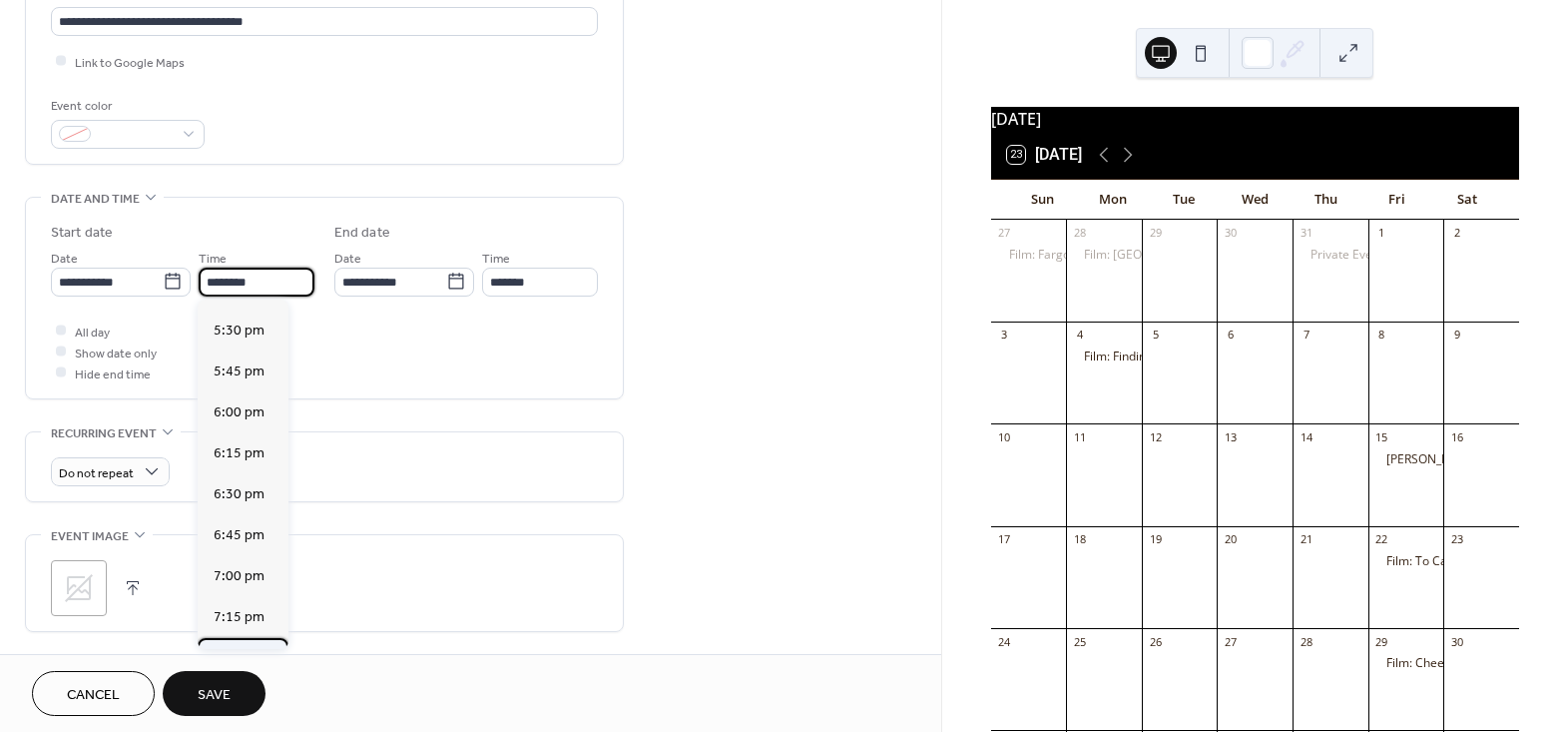 click on "7:30 pm" at bounding box center (239, 657) 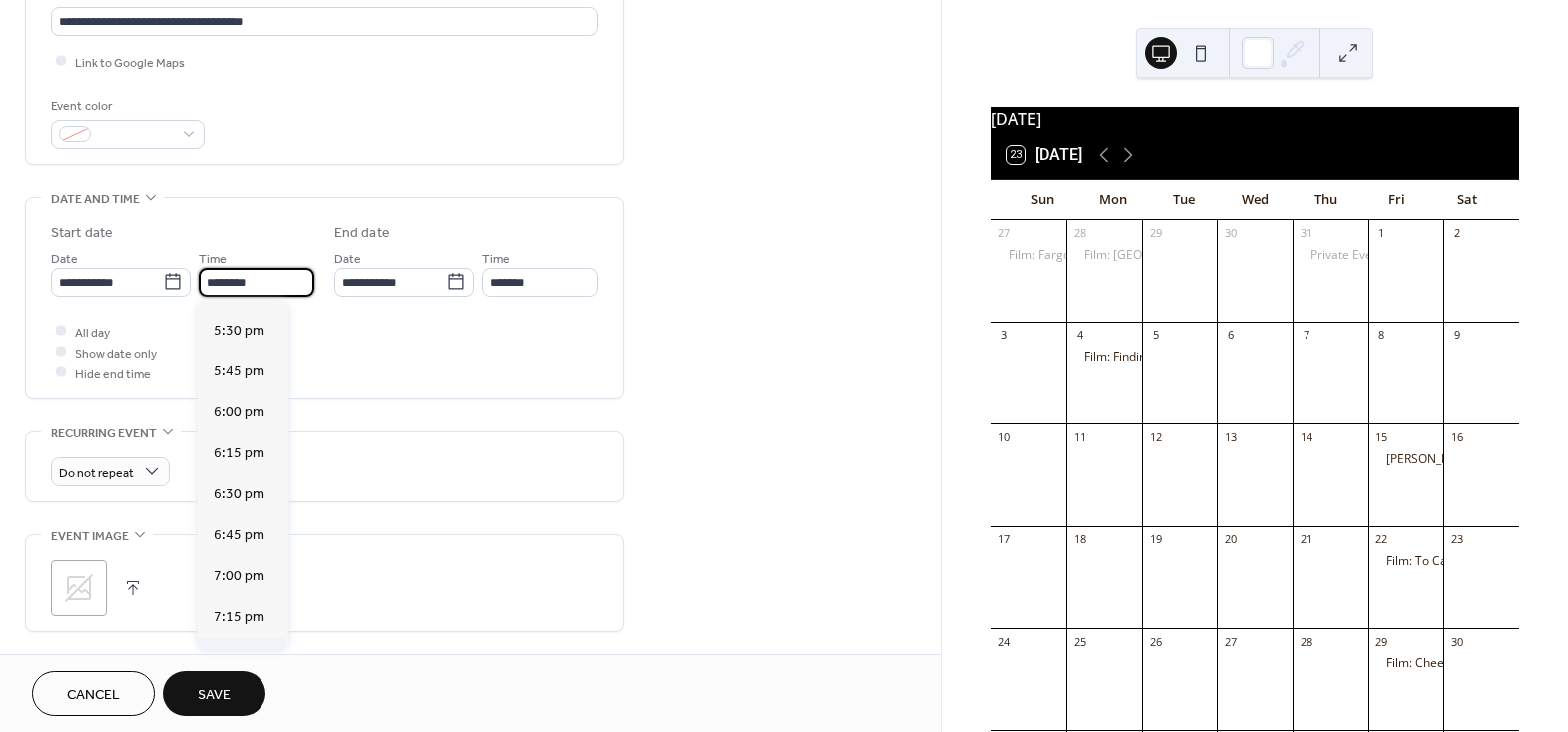 type on "*******" 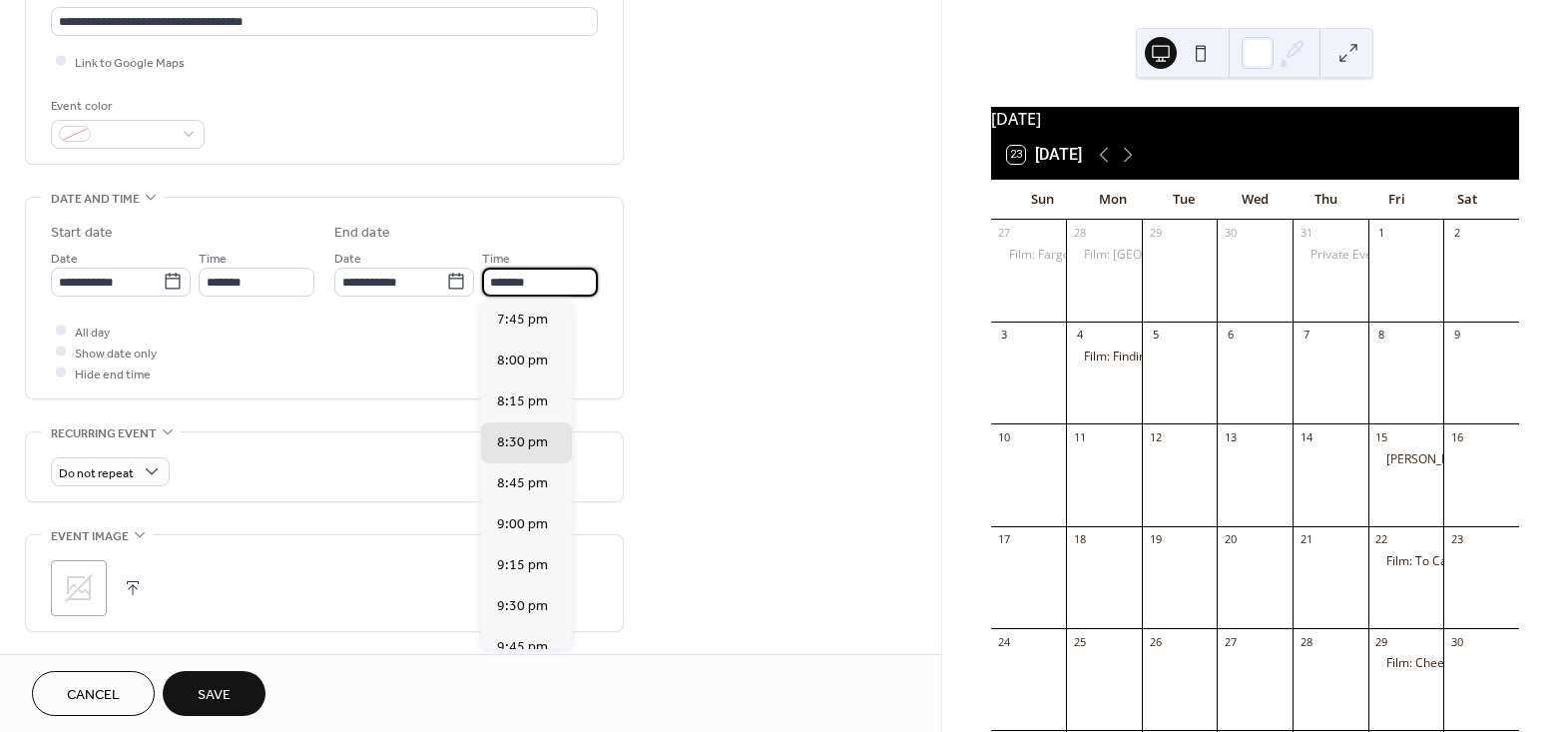 click on "*******" at bounding box center [540, 282] 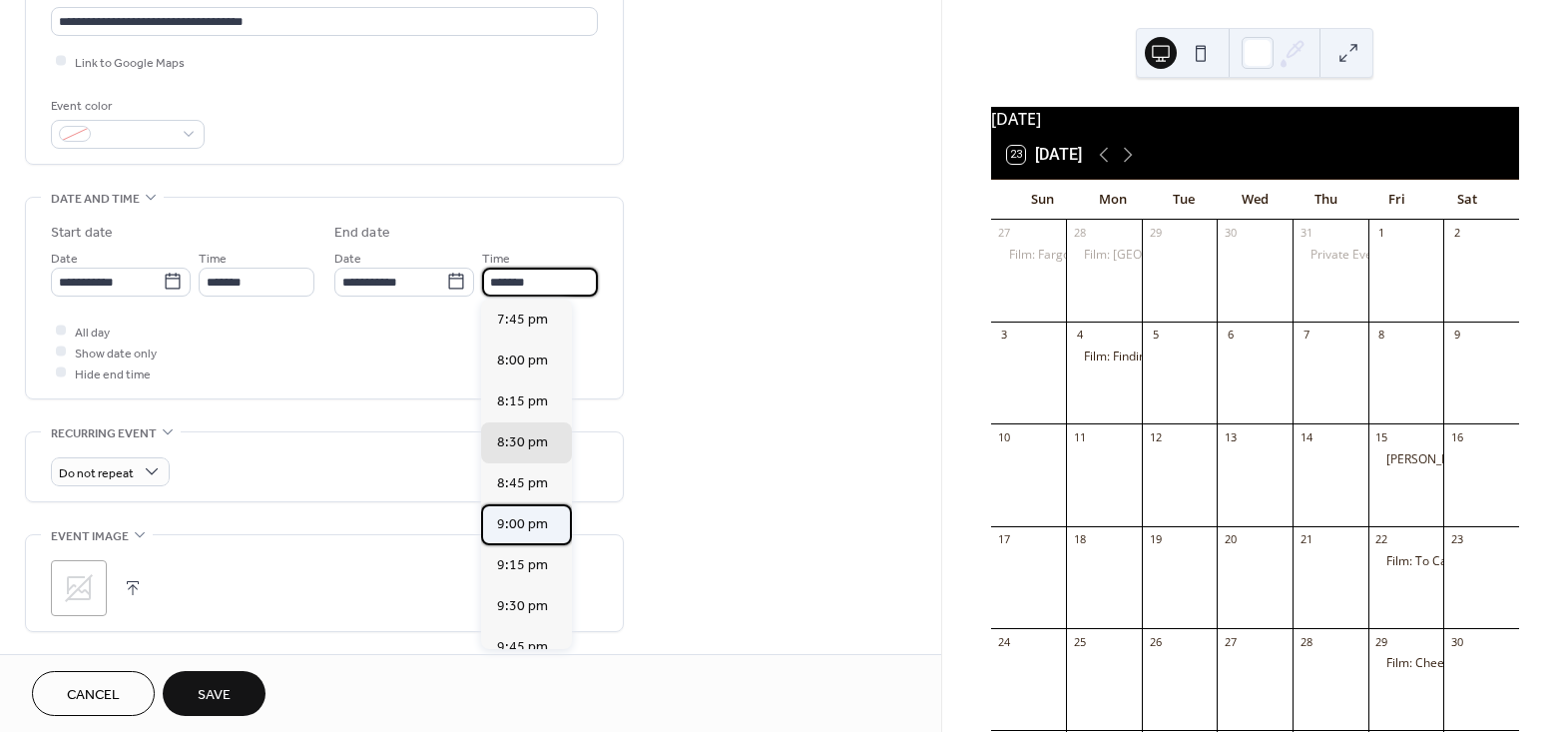 click on "9:00 pm" at bounding box center [522, 523] 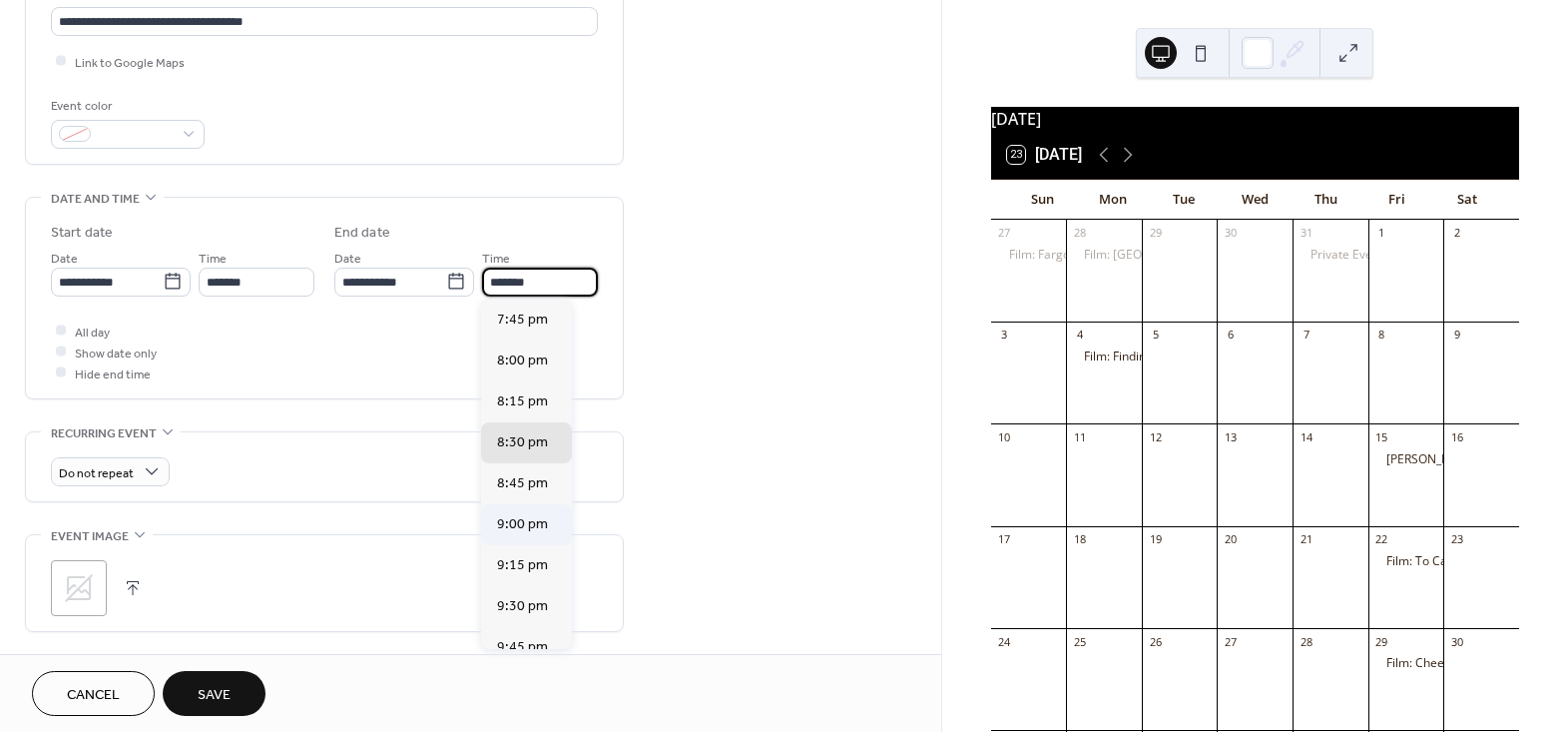 type on "*******" 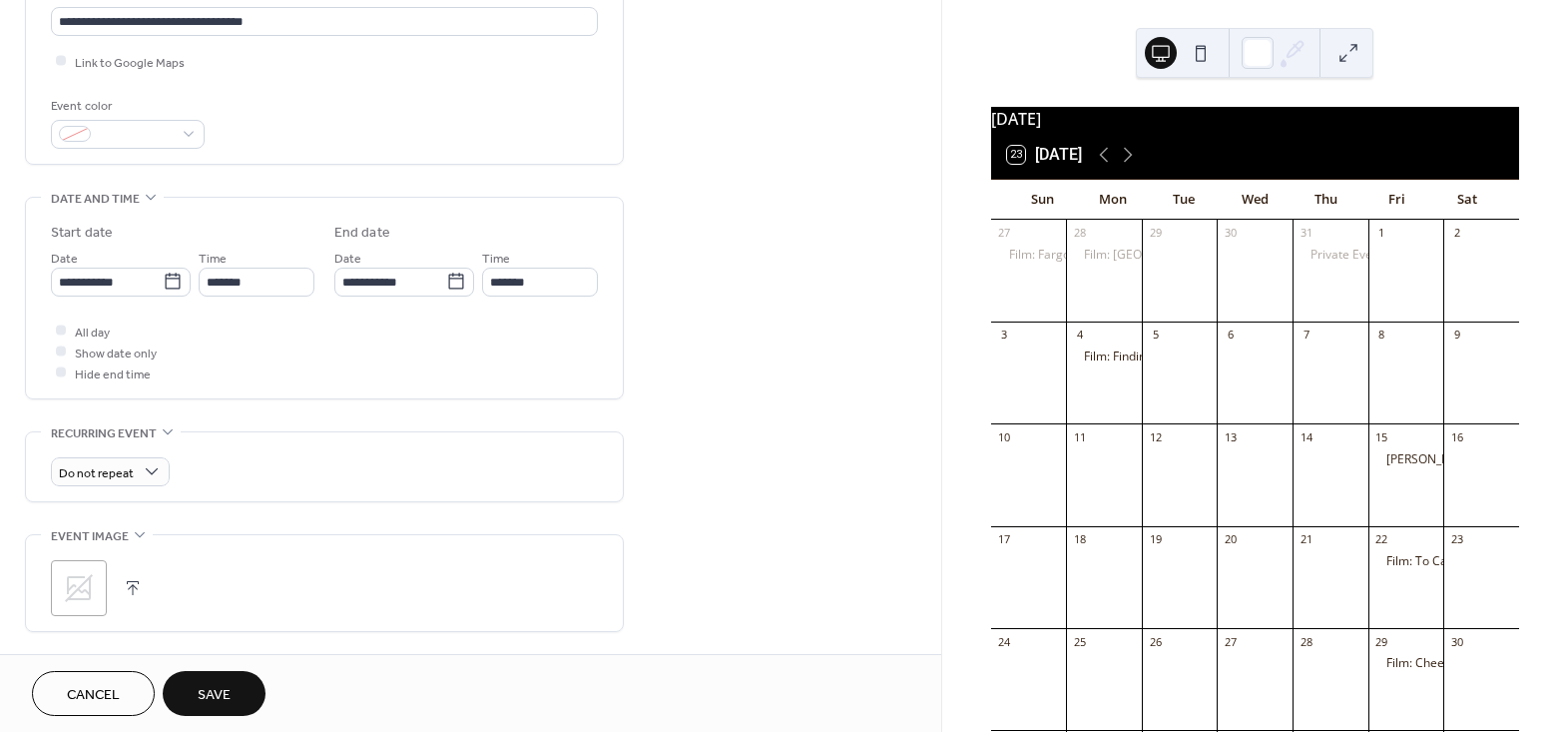 click 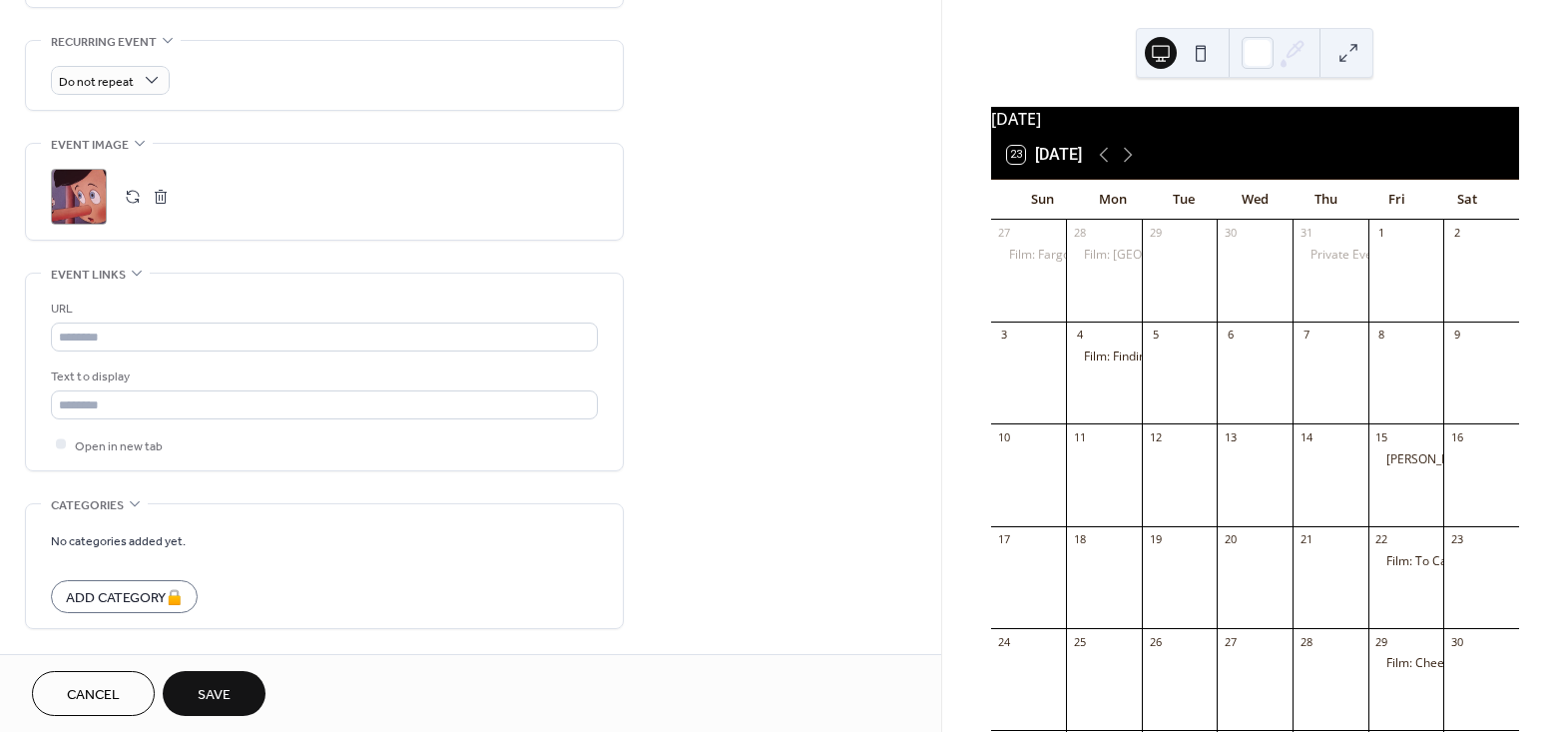 scroll, scrollTop: 912, scrollLeft: 0, axis: vertical 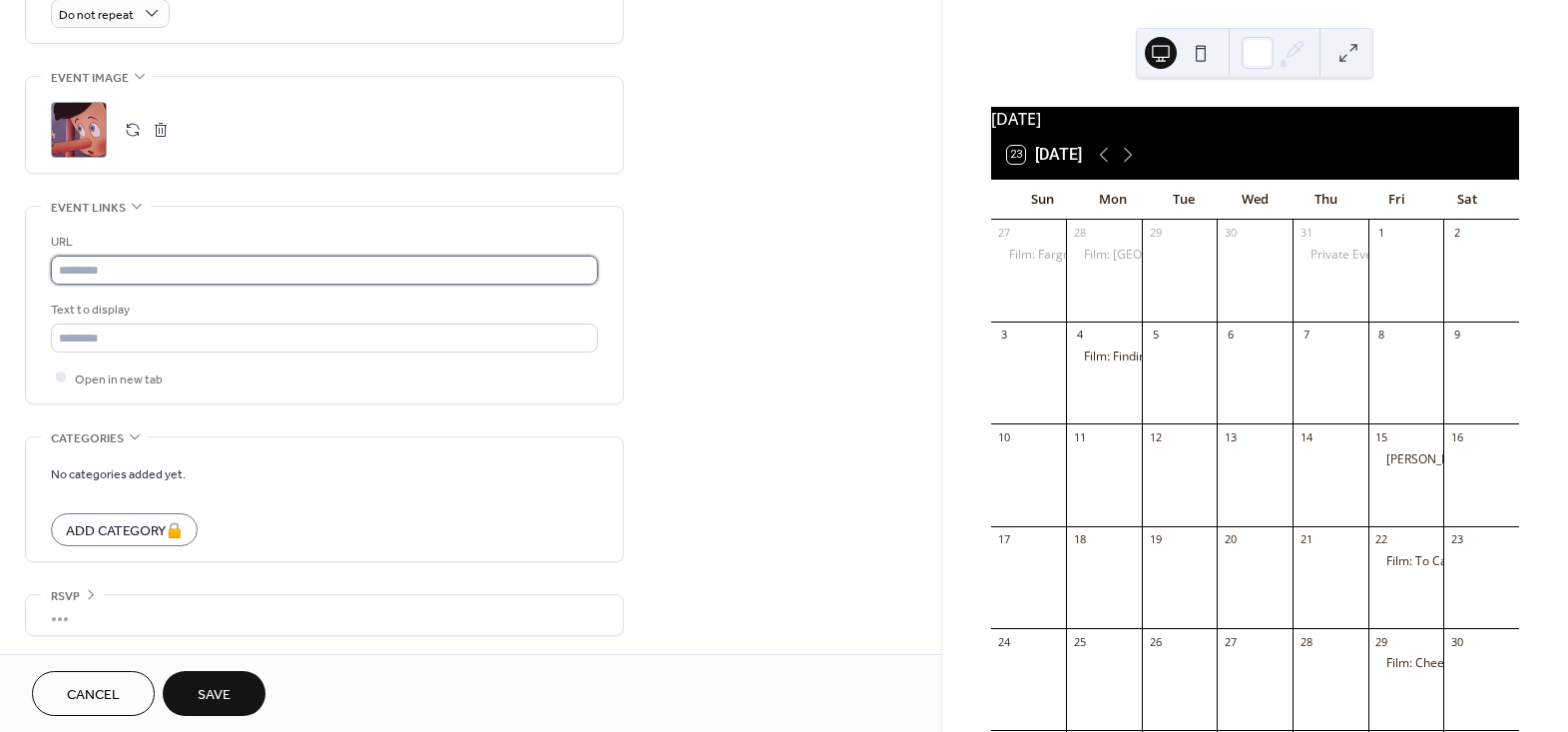 click at bounding box center (324, 270) 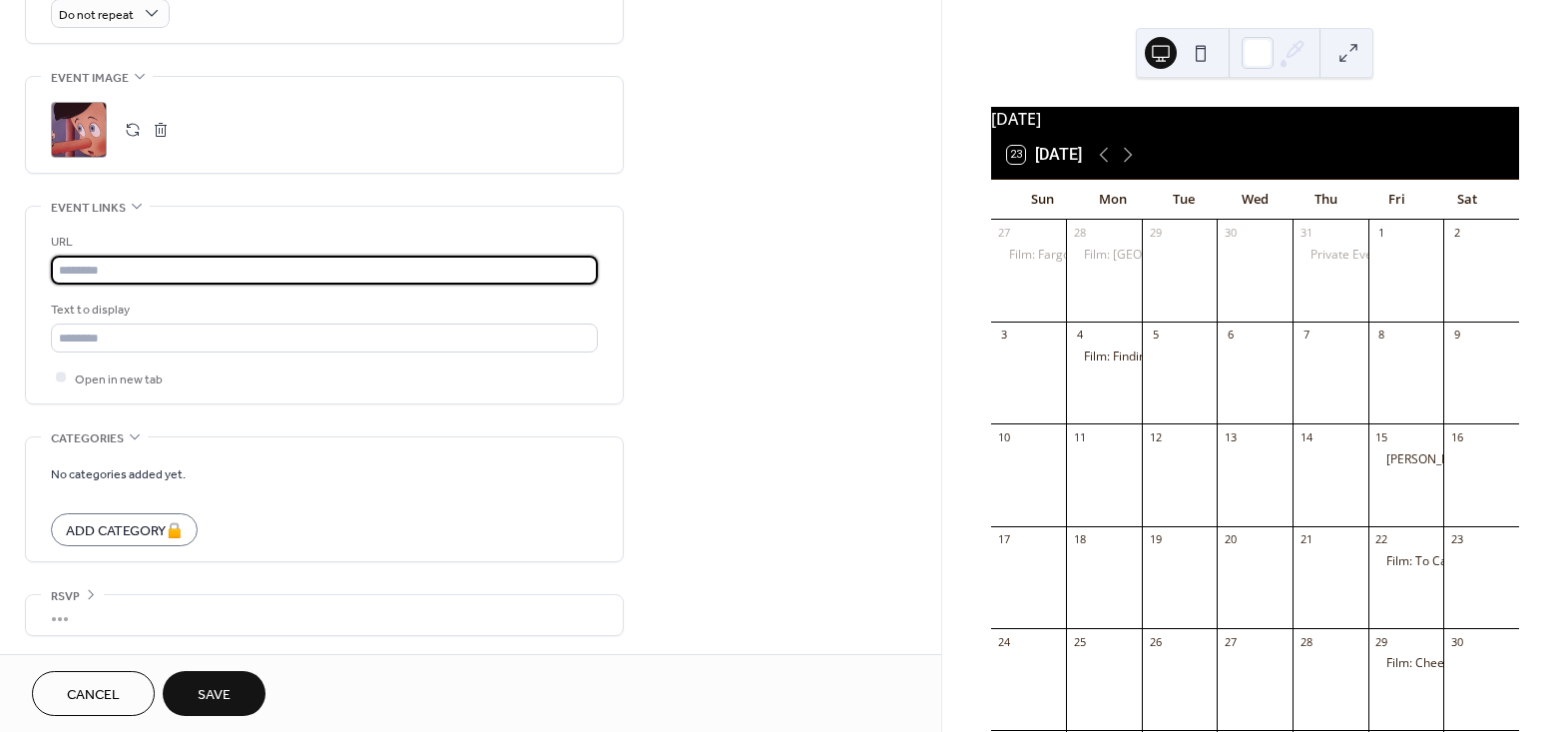 paste on "**********" 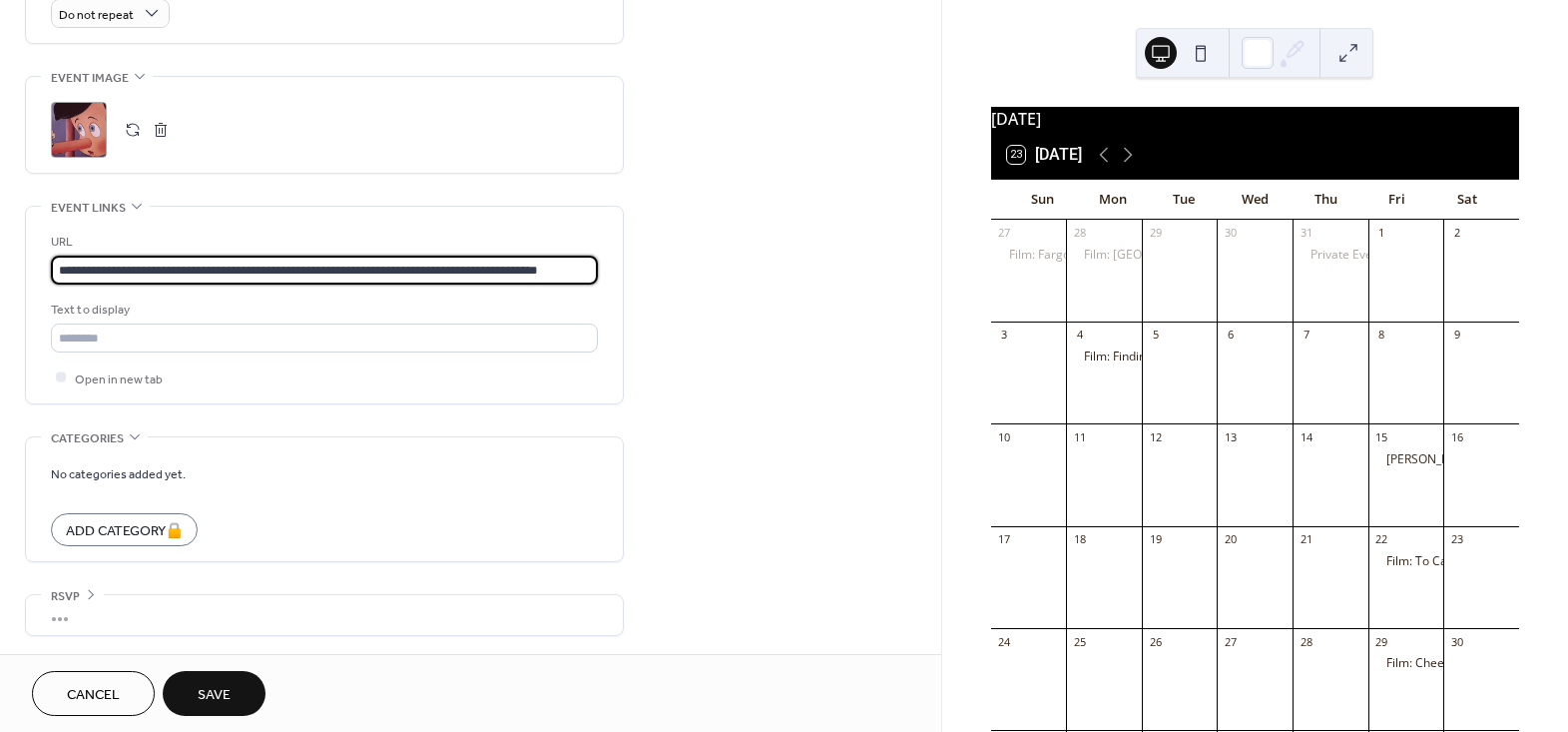 scroll, scrollTop: 0, scrollLeft: 10, axis: horizontal 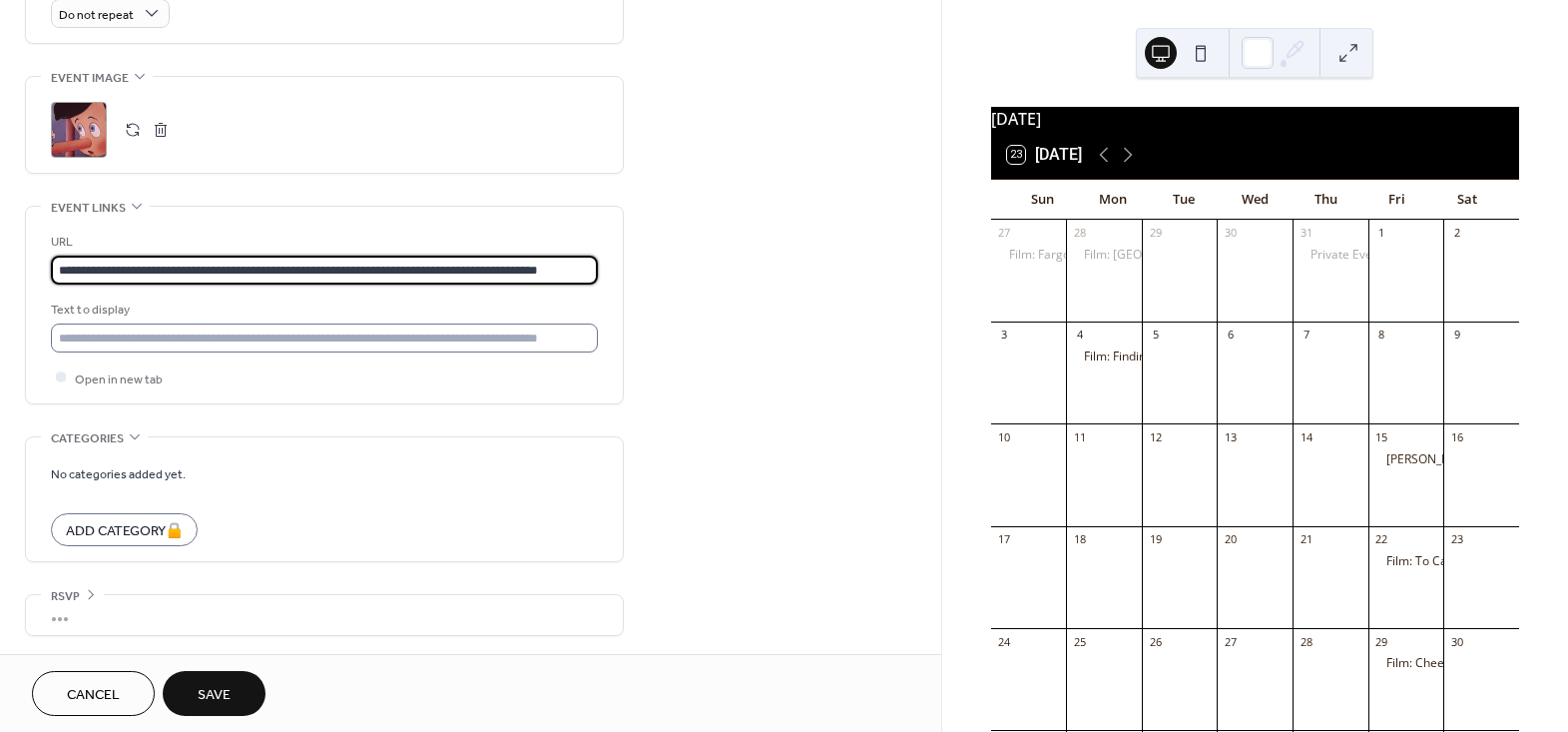 type on "**********" 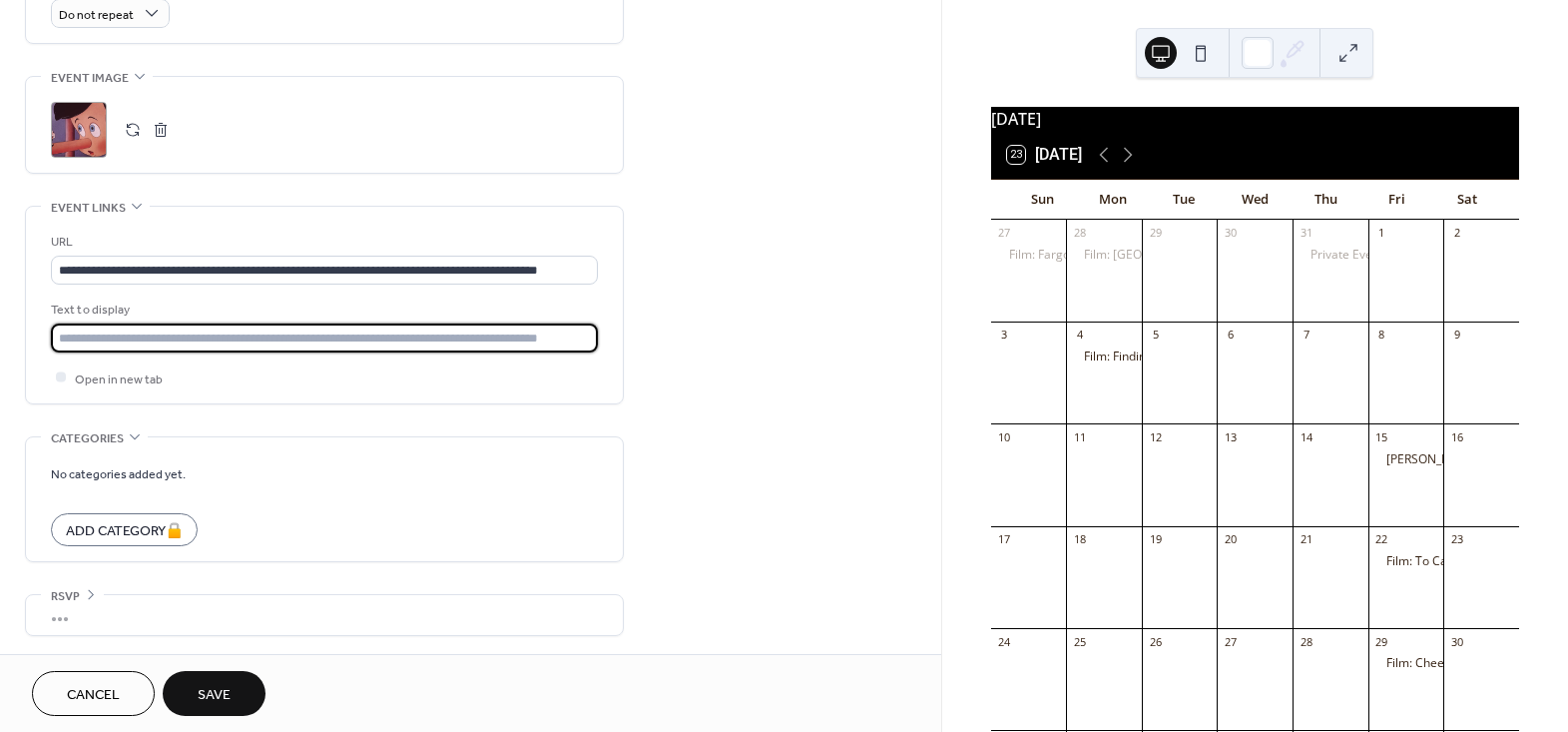 scroll, scrollTop: 0, scrollLeft: 0, axis: both 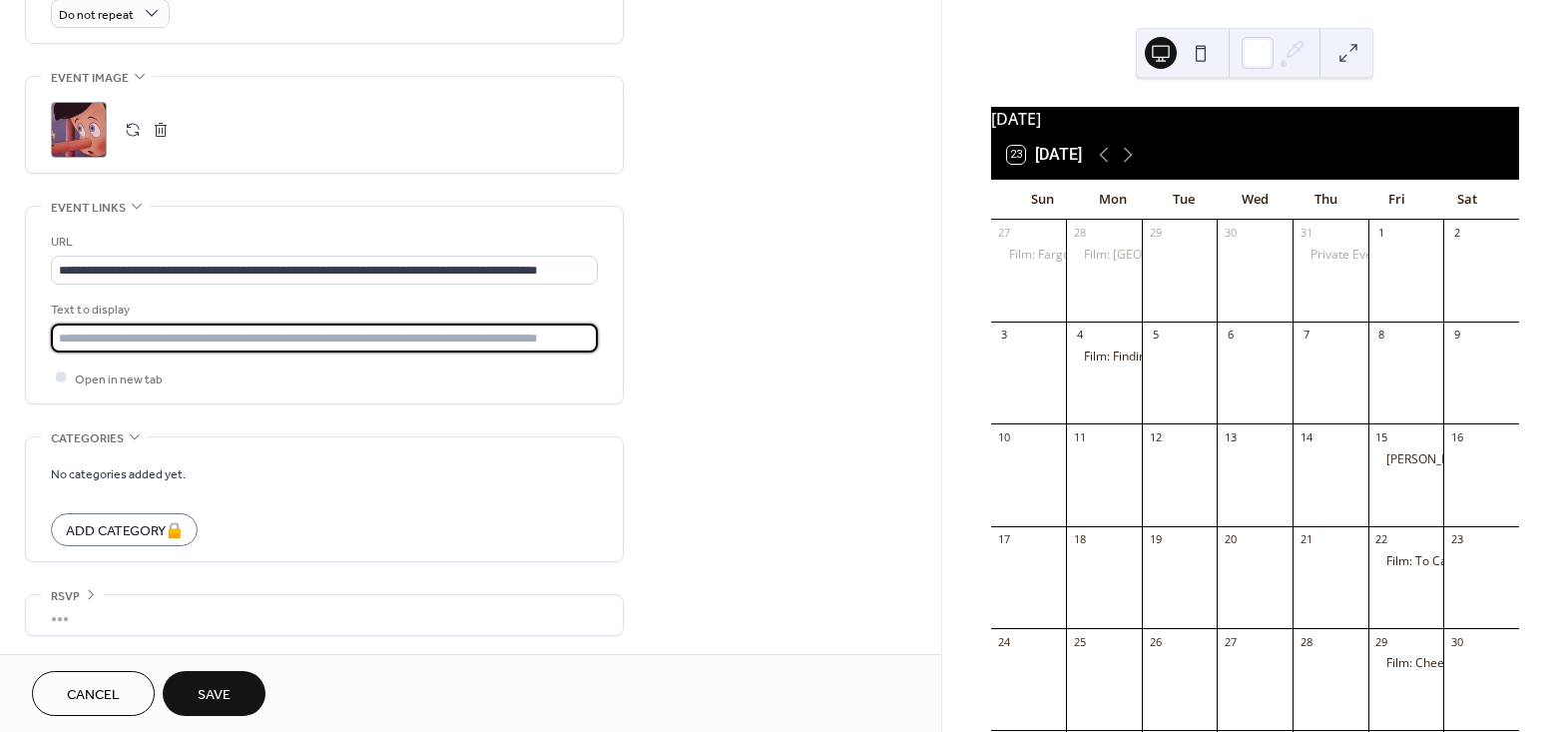 type on "**********" 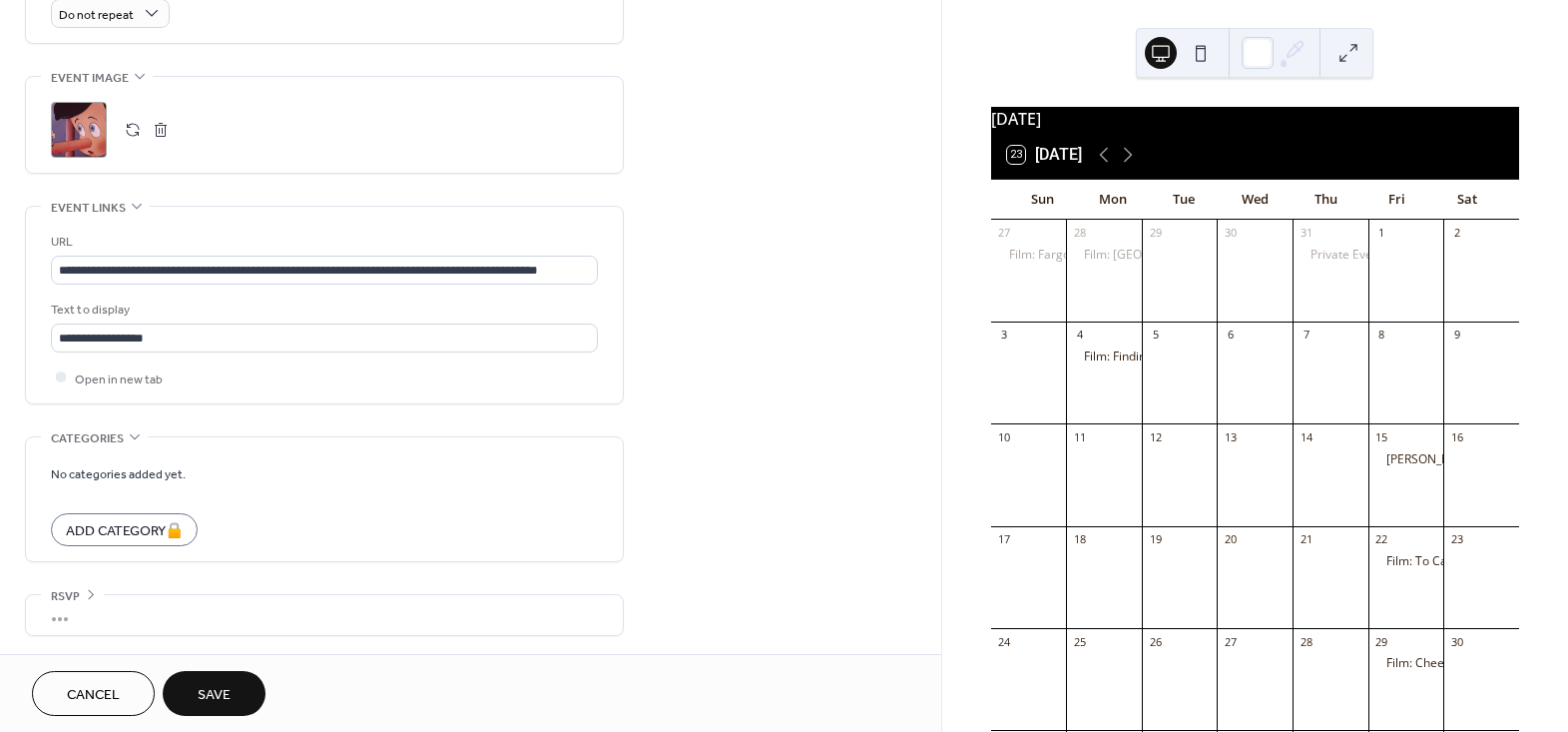 click on "Save" at bounding box center (214, 693) 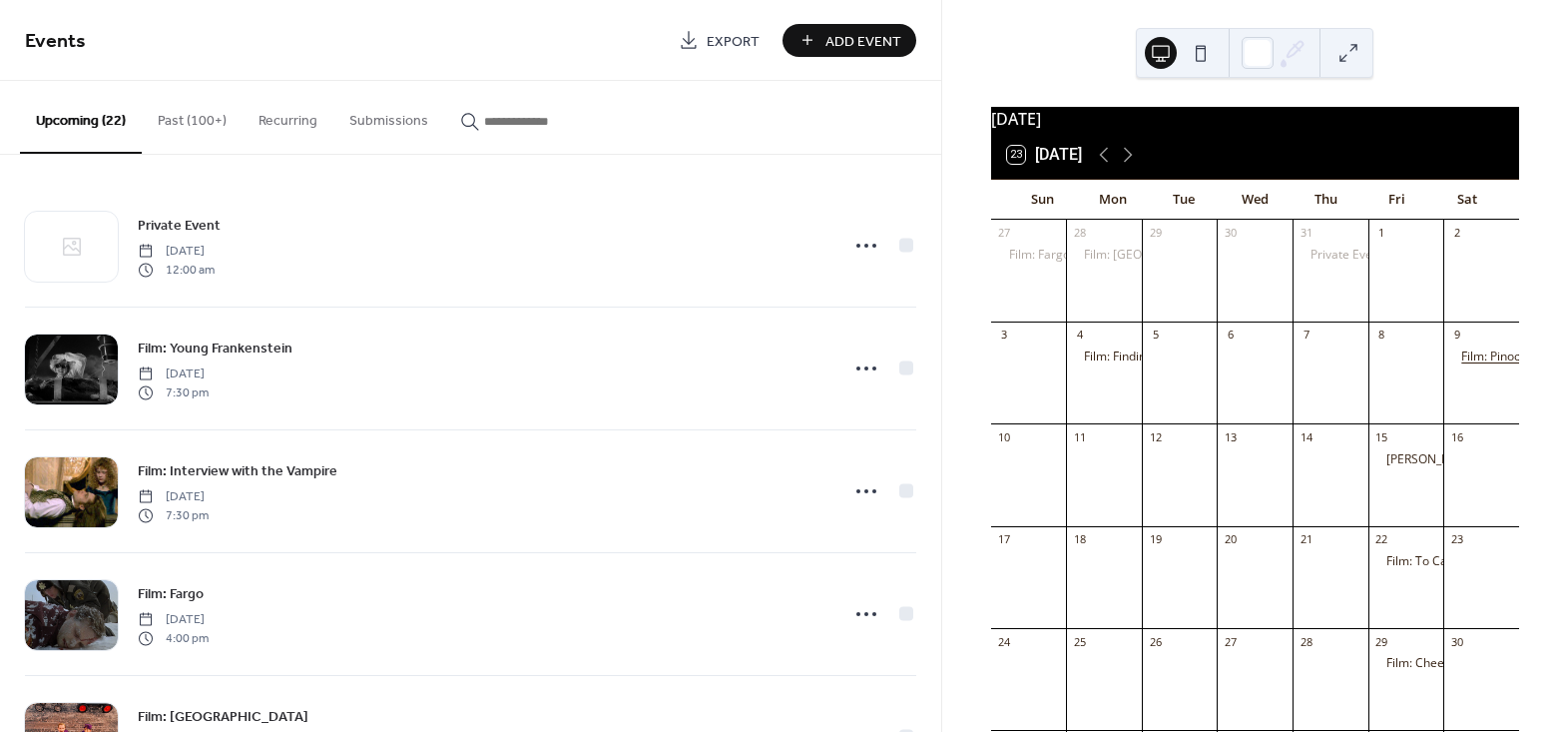 click on "Film: Pinocchio" at bounding box center (1502, 357) 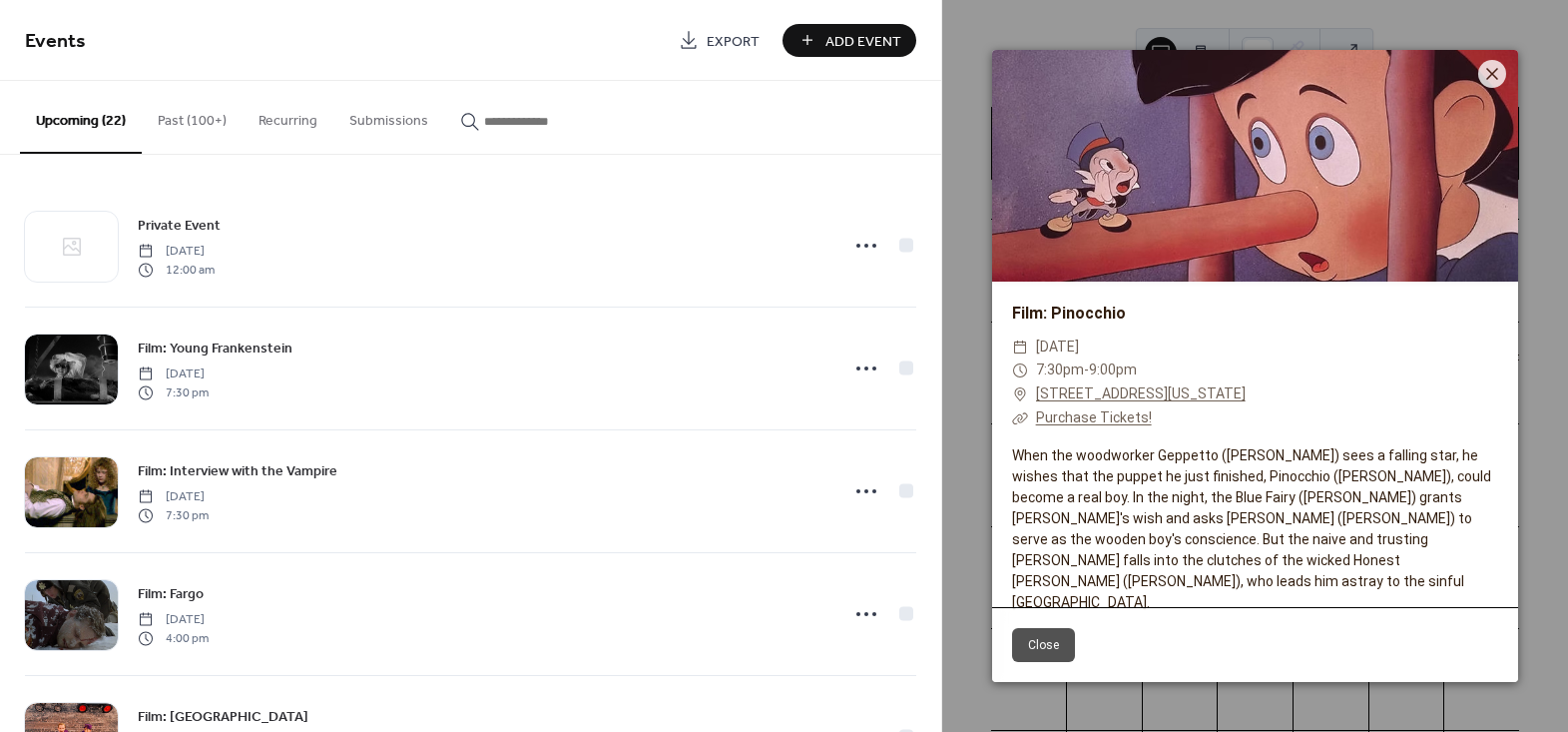 scroll, scrollTop: 34, scrollLeft: 0, axis: vertical 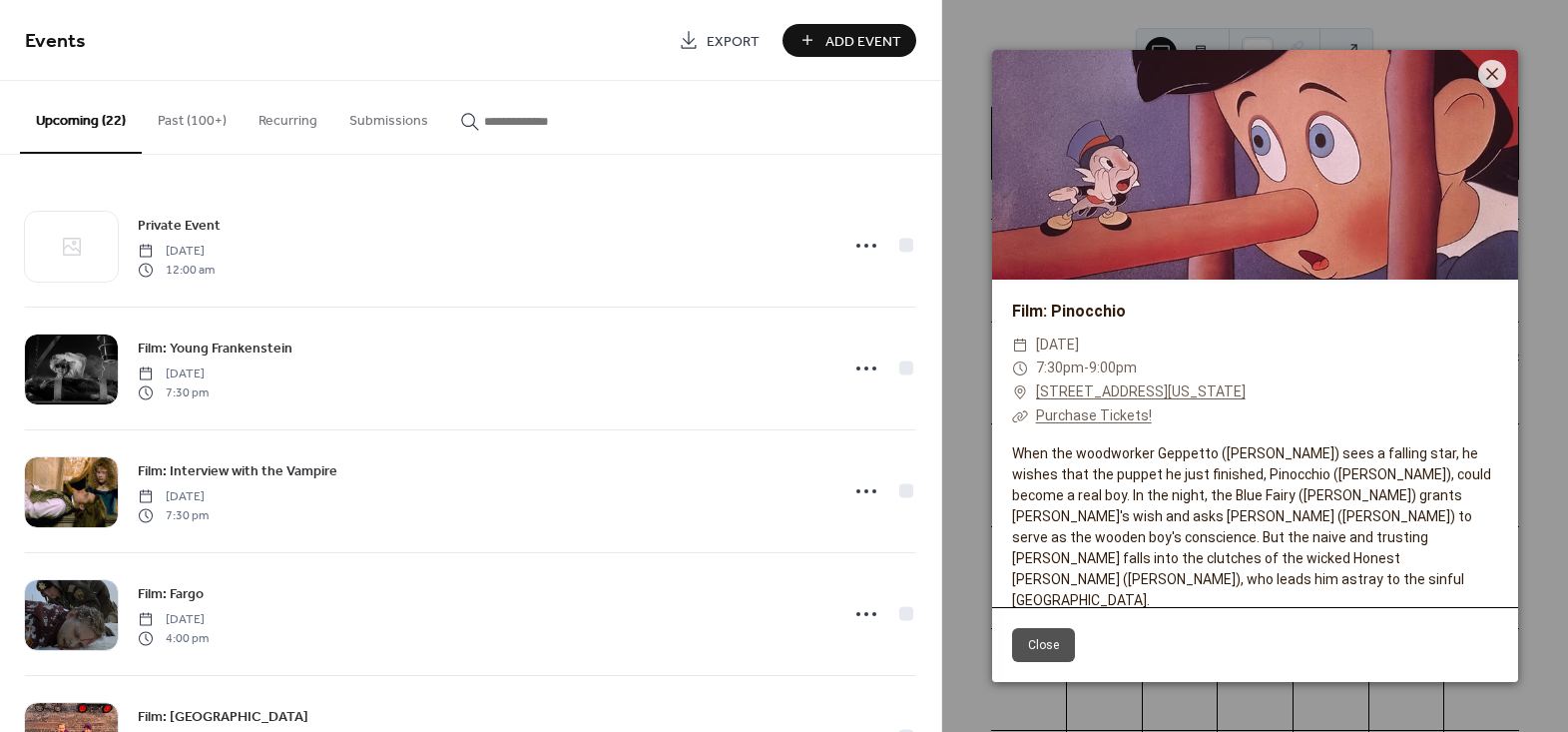click on "Close" at bounding box center (1043, 645) 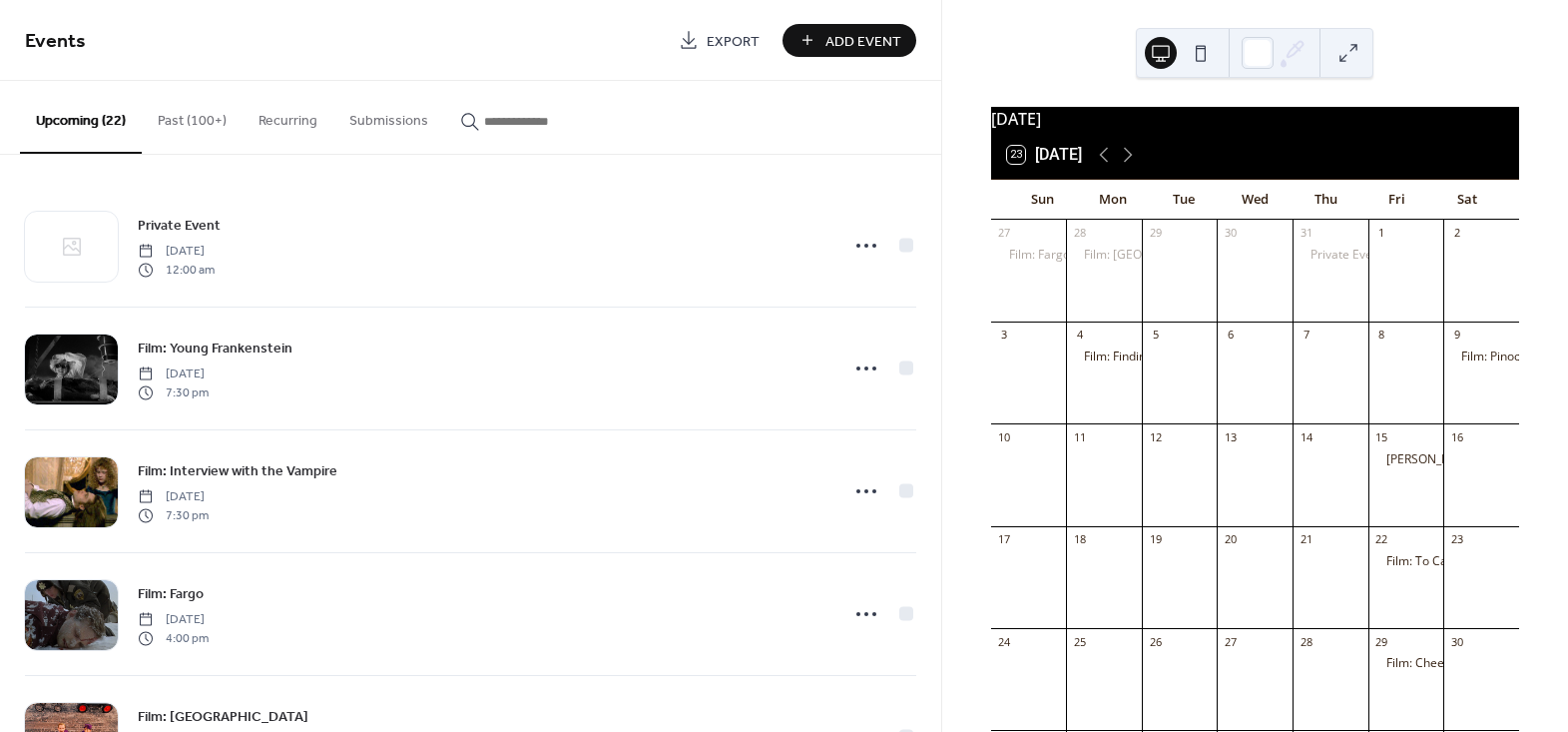 click on "Add Event" at bounding box center [863, 41] 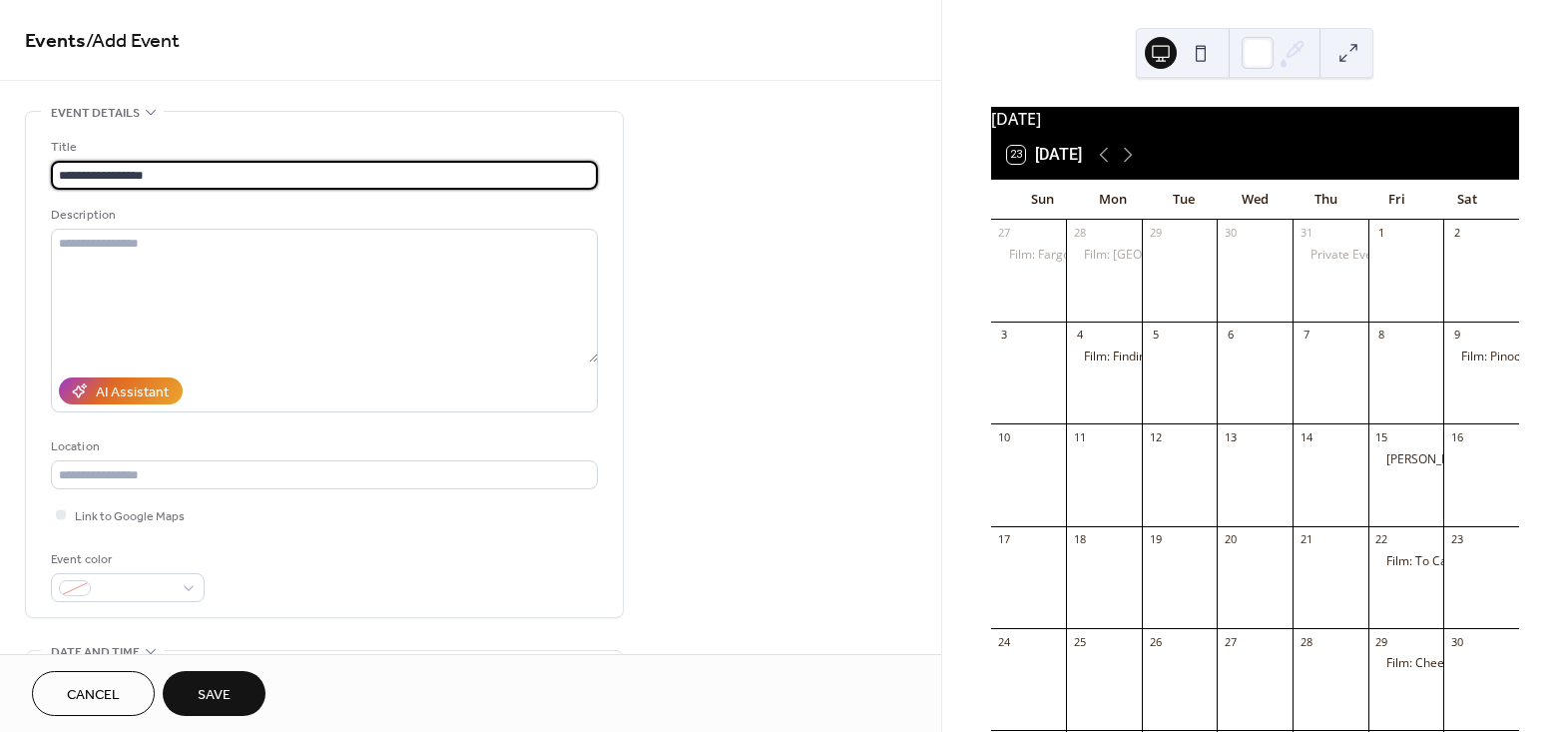 type on "**********" 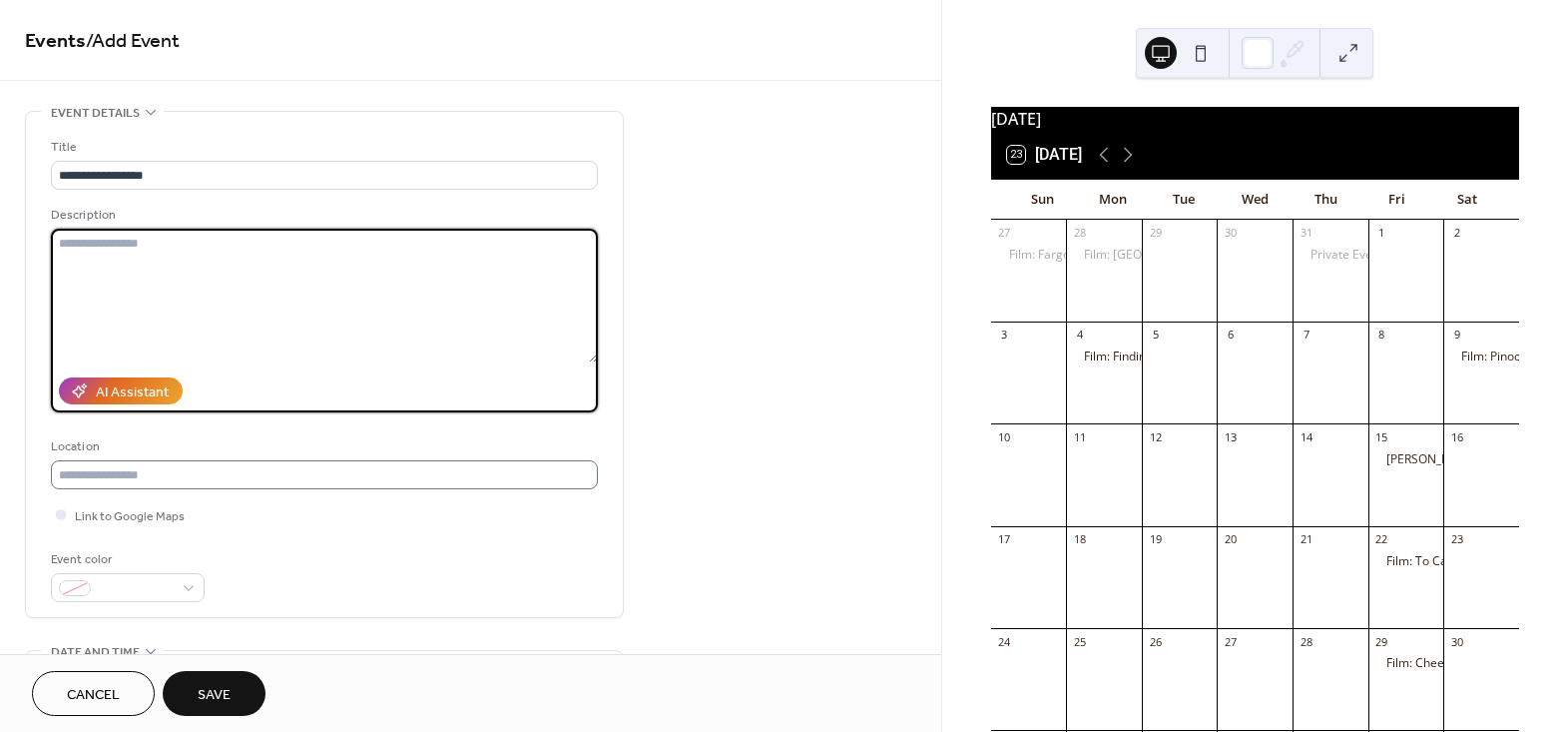 paste on "**********" 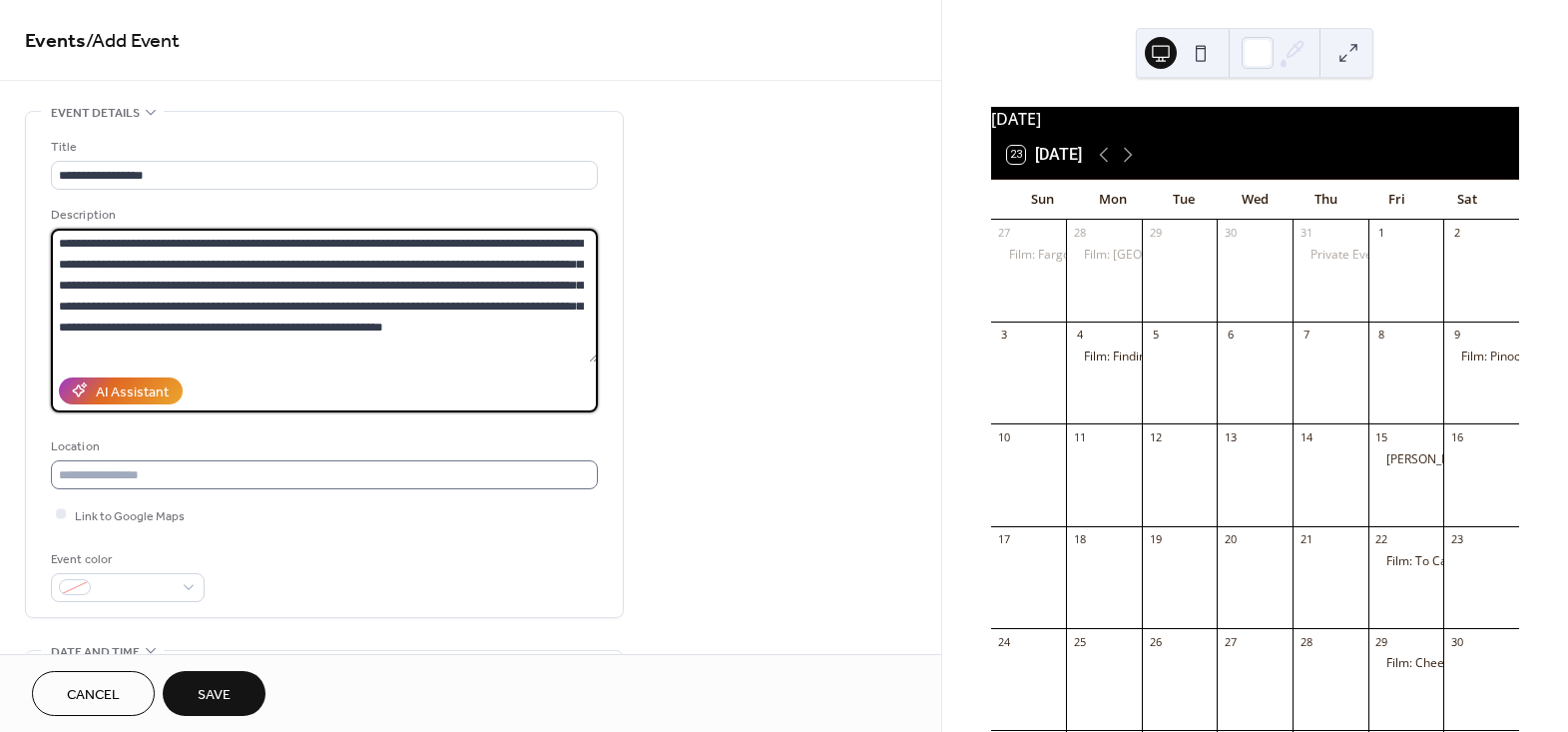 type on "**********" 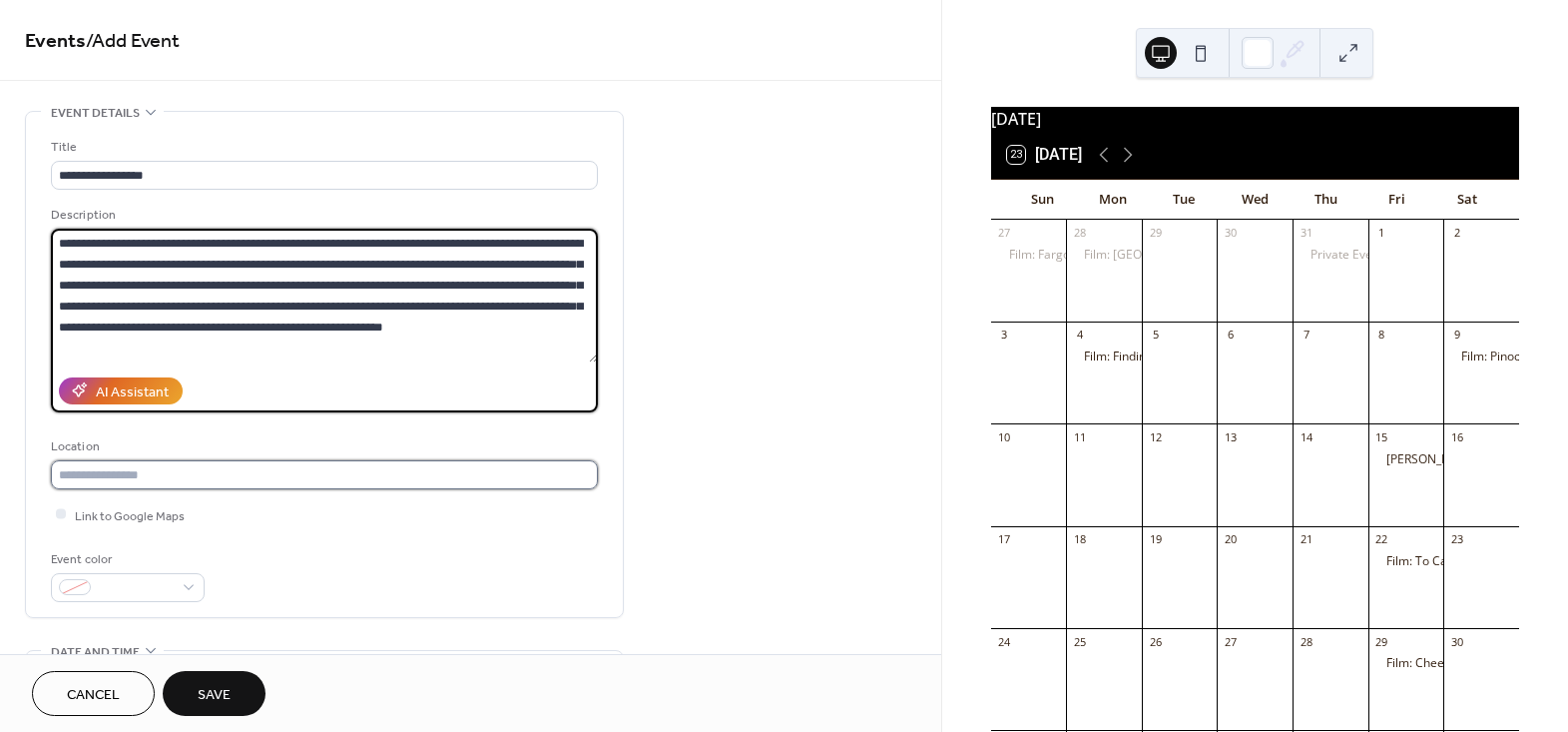 click at bounding box center [324, 474] 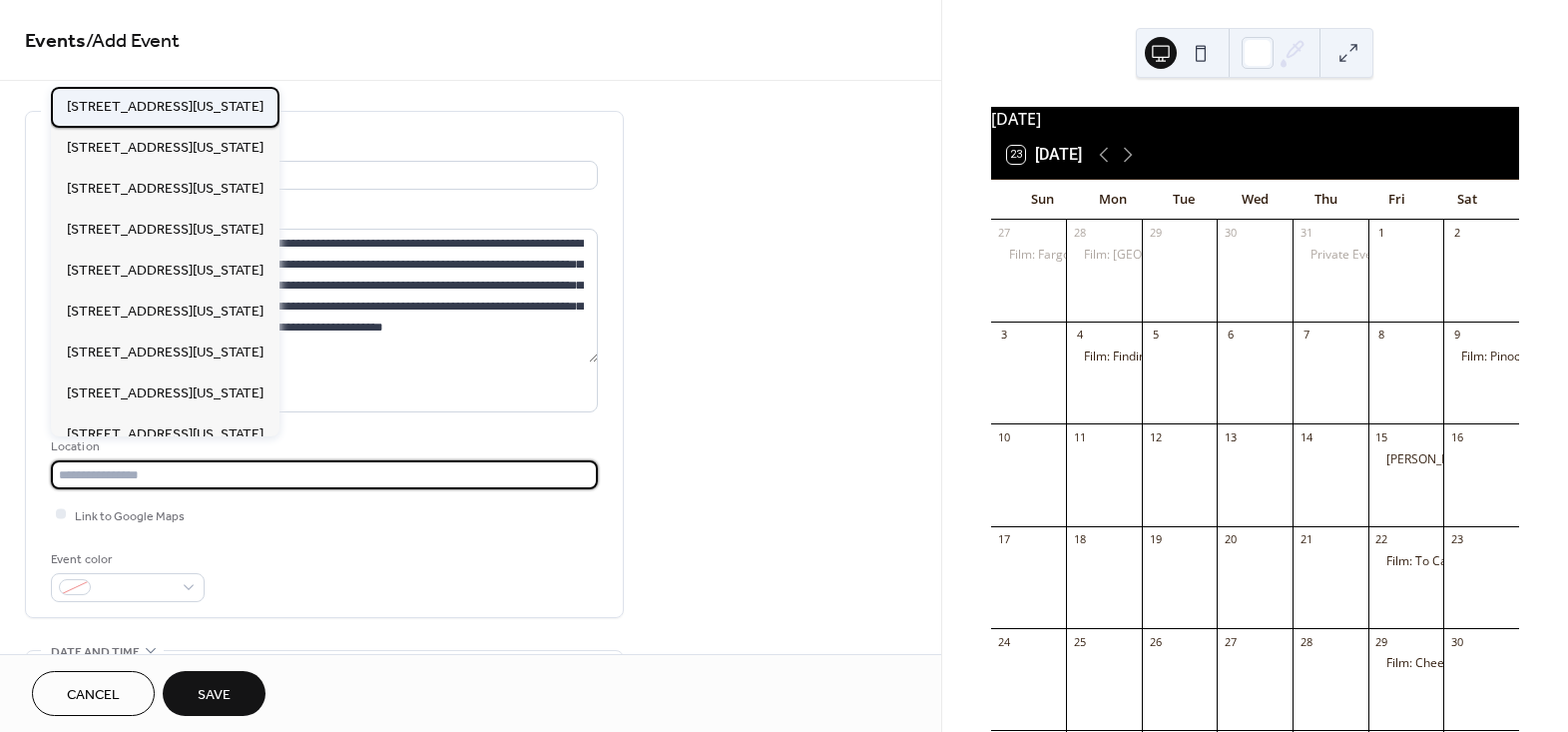 click on "[STREET_ADDRESS][US_STATE]" at bounding box center [165, 106] 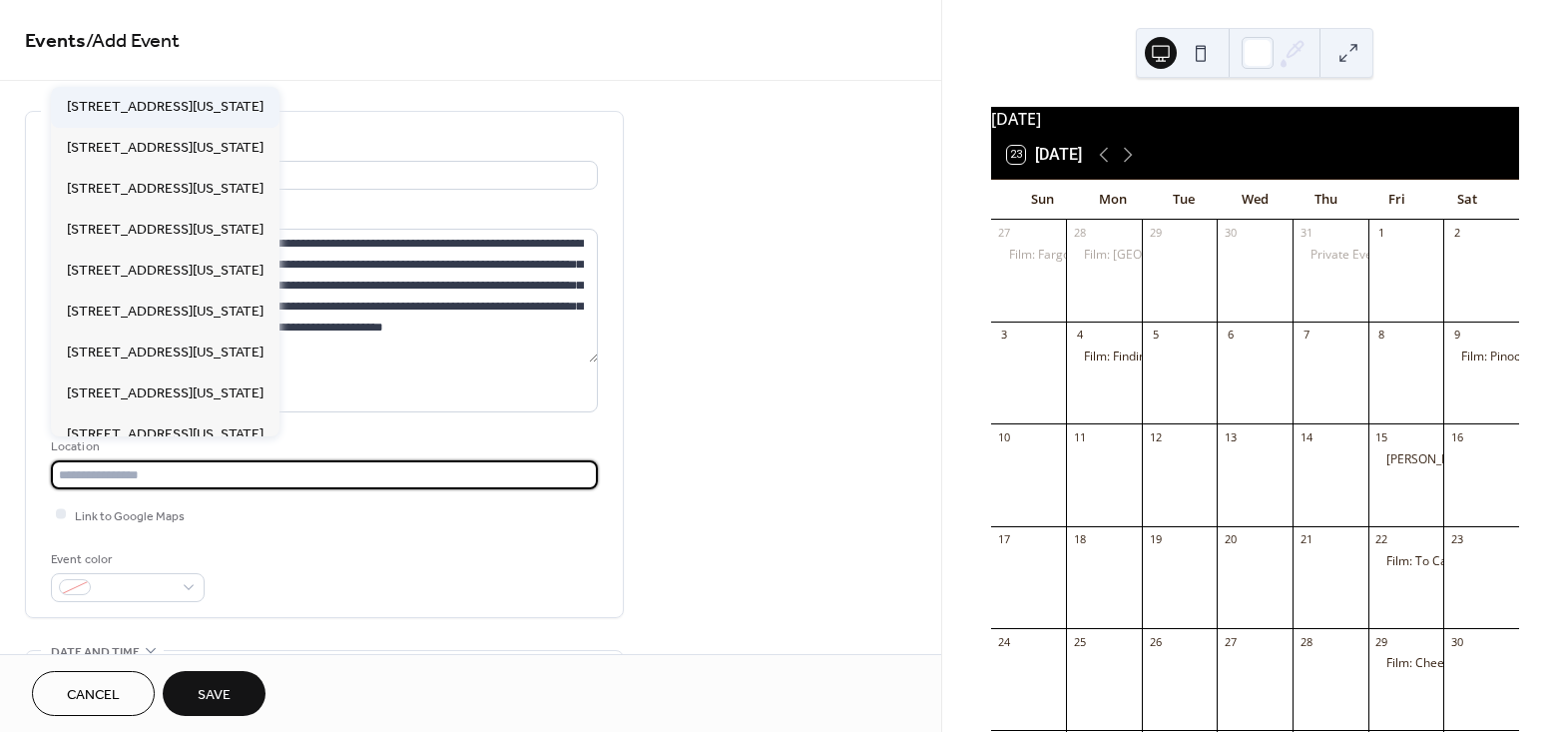 type on "**********" 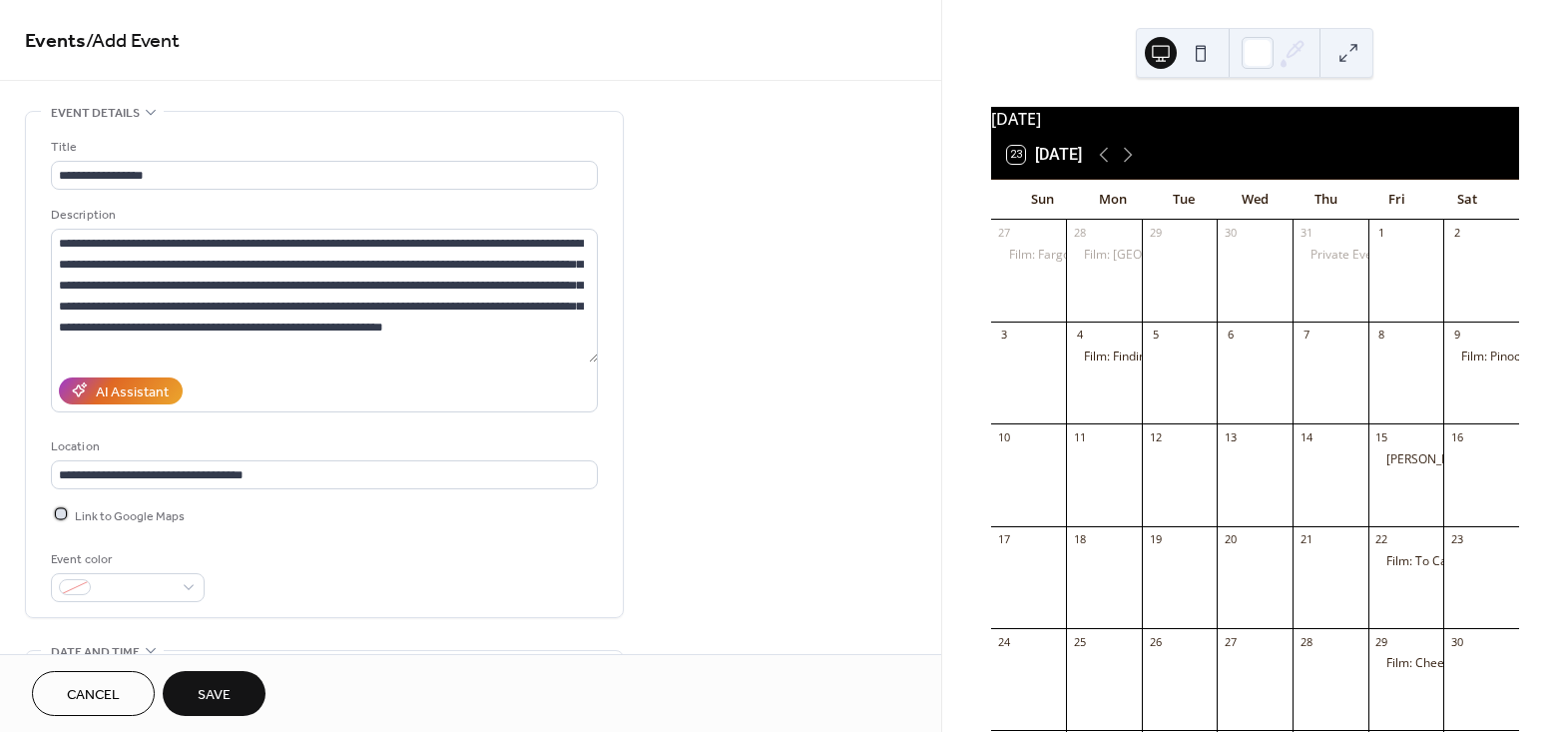 click on "Link to Google Maps" at bounding box center [130, 515] 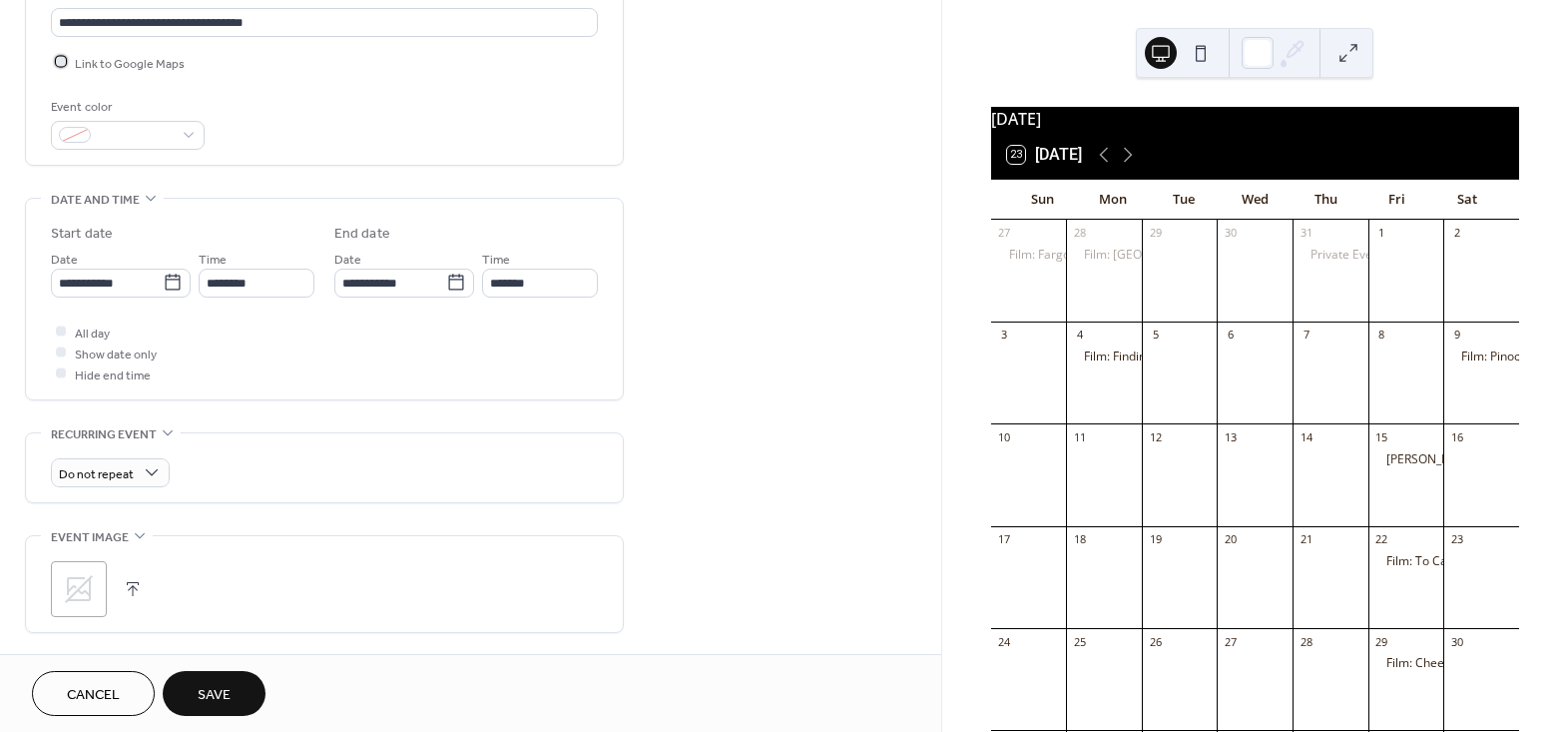 scroll, scrollTop: 453, scrollLeft: 0, axis: vertical 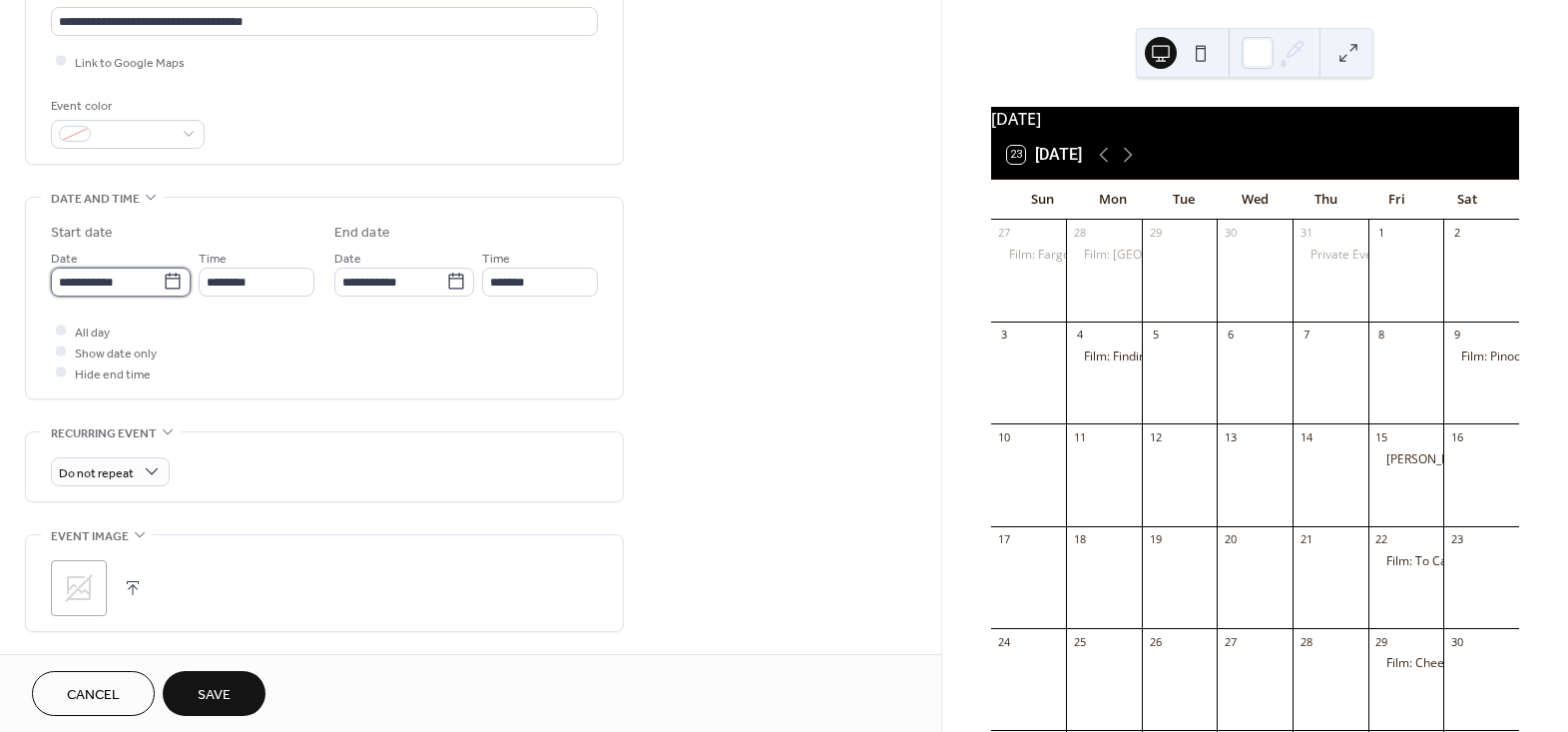 click on "**********" at bounding box center (107, 282) 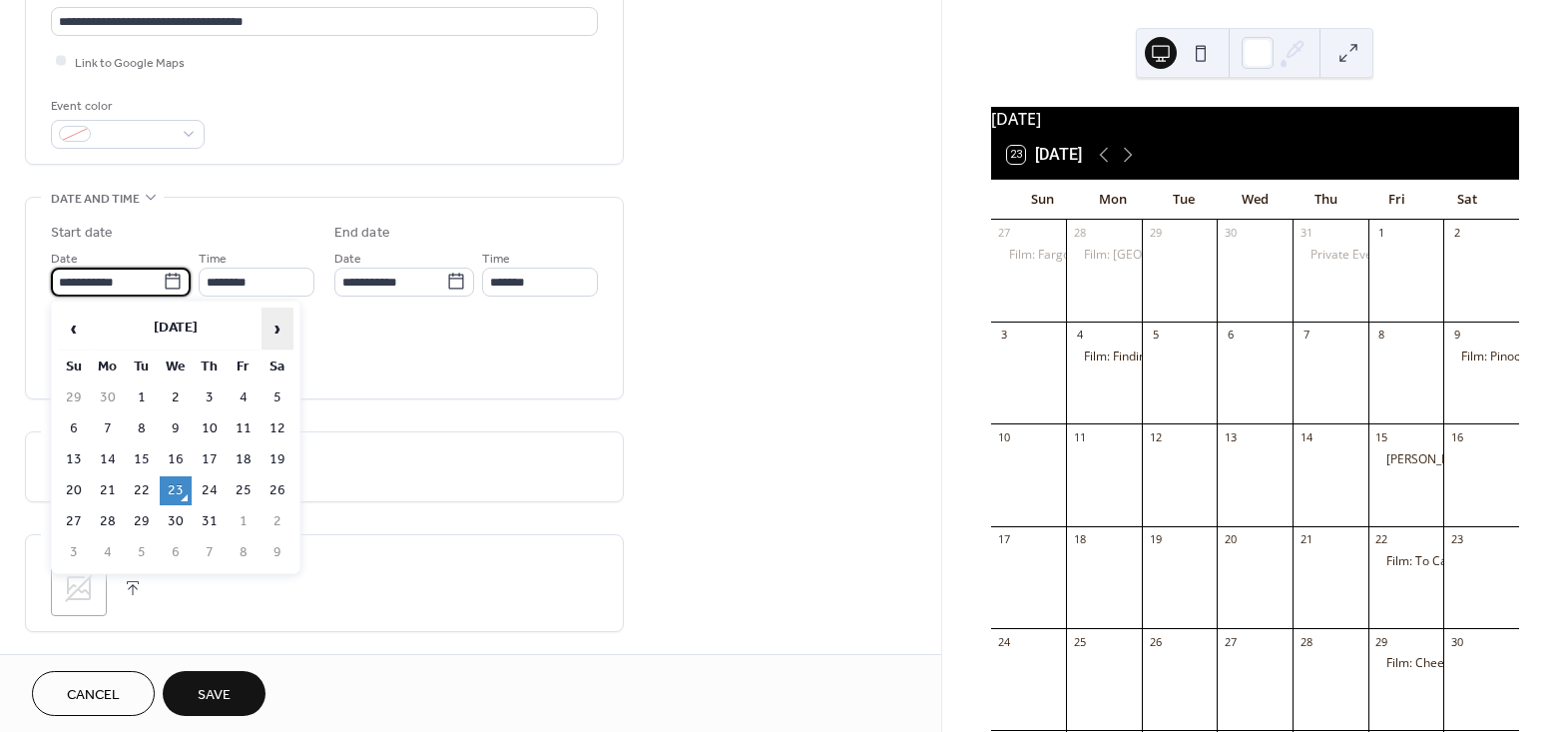 click on "›" at bounding box center (277, 329) 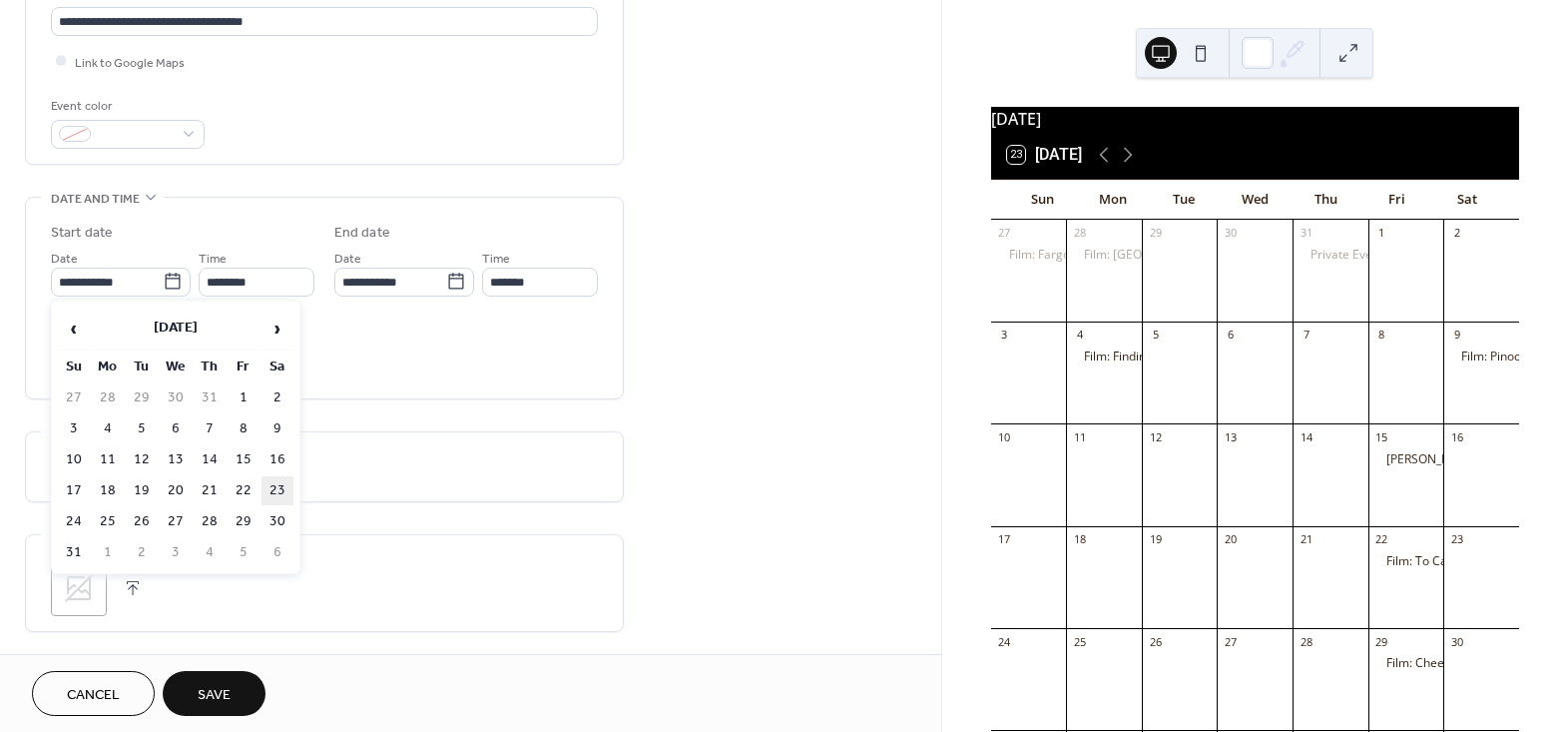 click on "23" at bounding box center (277, 490) 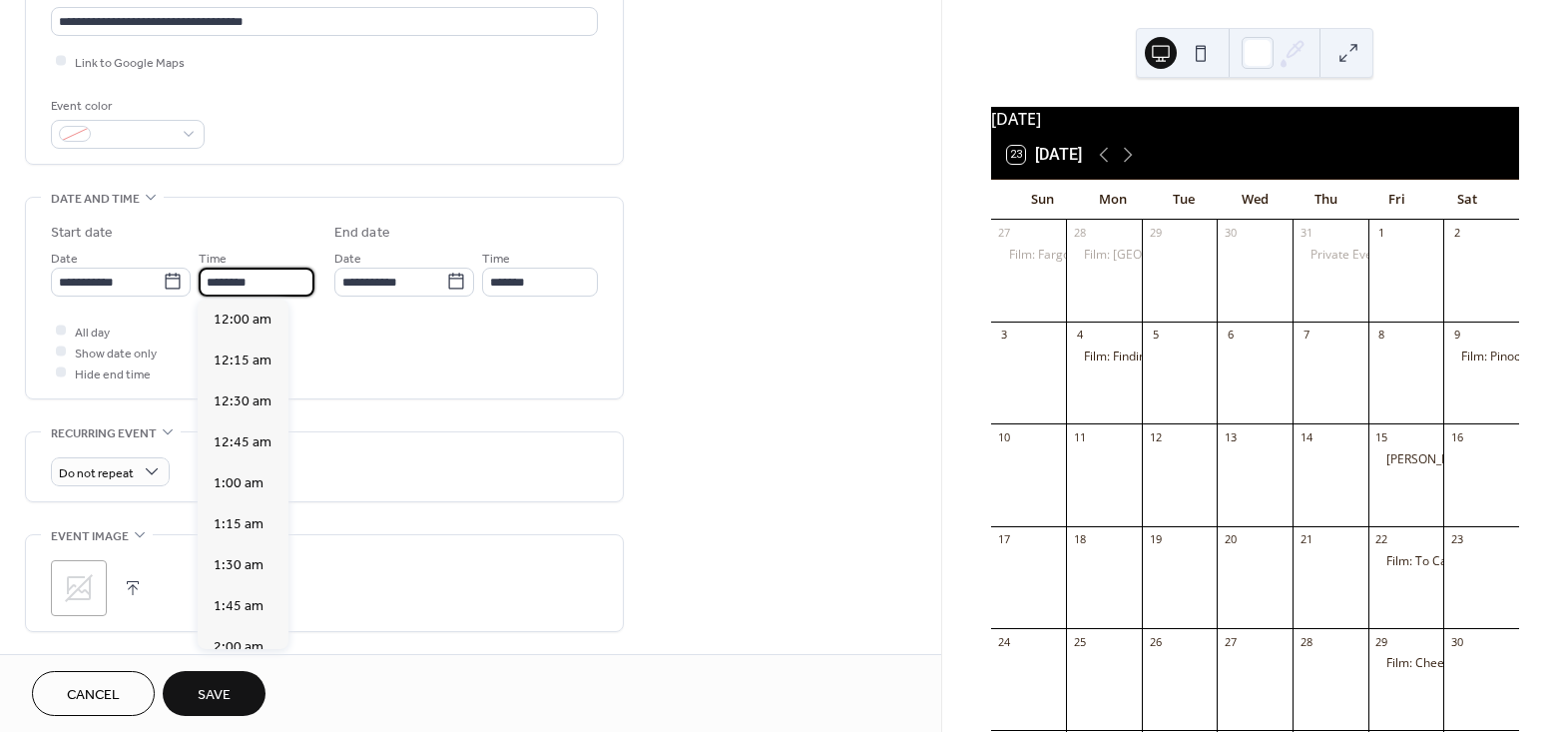 scroll, scrollTop: 1947, scrollLeft: 0, axis: vertical 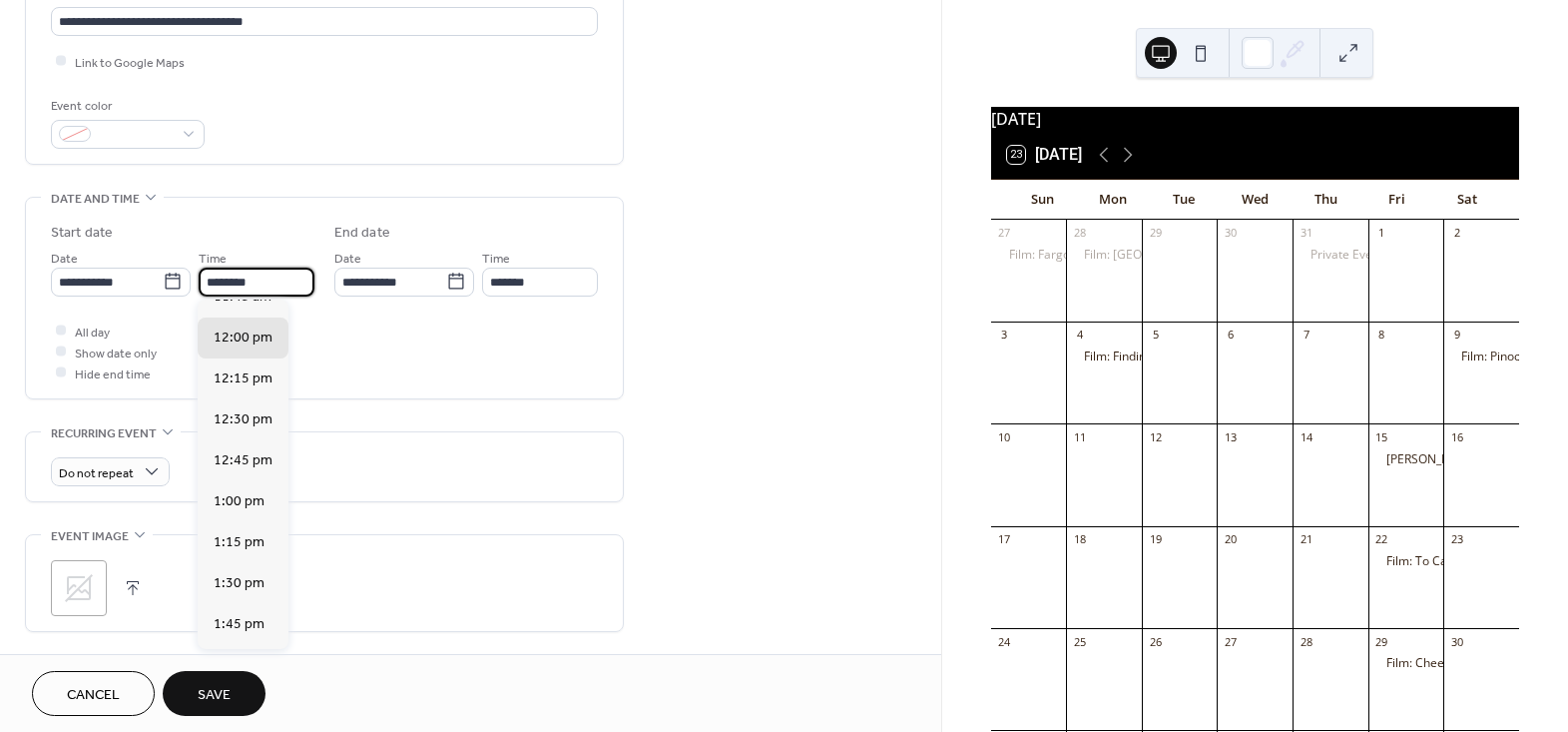 click on "********" at bounding box center [257, 282] 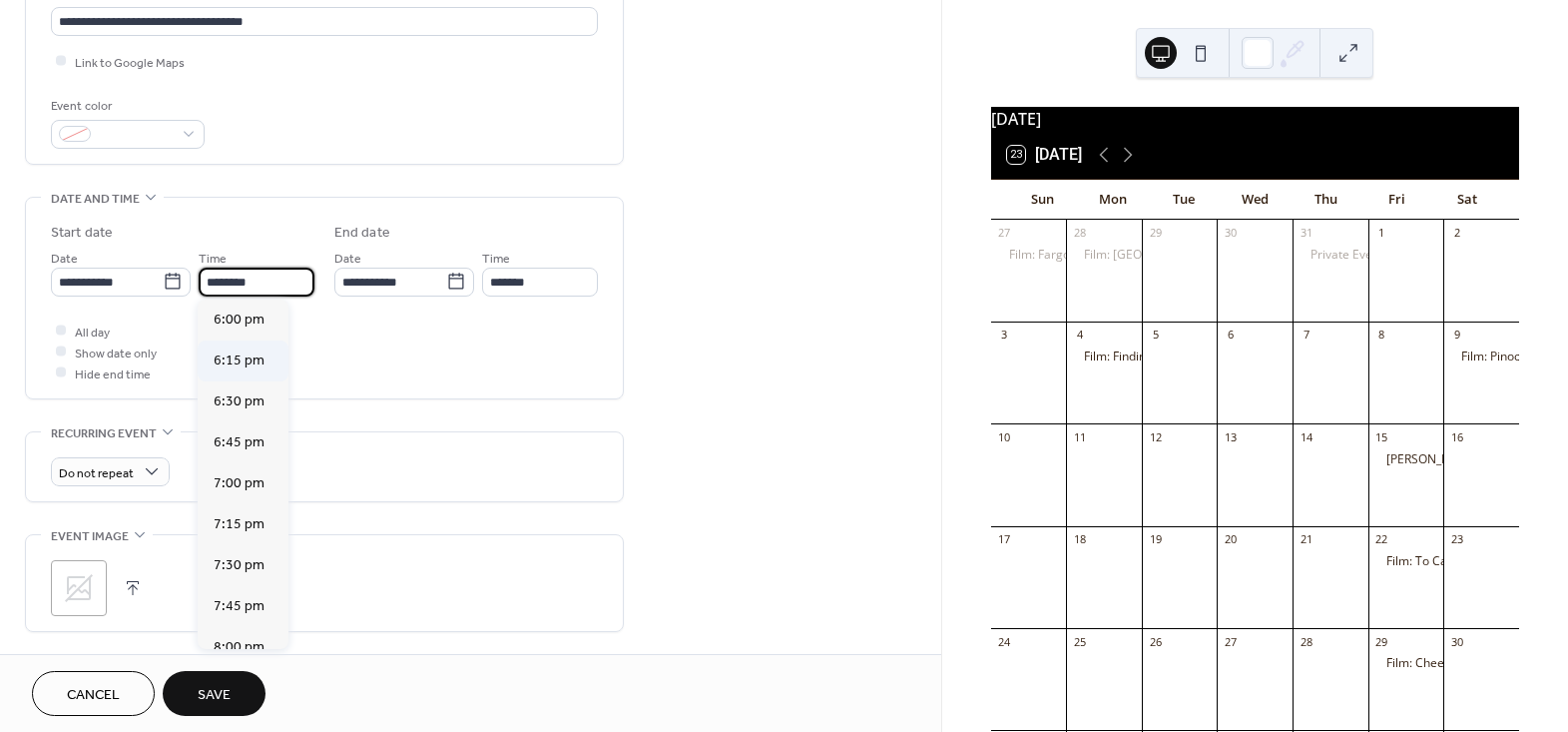 scroll, scrollTop: 3036, scrollLeft: 0, axis: vertical 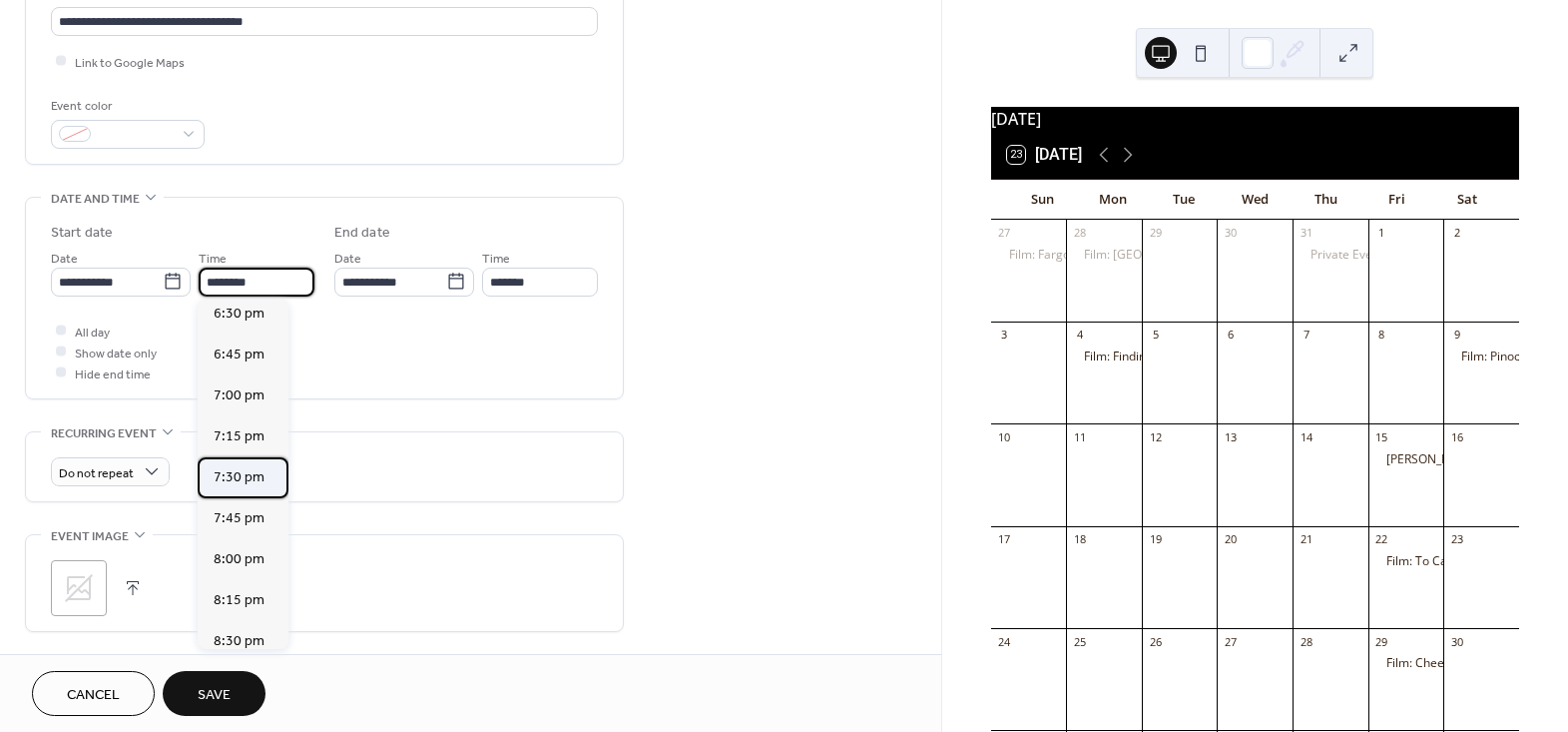 click on "7:30 pm" at bounding box center [243, 477] 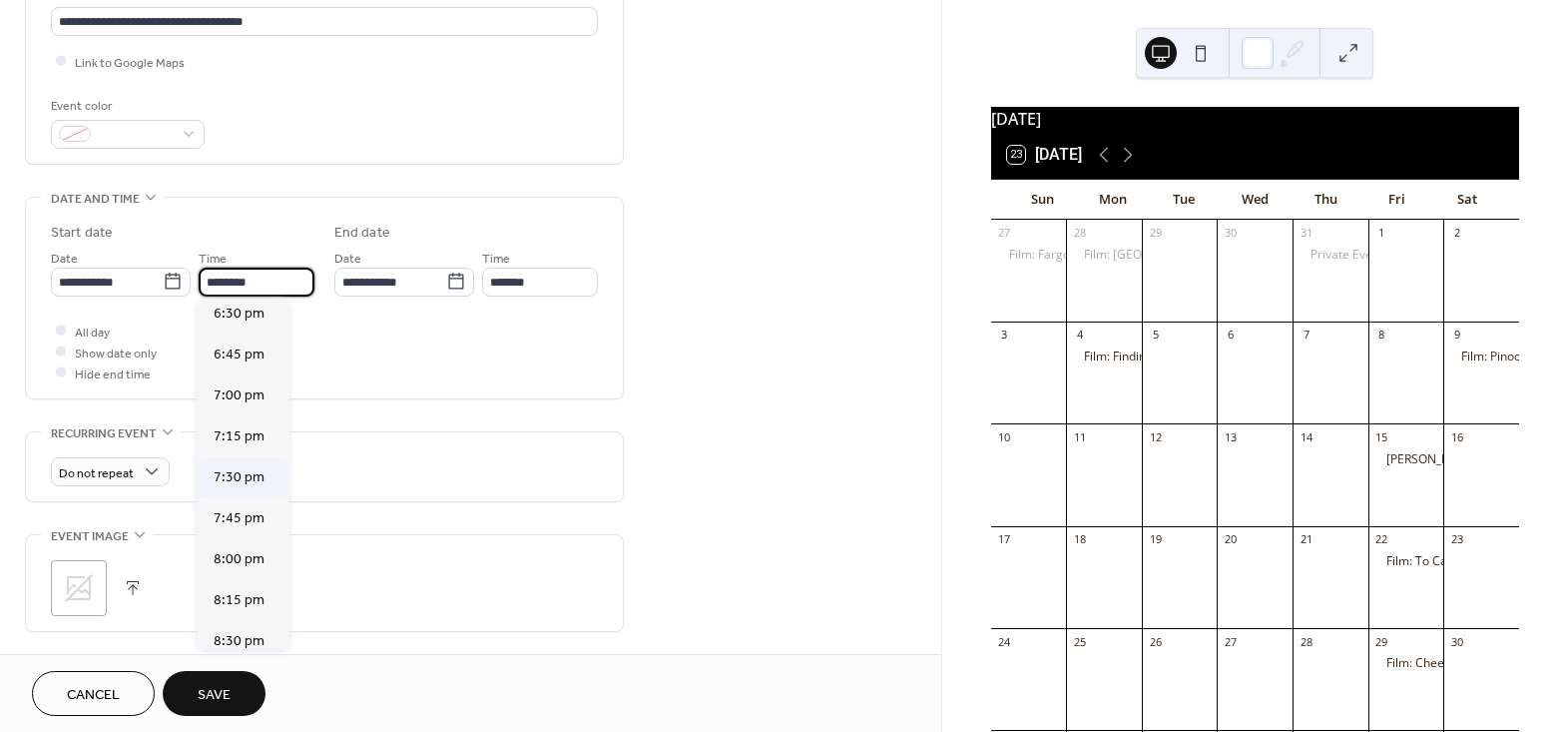 type on "*******" 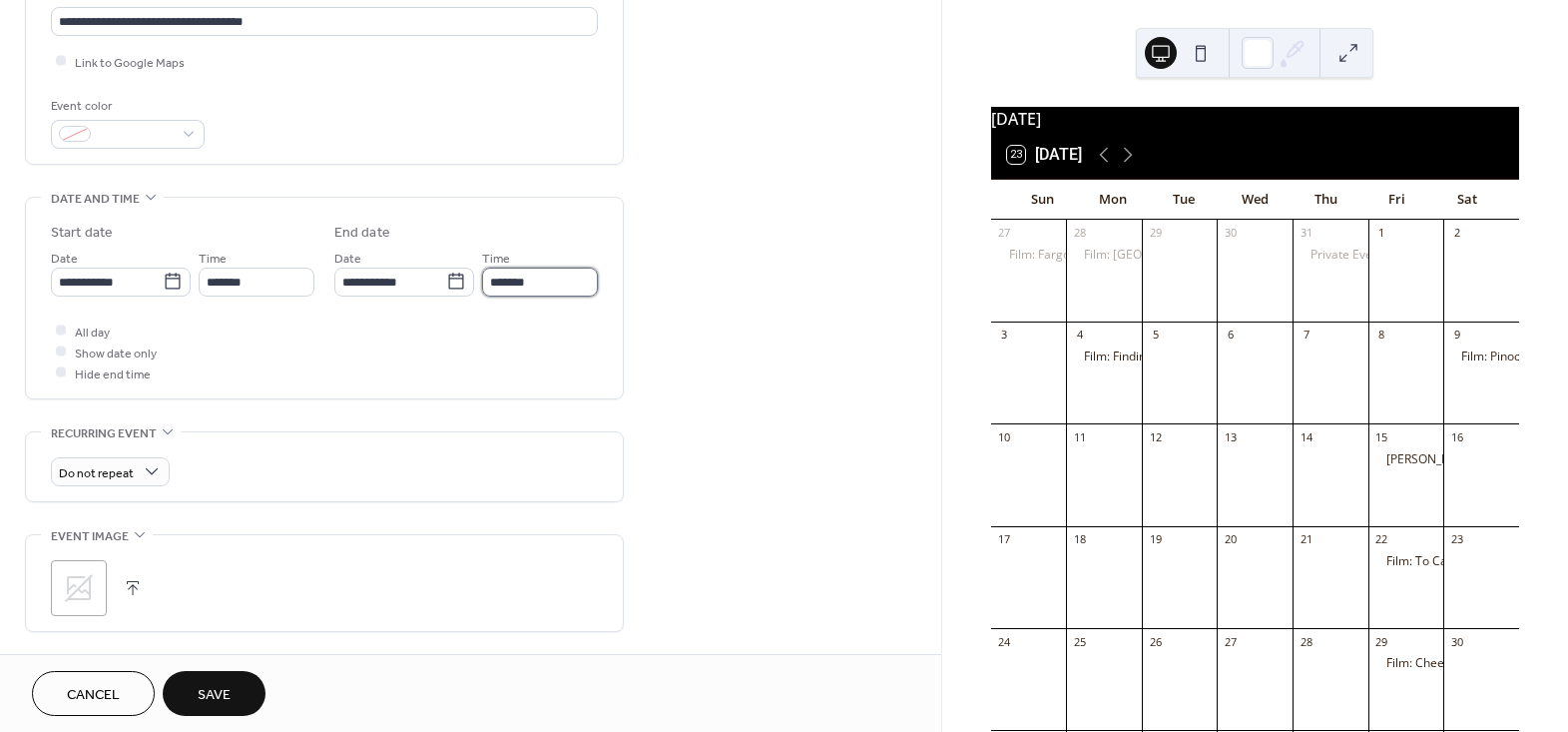 click on "*******" at bounding box center [540, 282] 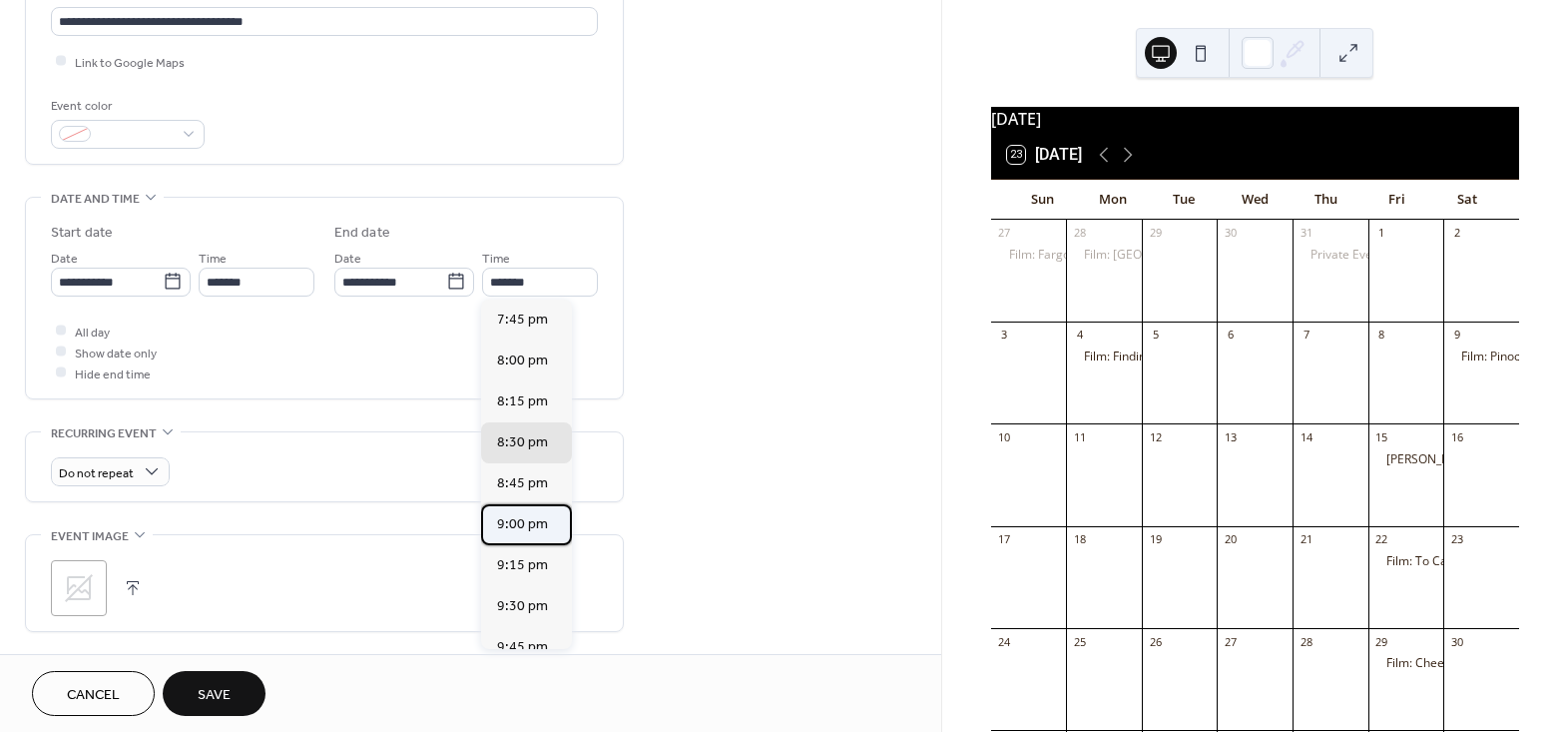 click on "9:00 pm" at bounding box center [522, 523] 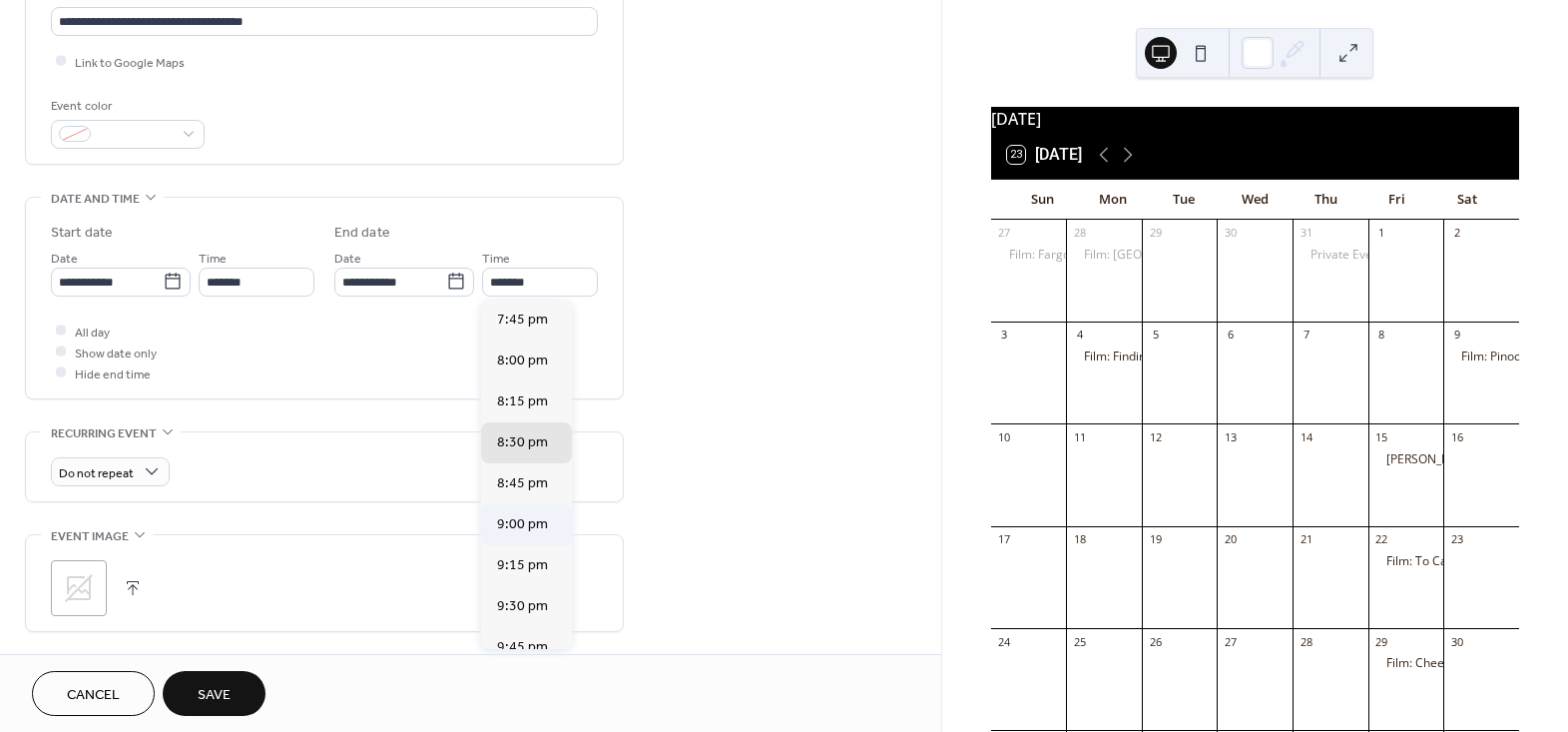 type on "*******" 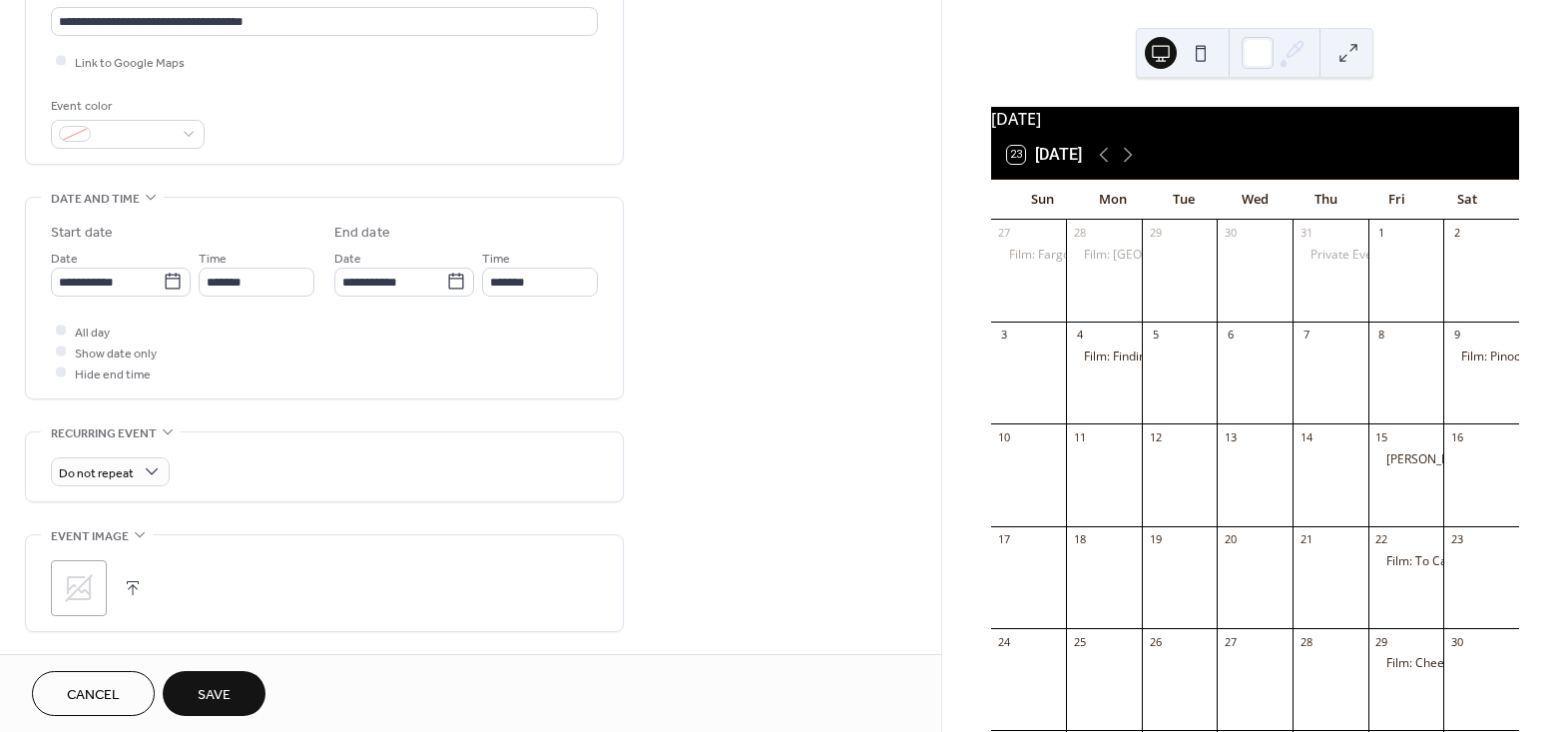 click 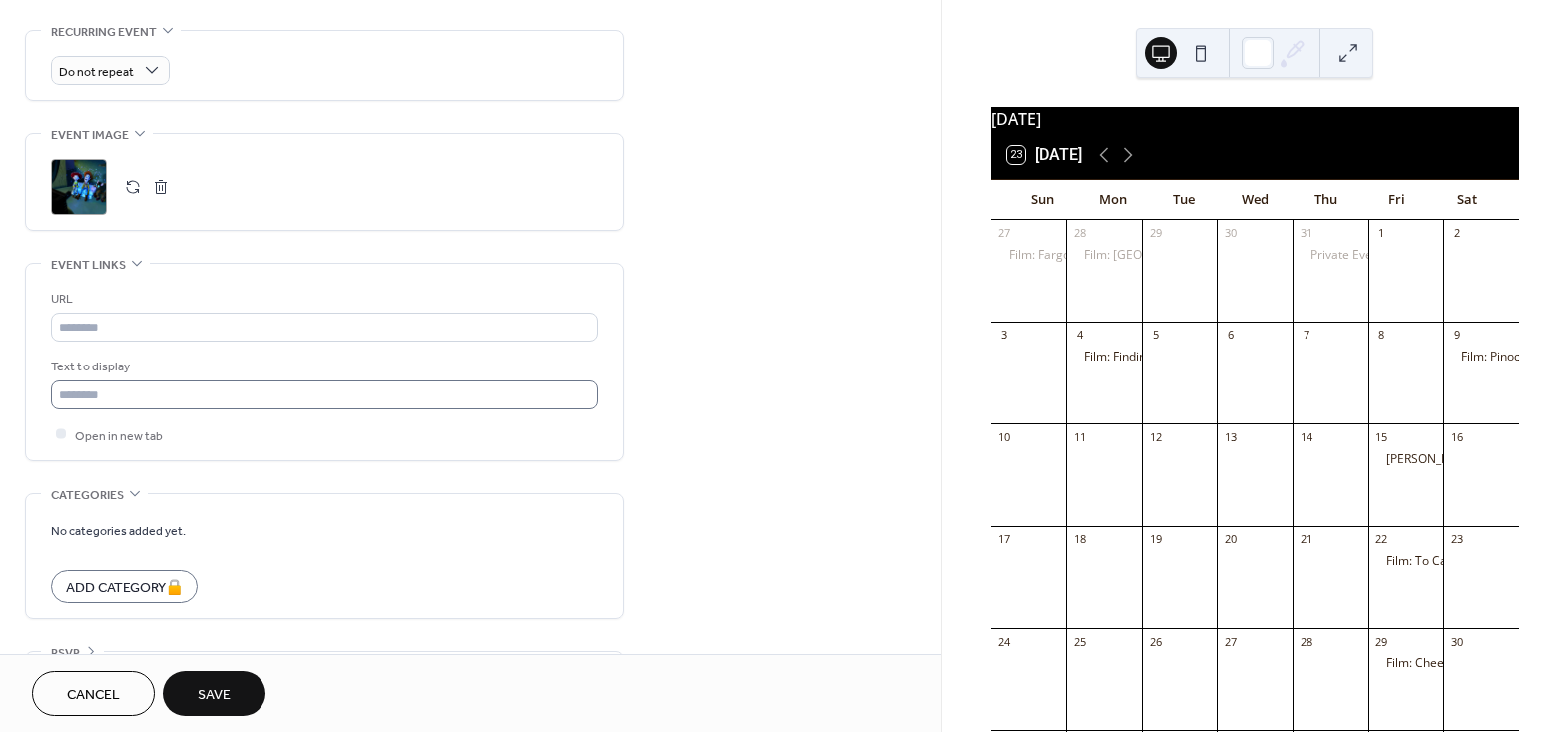 scroll, scrollTop: 908, scrollLeft: 0, axis: vertical 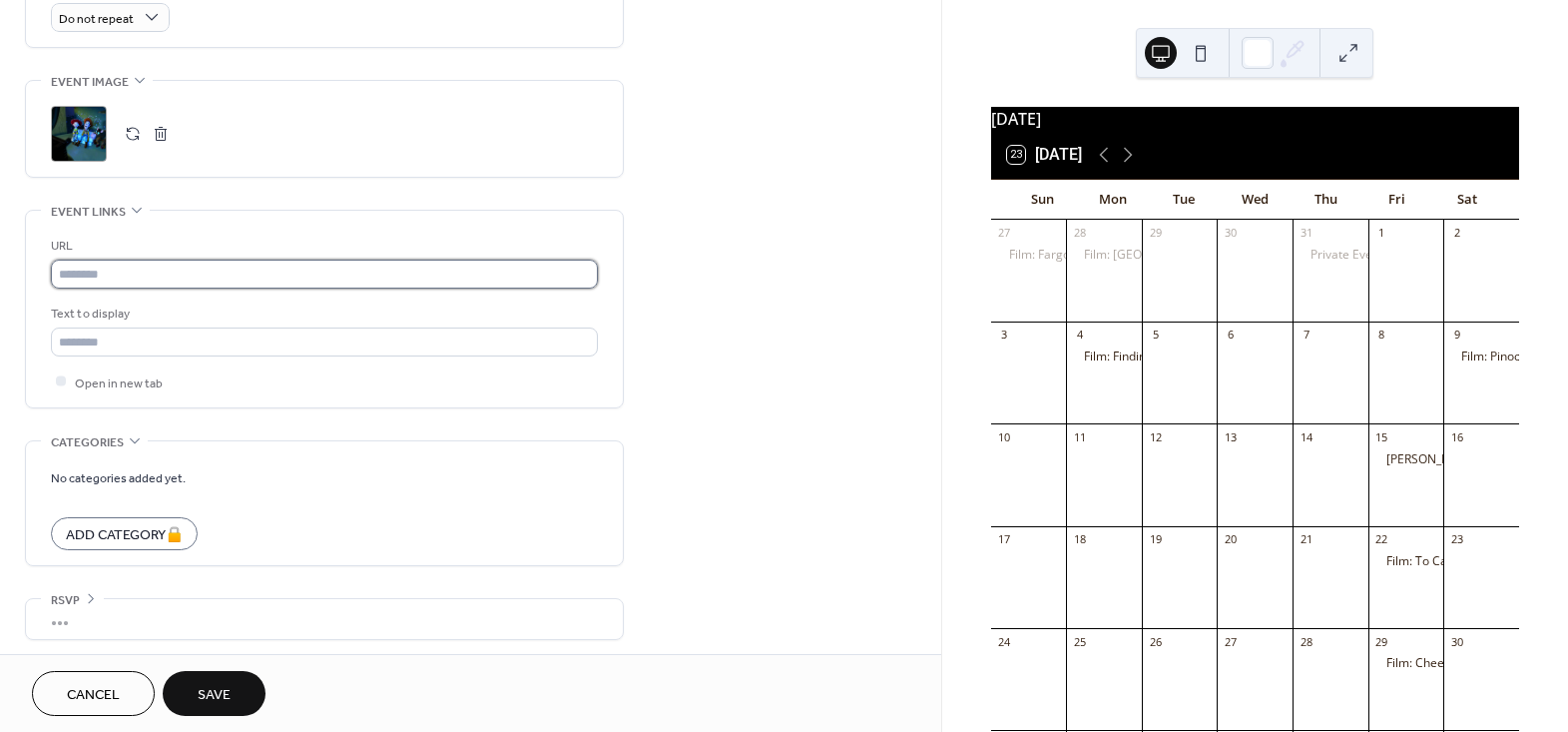 click at bounding box center [324, 274] 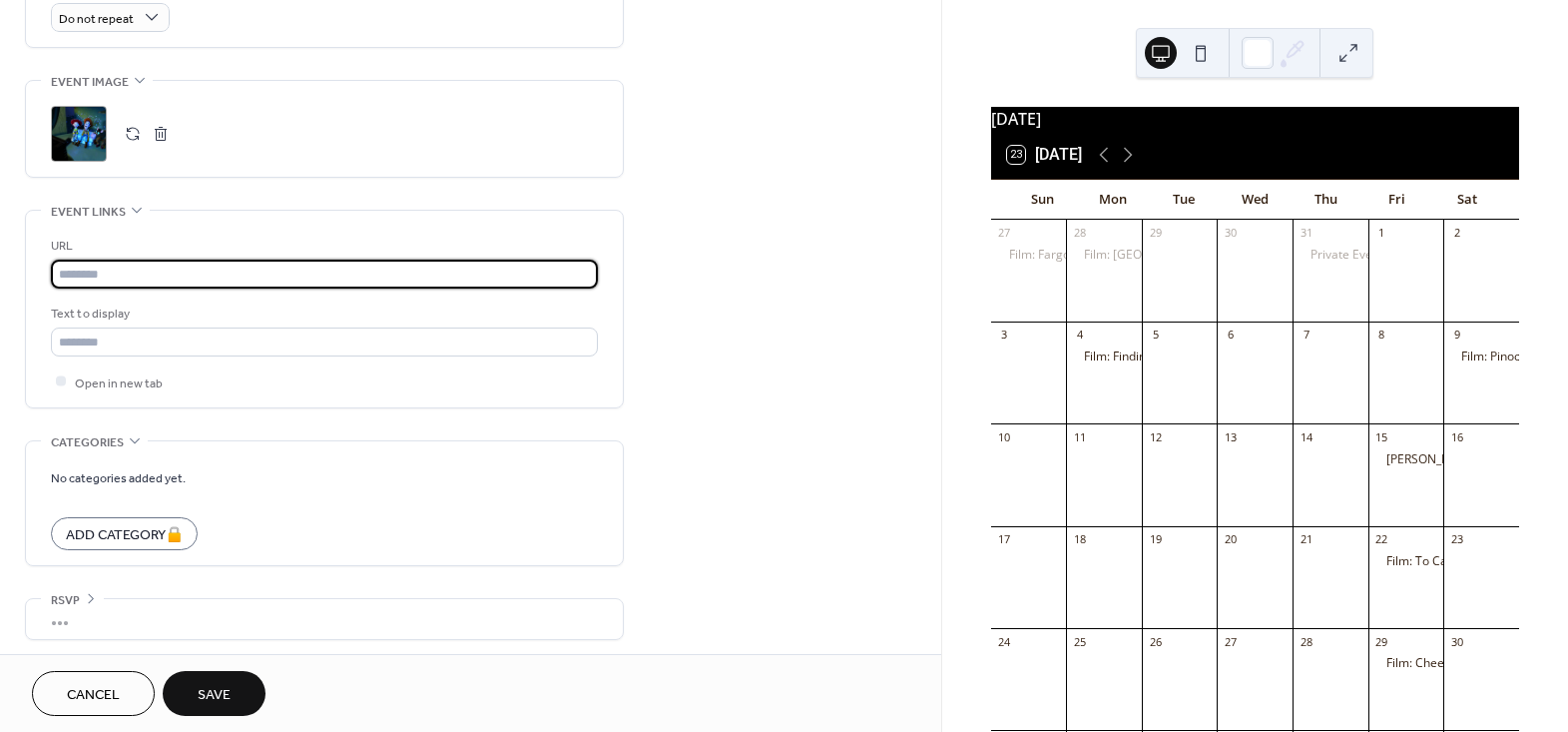 paste on "**********" 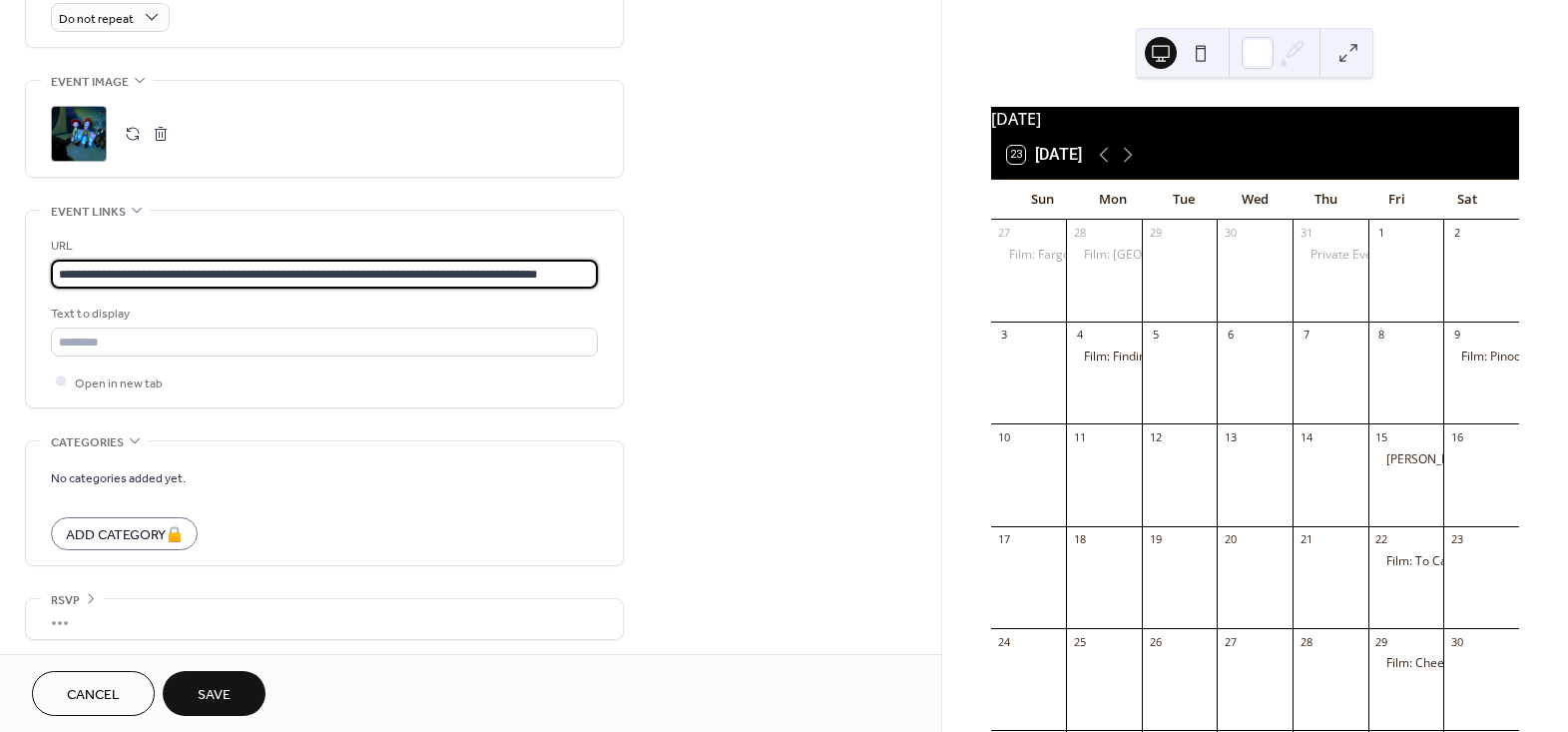 scroll, scrollTop: 0, scrollLeft: 10, axis: horizontal 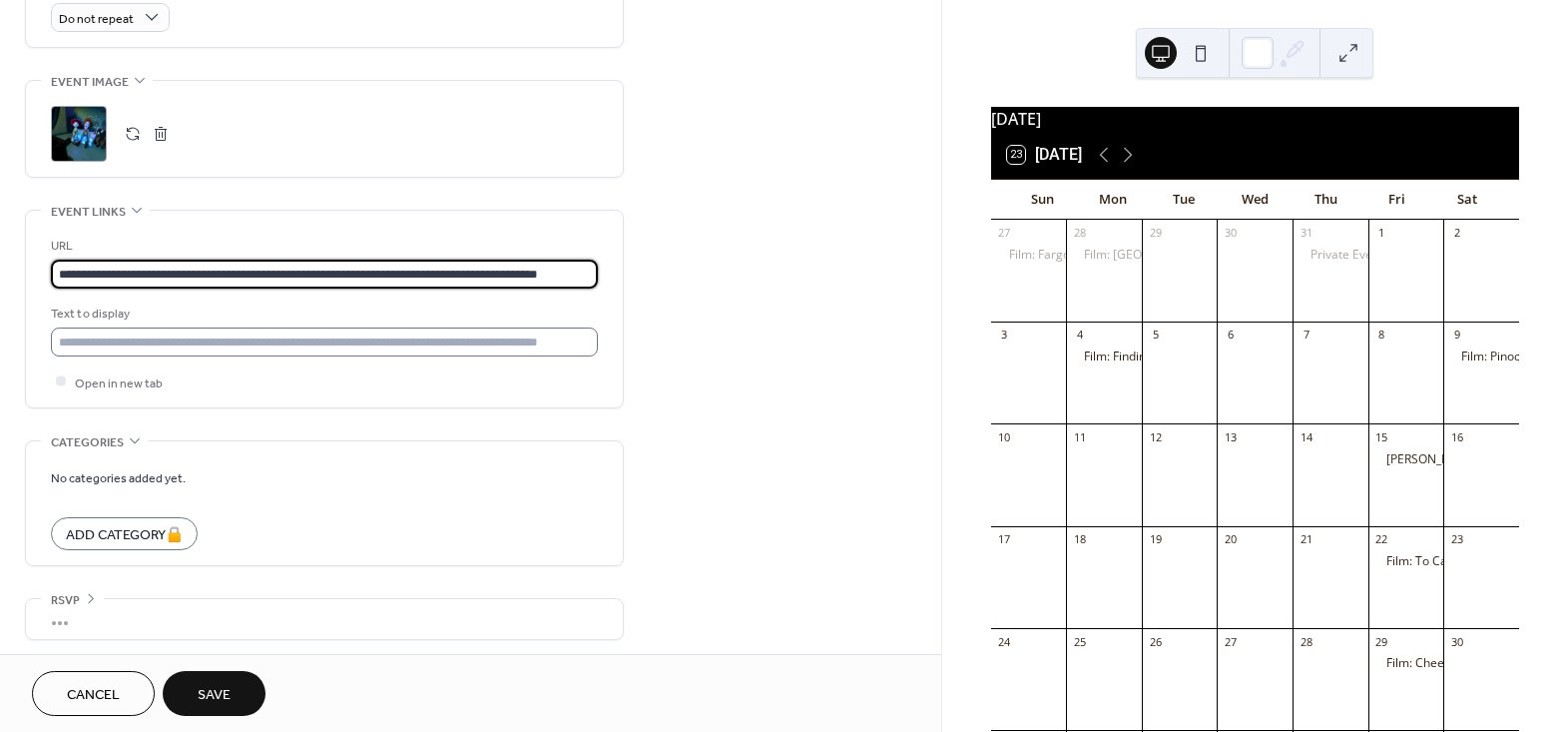 type on "**********" 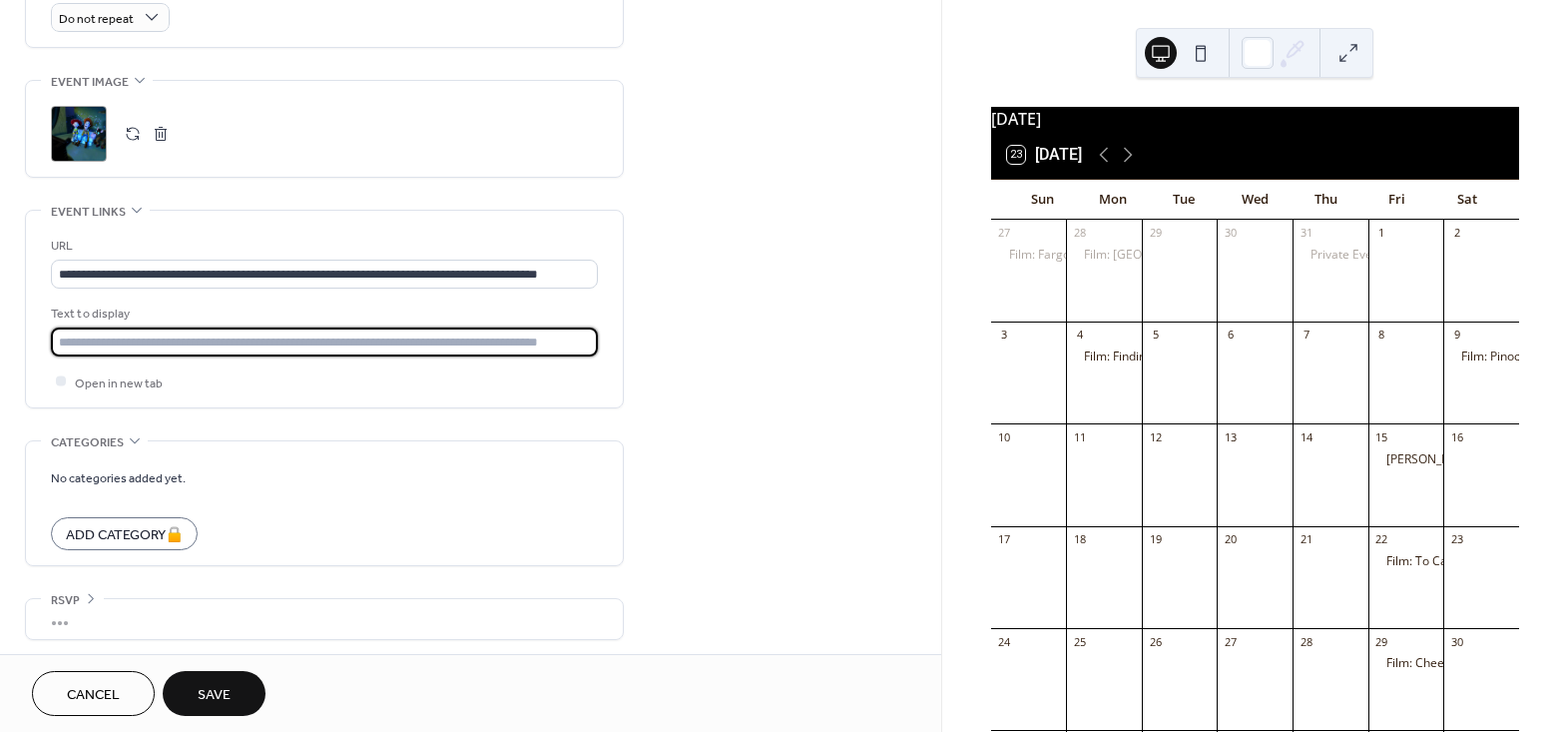 scroll, scrollTop: 0, scrollLeft: 0, axis: both 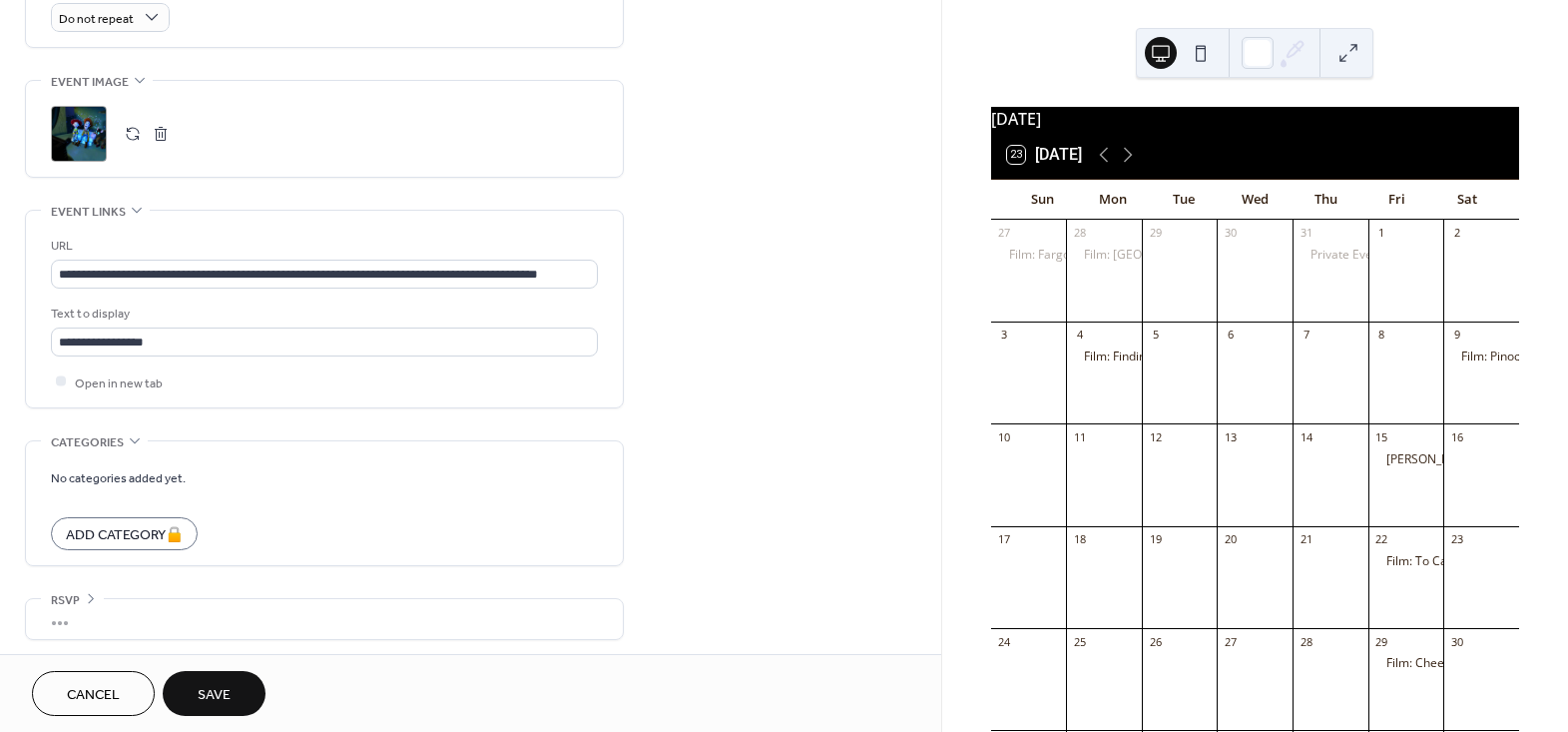 click on "Save" at bounding box center (214, 695) 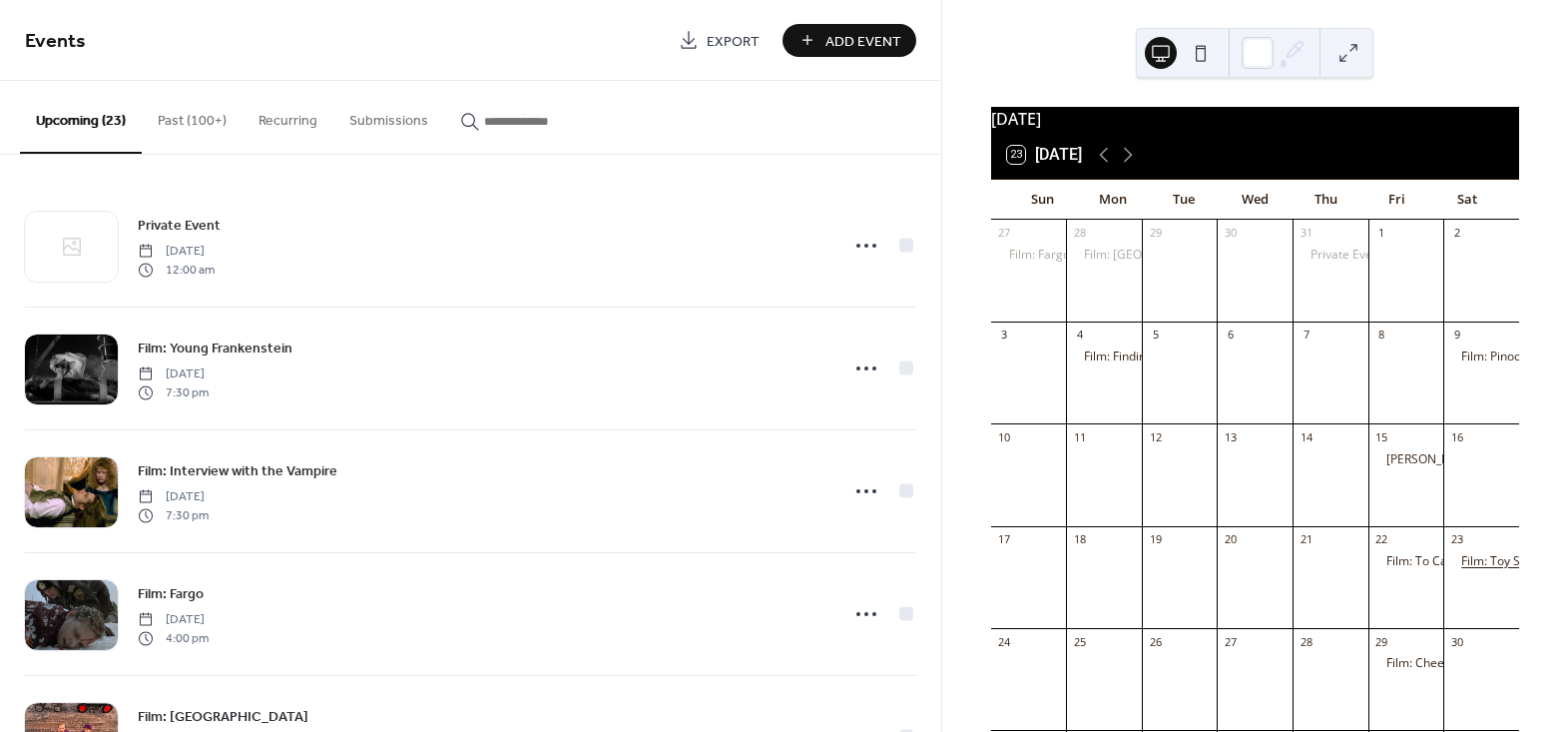 click on "Film: Toy Story 2" at bounding box center [1506, 561] 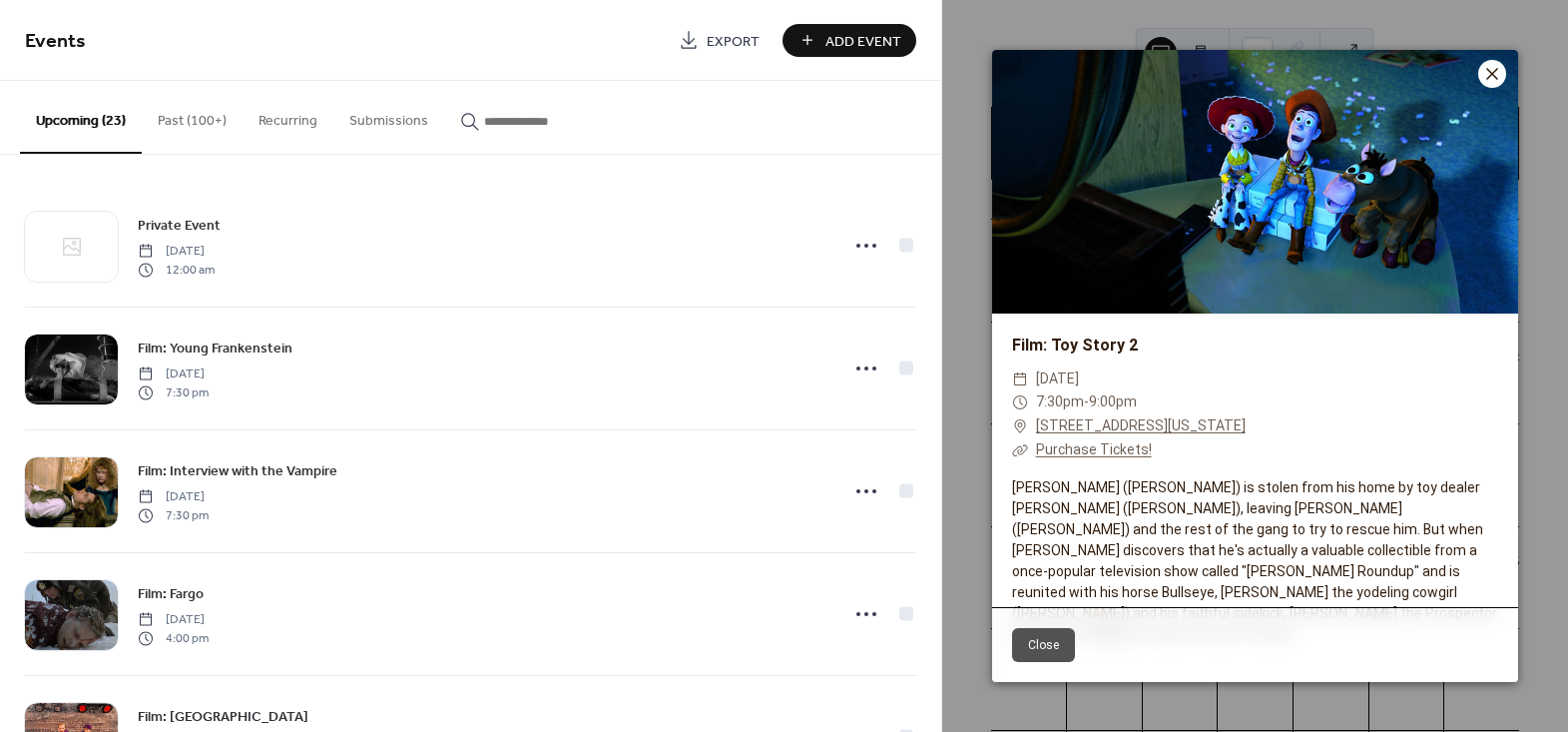 click 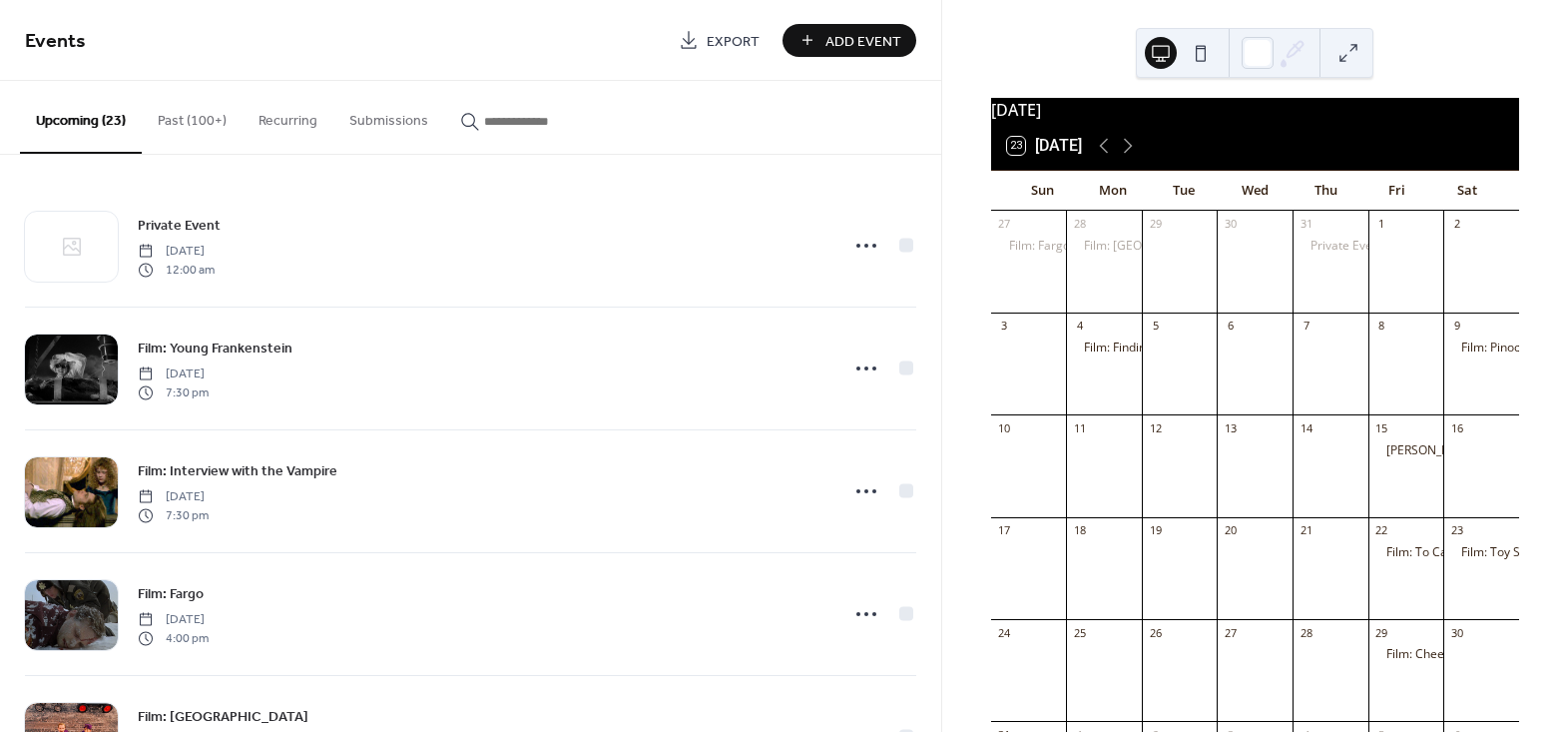 scroll, scrollTop: 0, scrollLeft: 0, axis: both 